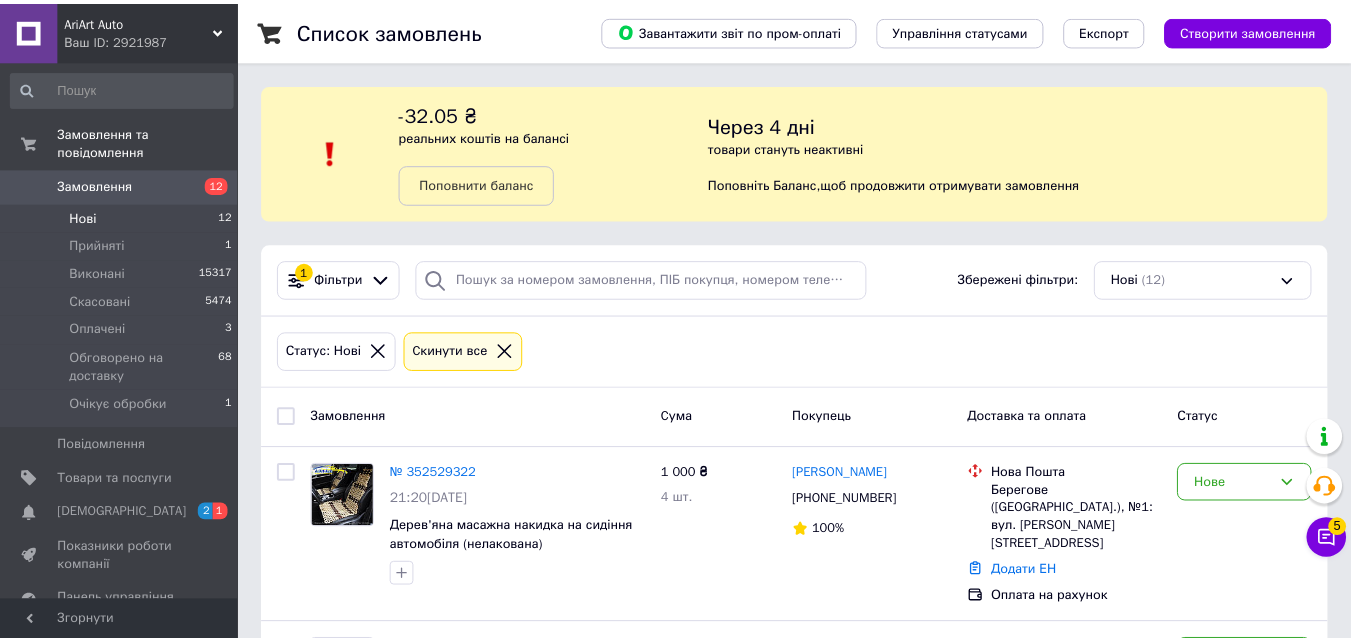 scroll, scrollTop: 0, scrollLeft: 0, axis: both 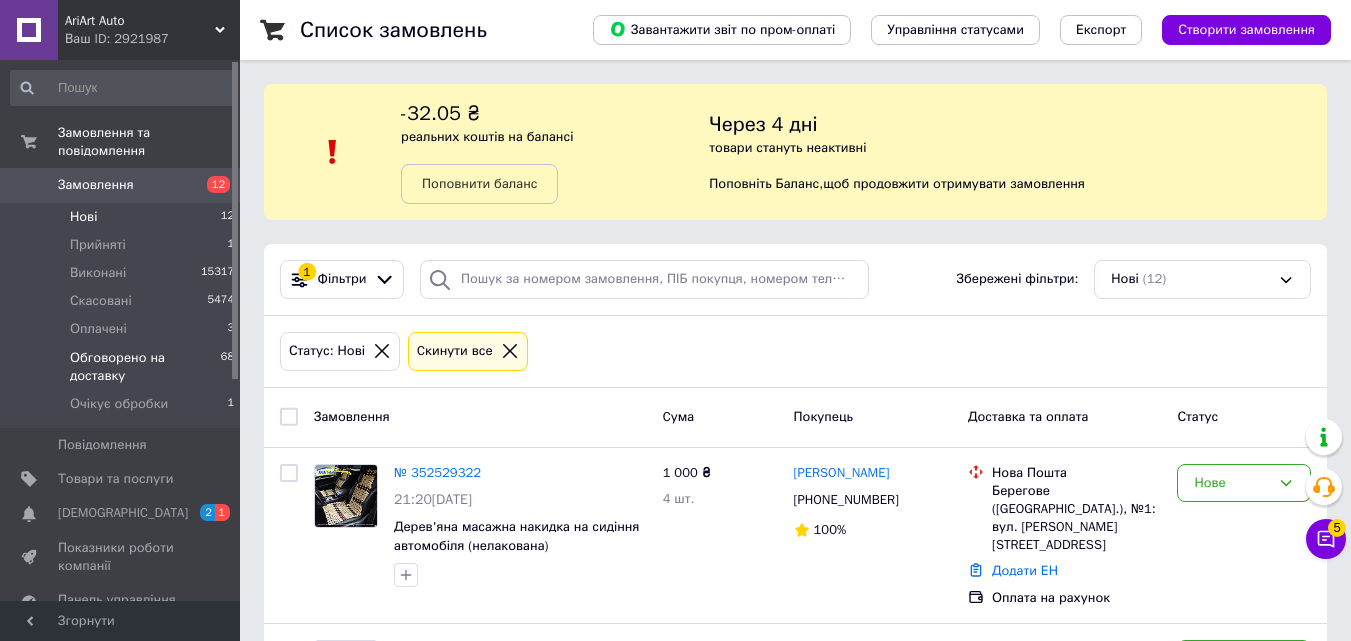 click on "Обговорено на доставку" at bounding box center [145, 367] 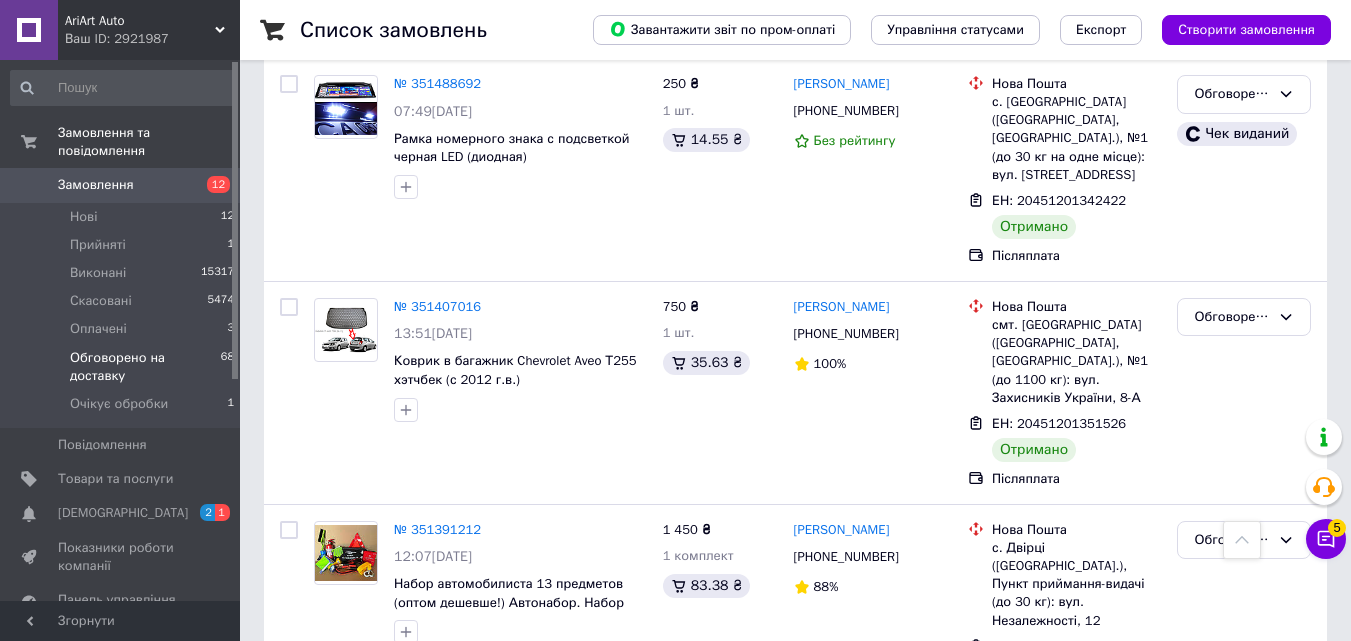 scroll, scrollTop: 13042, scrollLeft: 0, axis: vertical 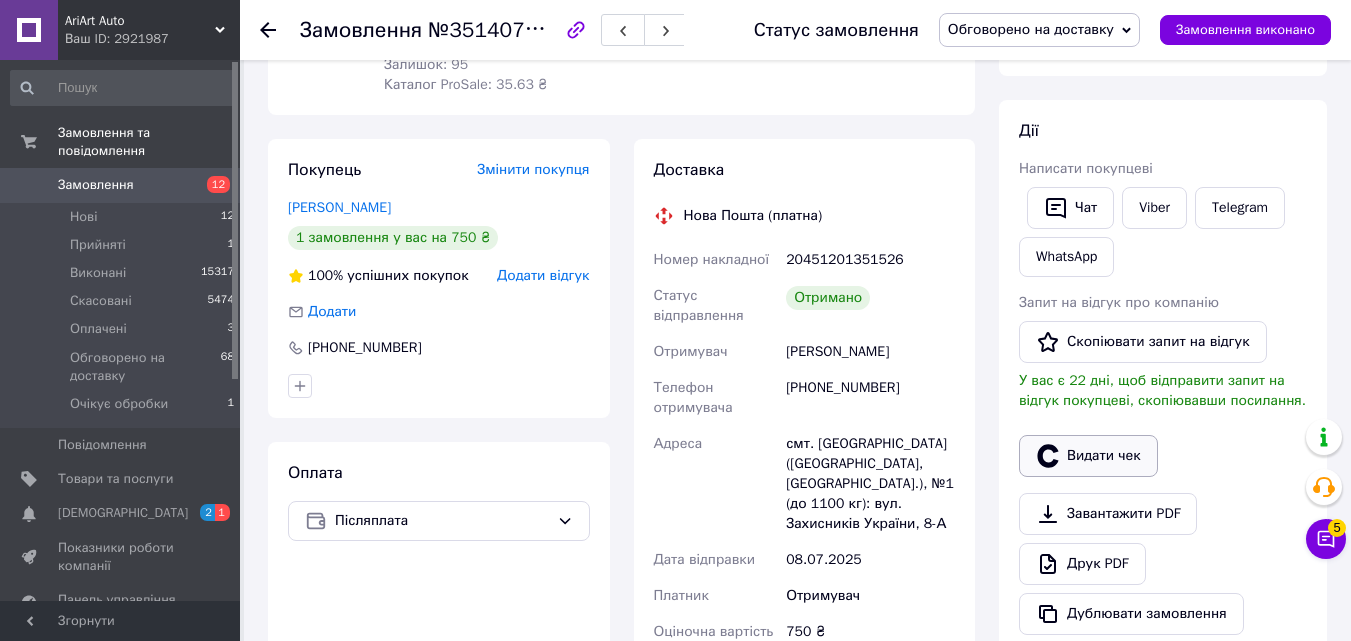 click on "Видати чек" at bounding box center (1088, 456) 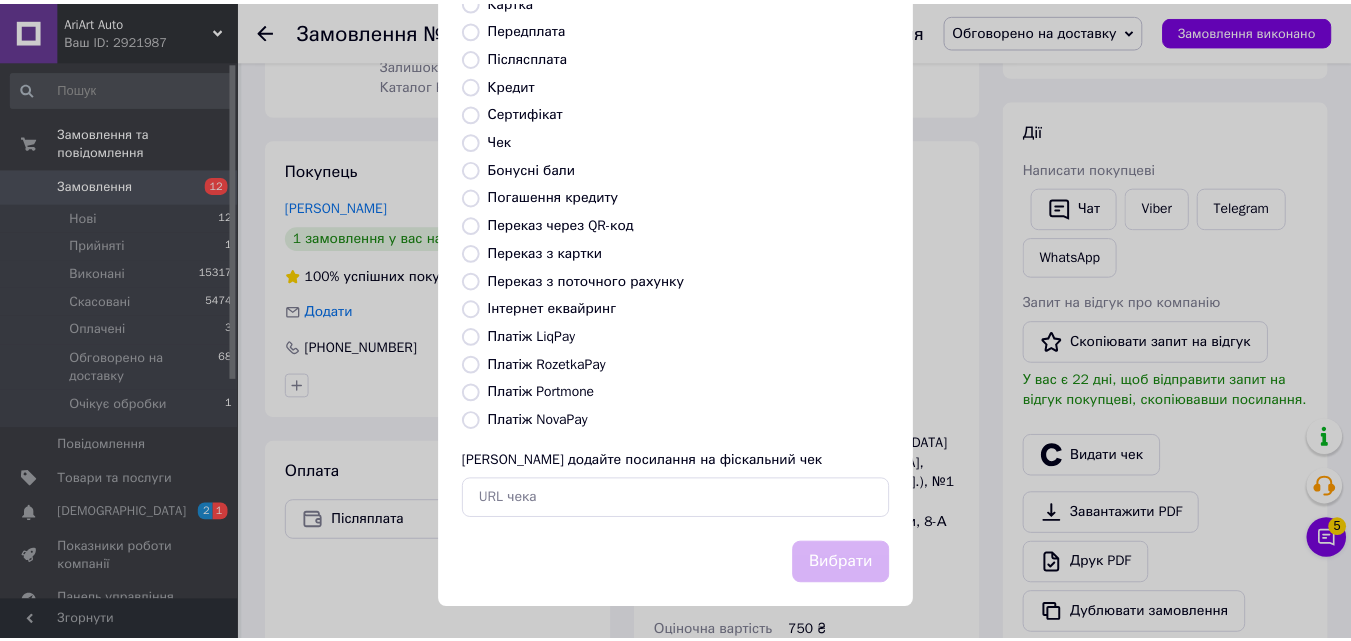 scroll, scrollTop: 218, scrollLeft: 0, axis: vertical 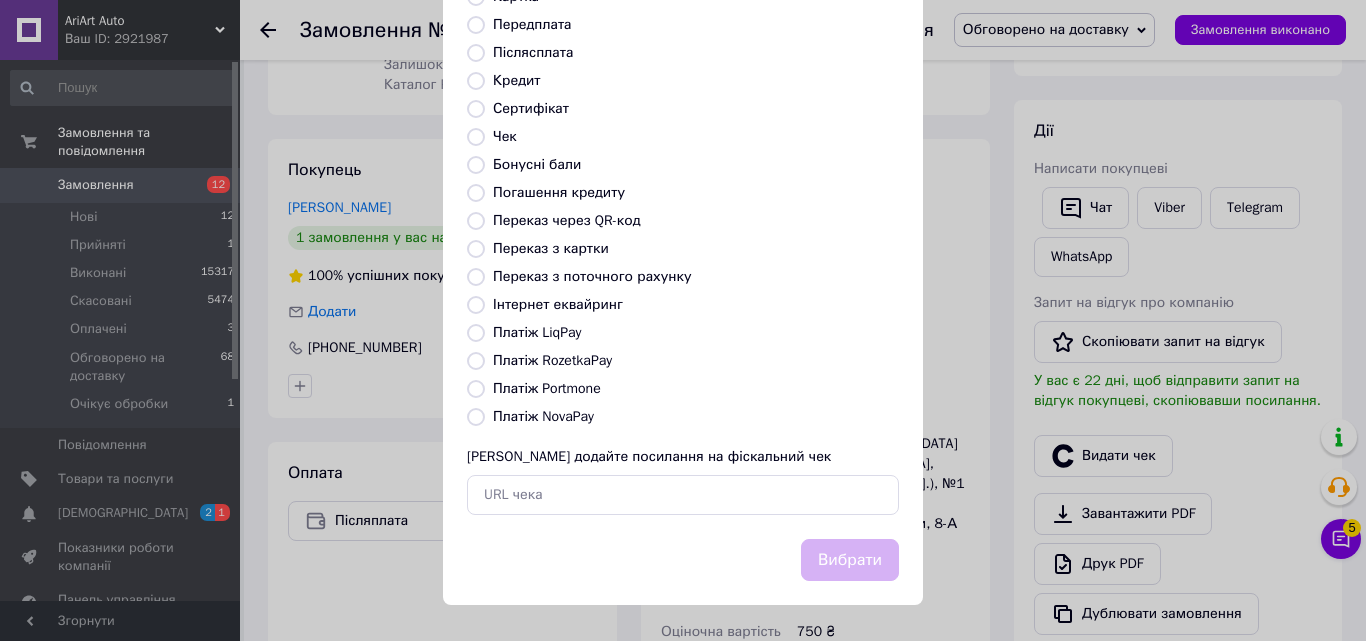 click on "Видати фіскальний чек Виберіть тип форми оплати, який буде вказаний у чеку Готівка Безготівковий Картка Передплата Післясплата Кредит Сертифікат Чек Бонусні бали Погашення кредиту Переказ через QR-код Переказ з картки Переказ з поточного рахунку Інтернет еквайринг Платіж LiqPay Платіж RozetkaPay Платіж Portmone Платіж NovaPay Або додайте посилання на фіскальний чек Вибрати" at bounding box center (683, 211) 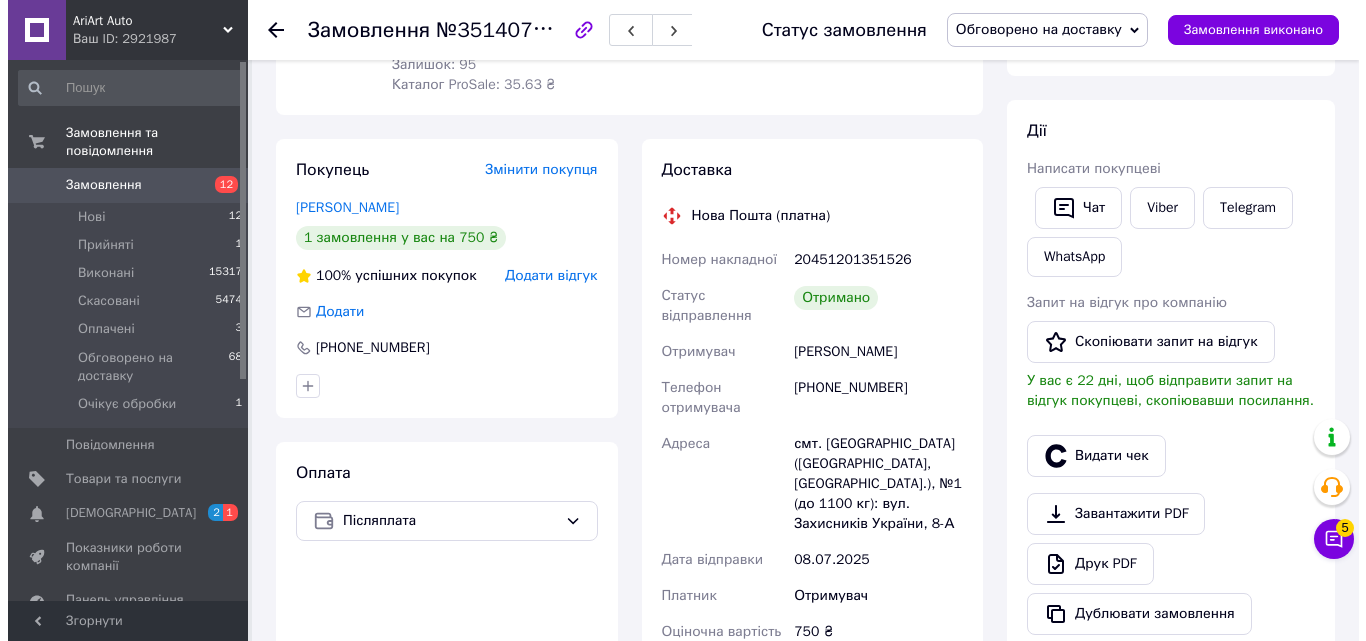 scroll, scrollTop: 500, scrollLeft: 0, axis: vertical 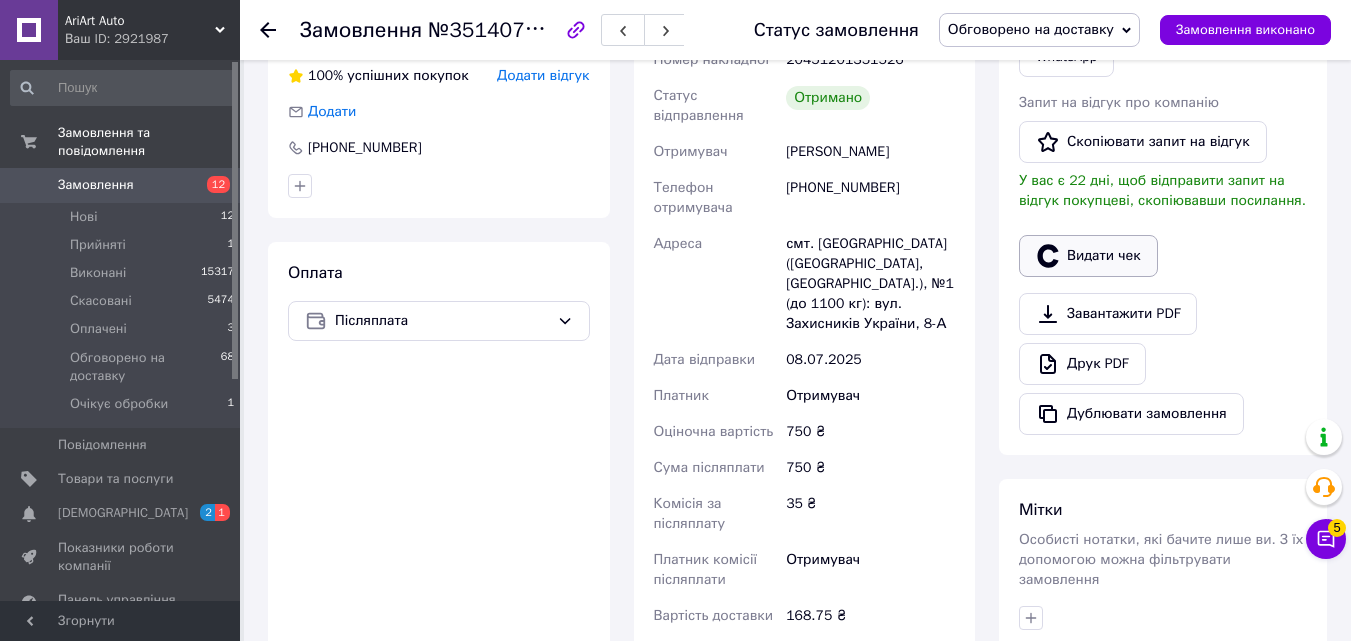click on "Видати чек" at bounding box center [1088, 256] 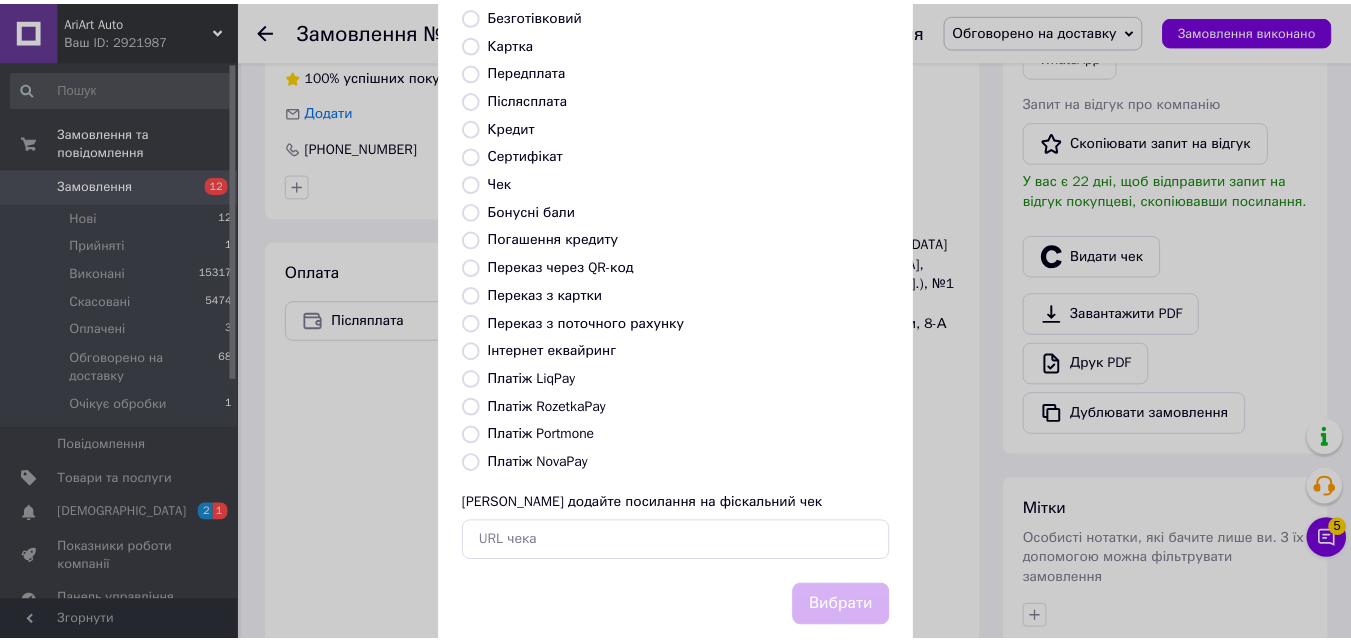 scroll, scrollTop: 200, scrollLeft: 0, axis: vertical 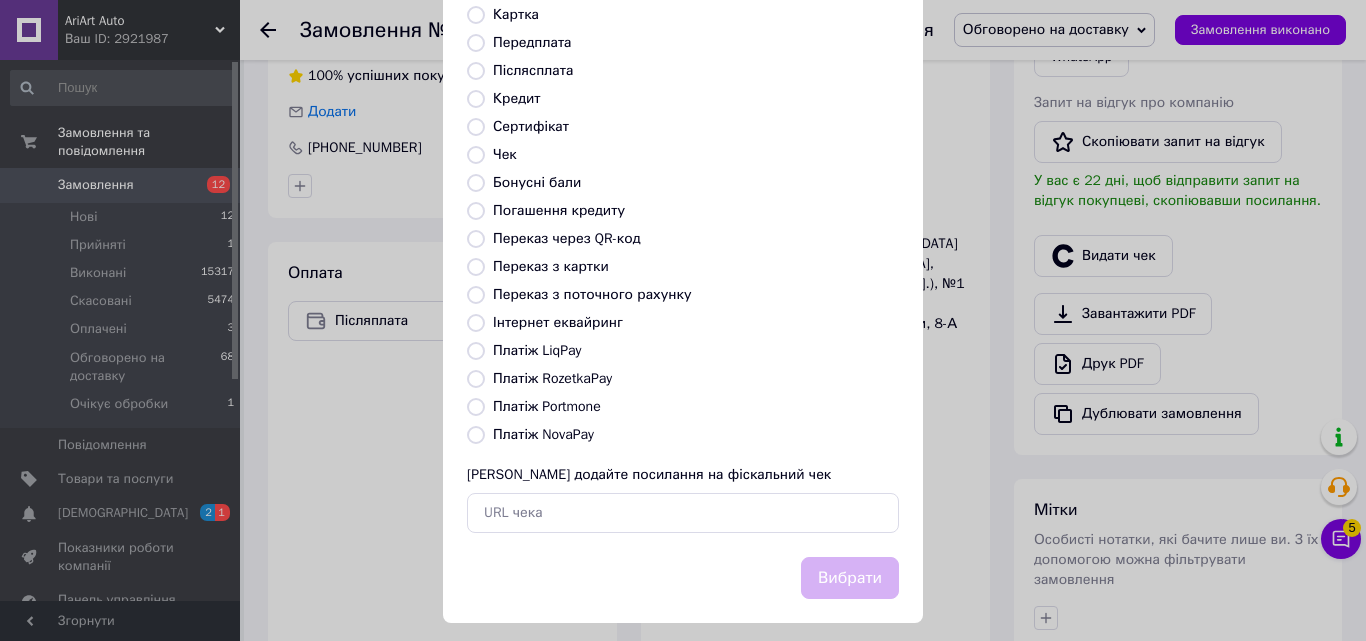 click on "Платіж NovaPay" at bounding box center [476, 435] 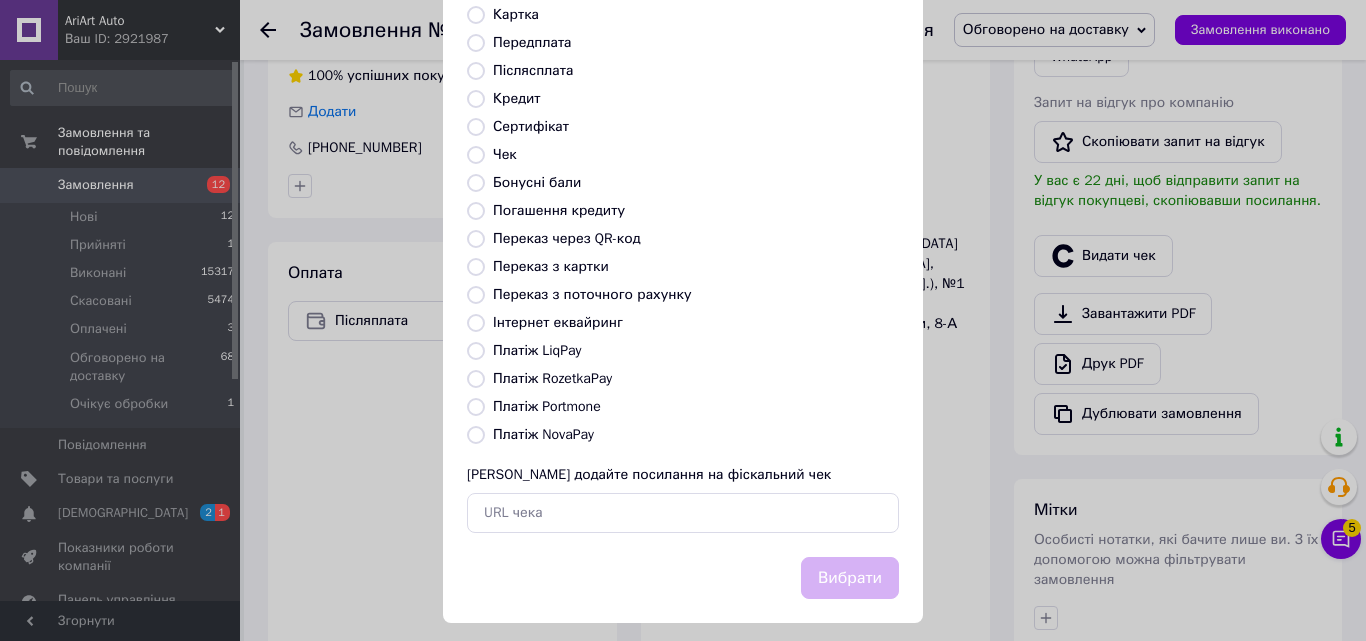 radio on "true" 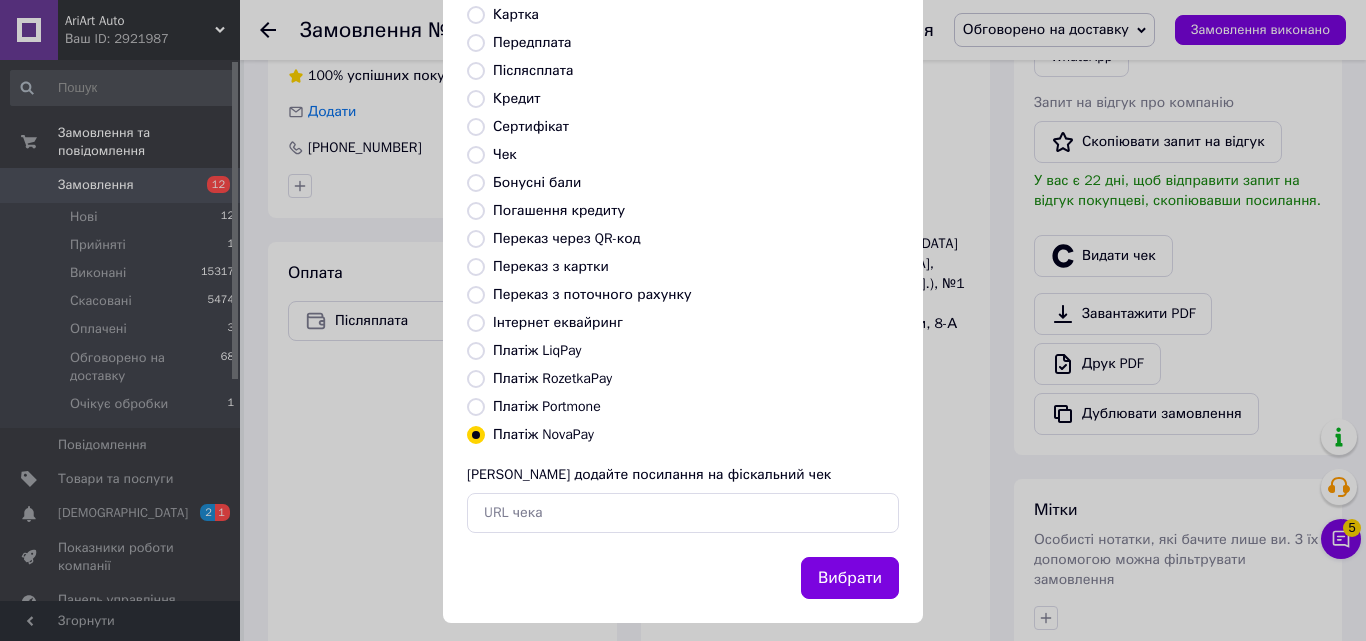 drag, startPoint x: 853, startPoint y: 580, endPoint x: 836, endPoint y: 587, distance: 18.384777 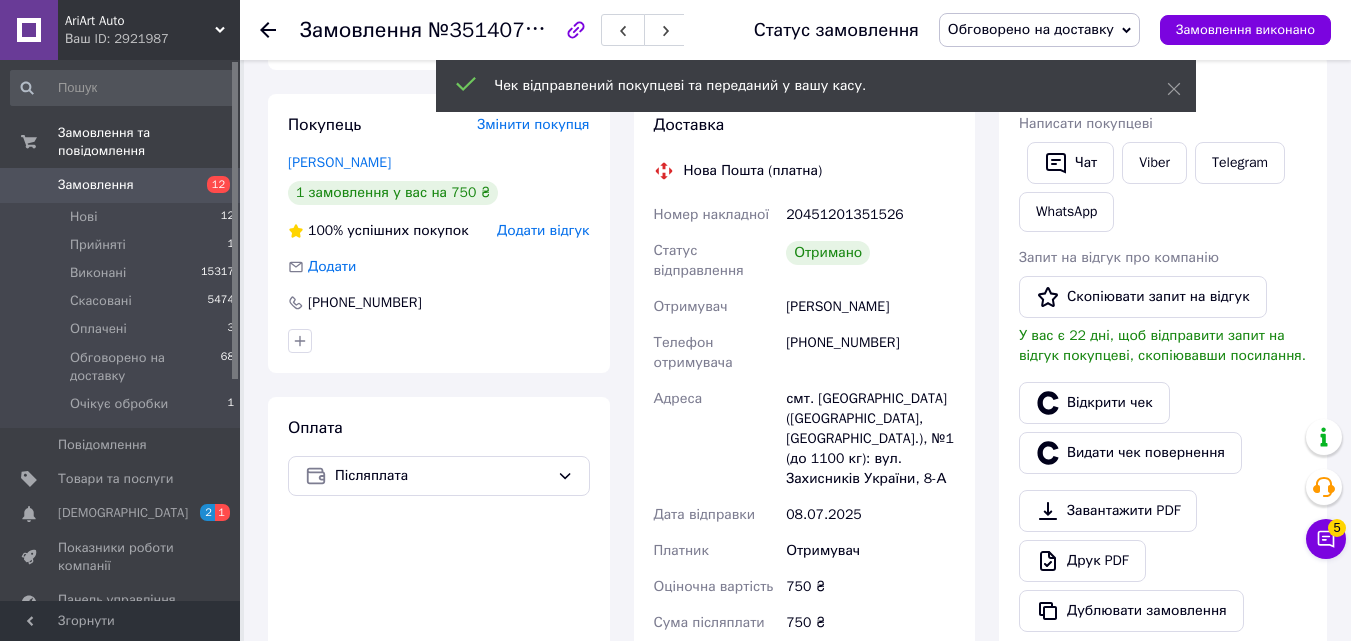 scroll, scrollTop: 200, scrollLeft: 0, axis: vertical 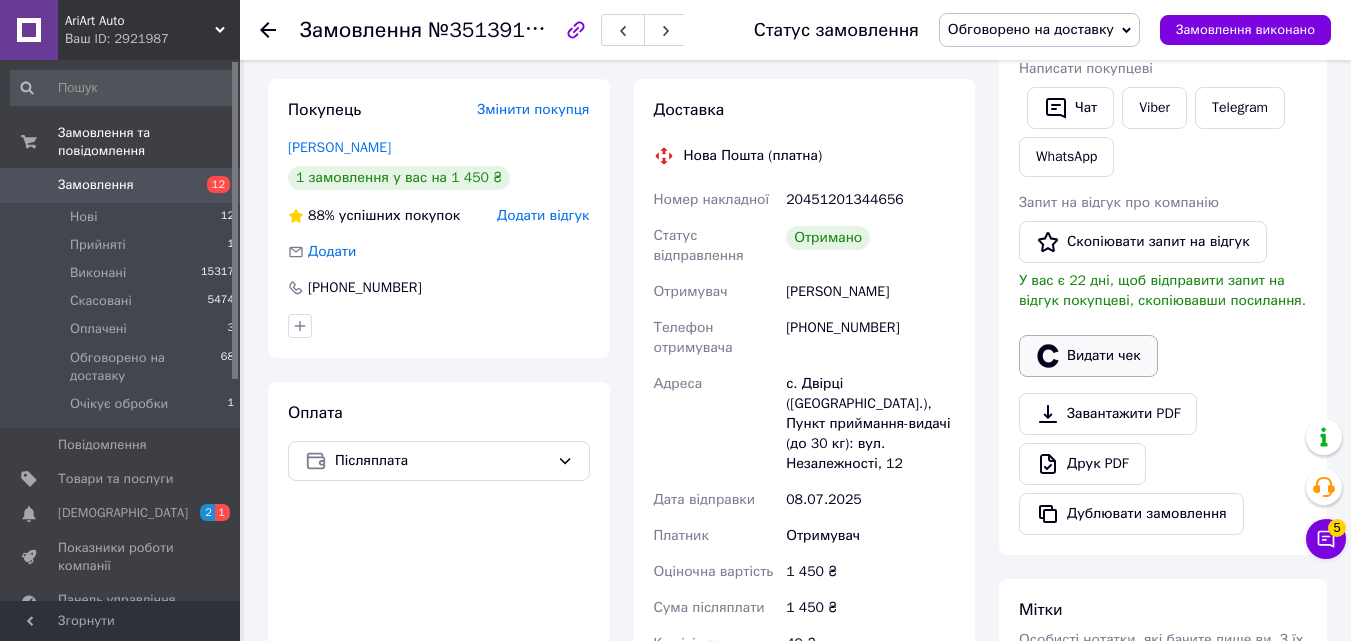 click on "Видати чек" at bounding box center [1088, 356] 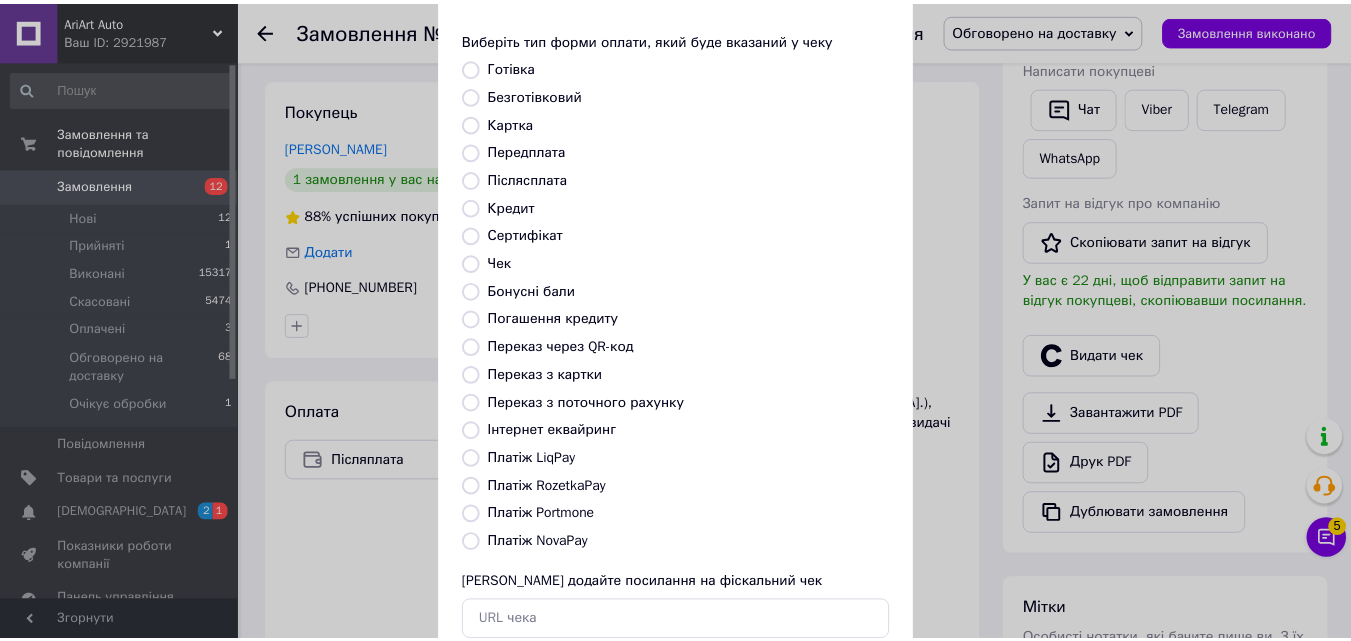 scroll, scrollTop: 218, scrollLeft: 0, axis: vertical 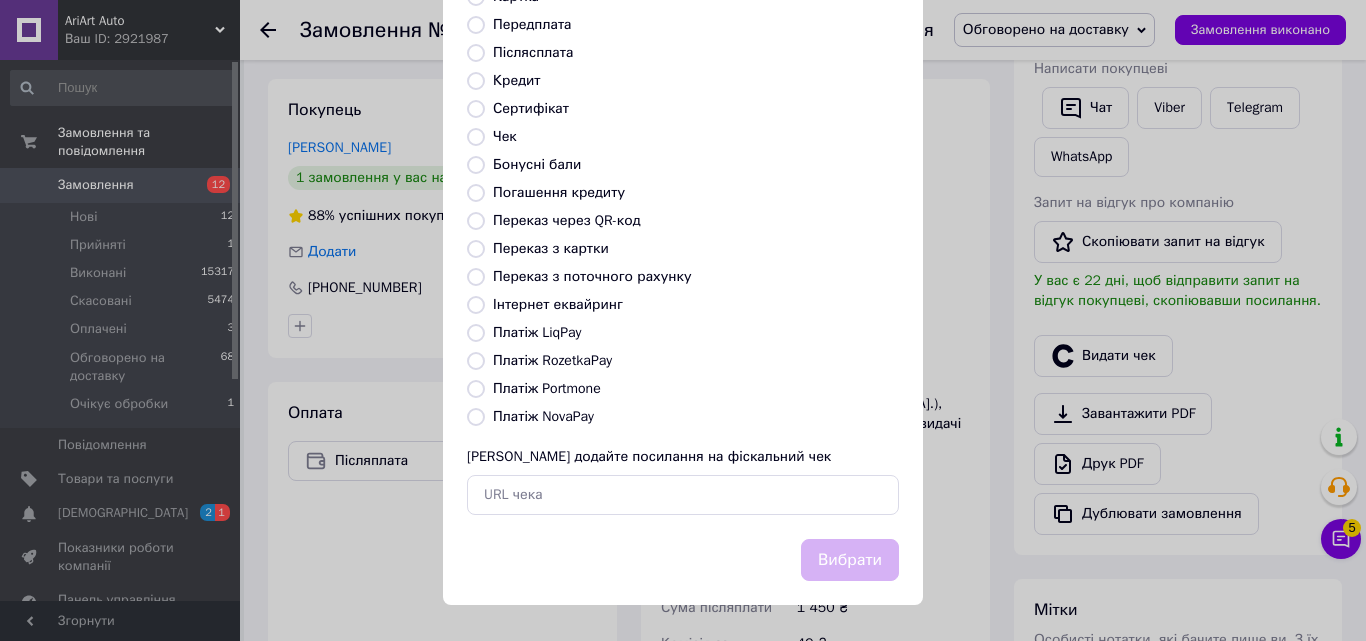 click on "Платіж RozetkaPay" at bounding box center [476, 361] 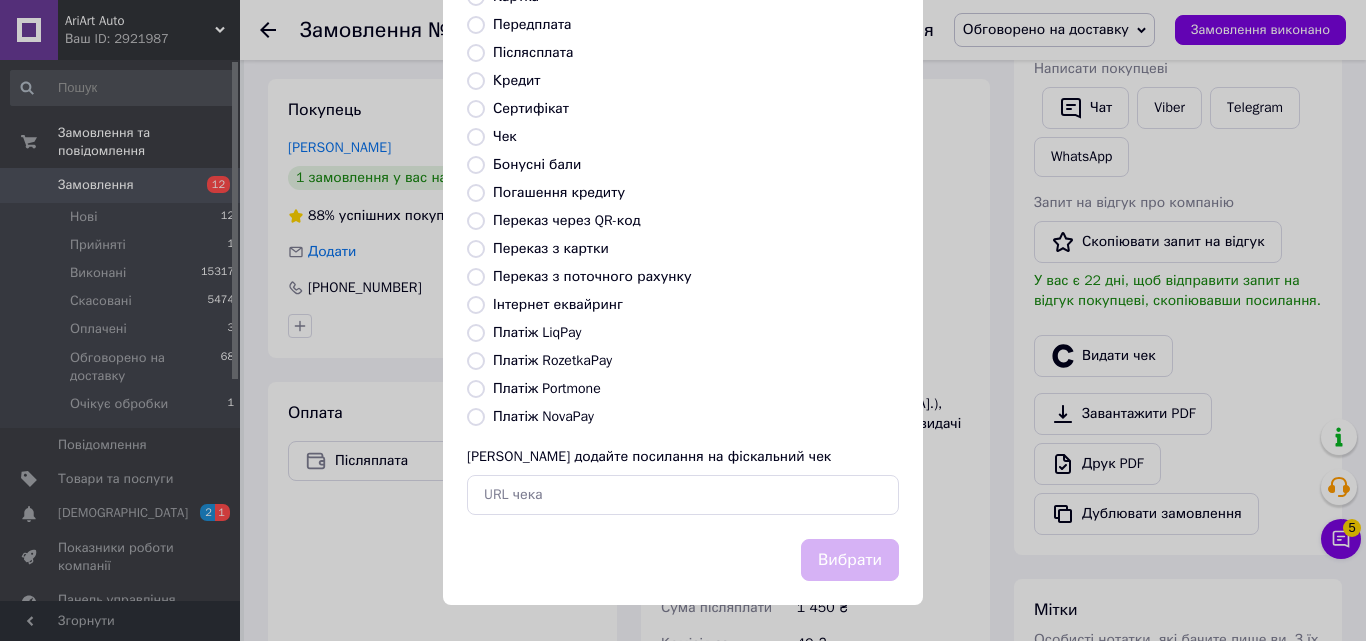 radio on "true" 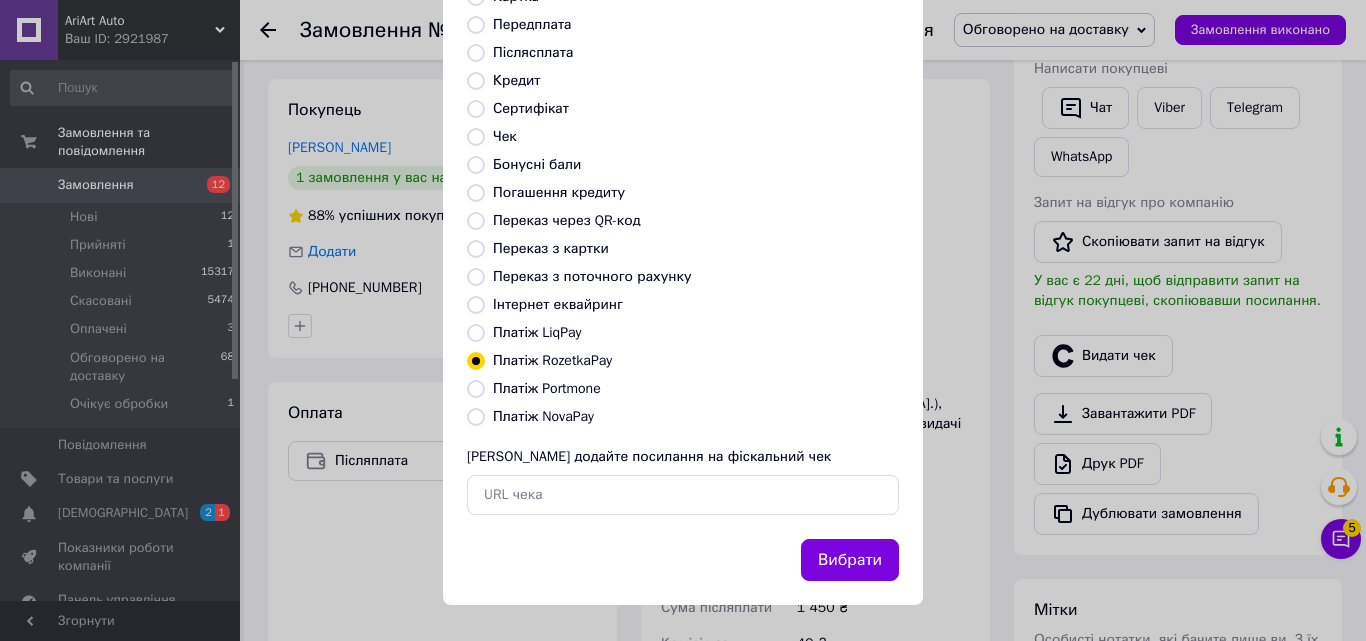 click on "Платіж NovaPay" at bounding box center [476, 417] 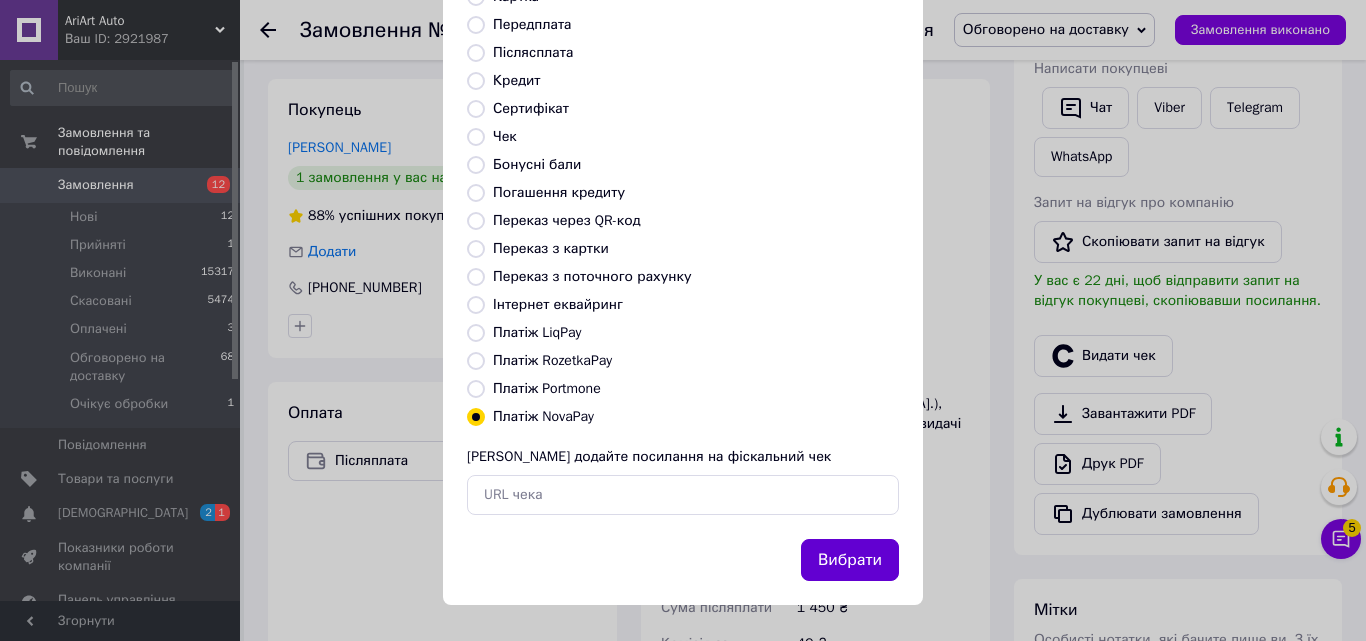 click on "Вибрати" at bounding box center [850, 560] 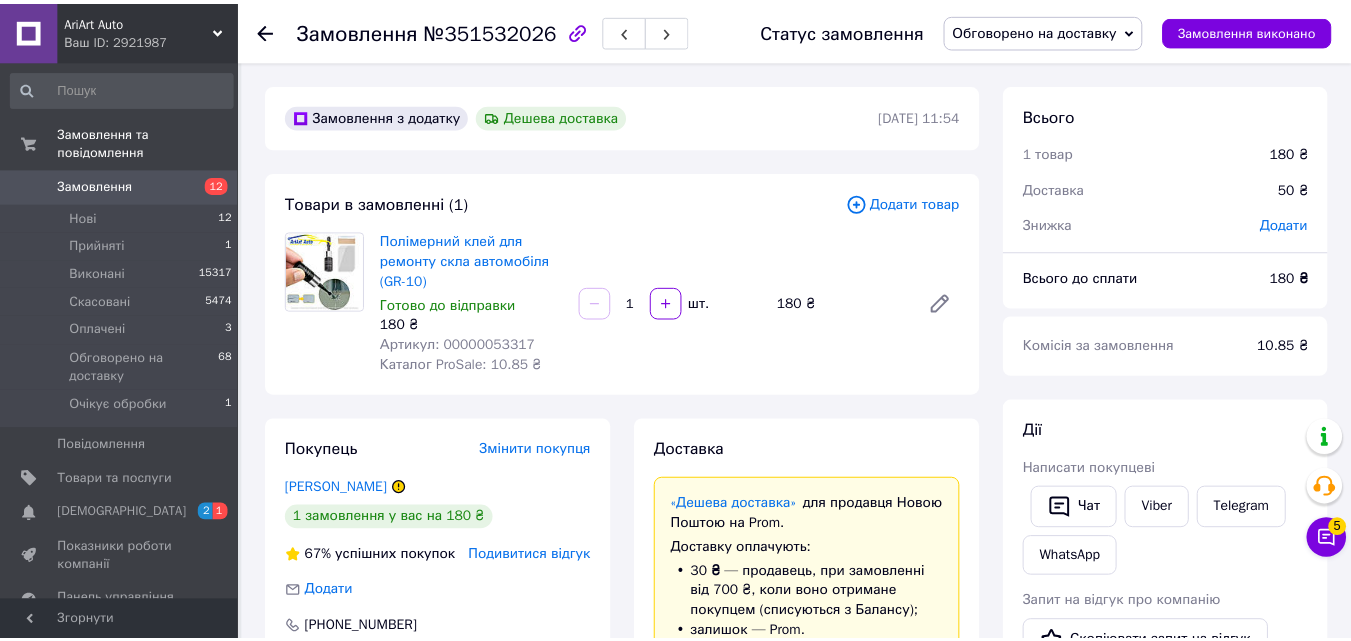 scroll, scrollTop: 0, scrollLeft: 0, axis: both 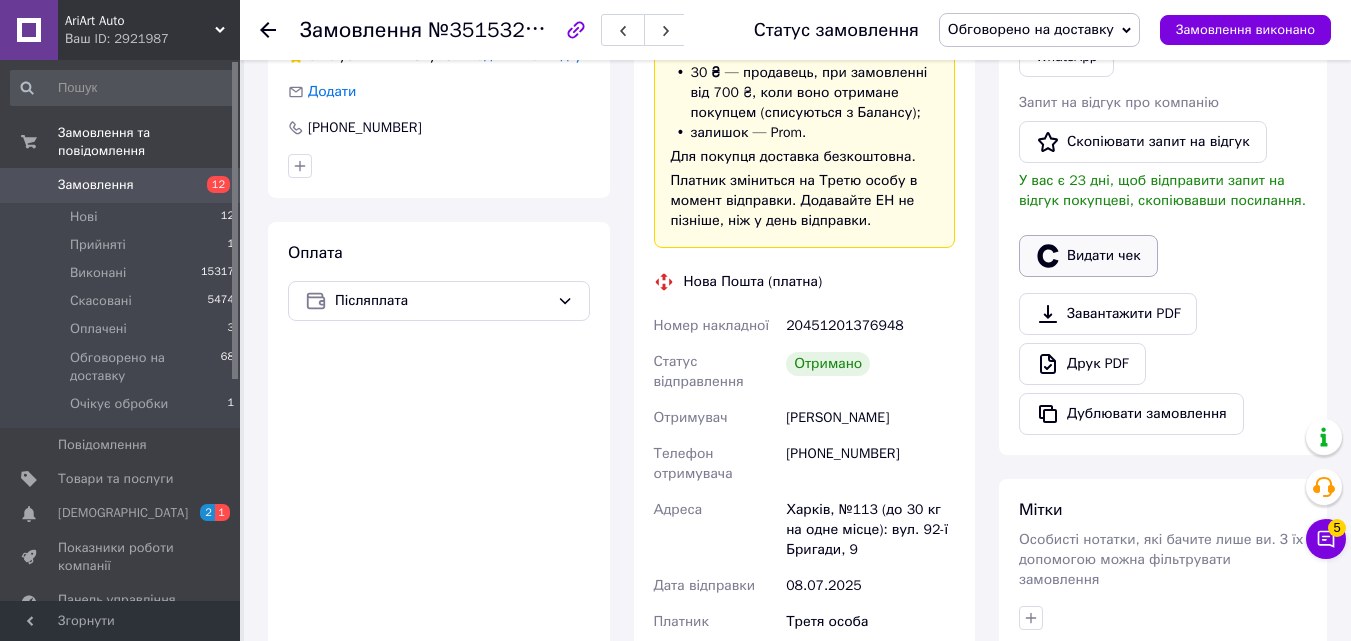 click on "Видати чек" at bounding box center [1088, 256] 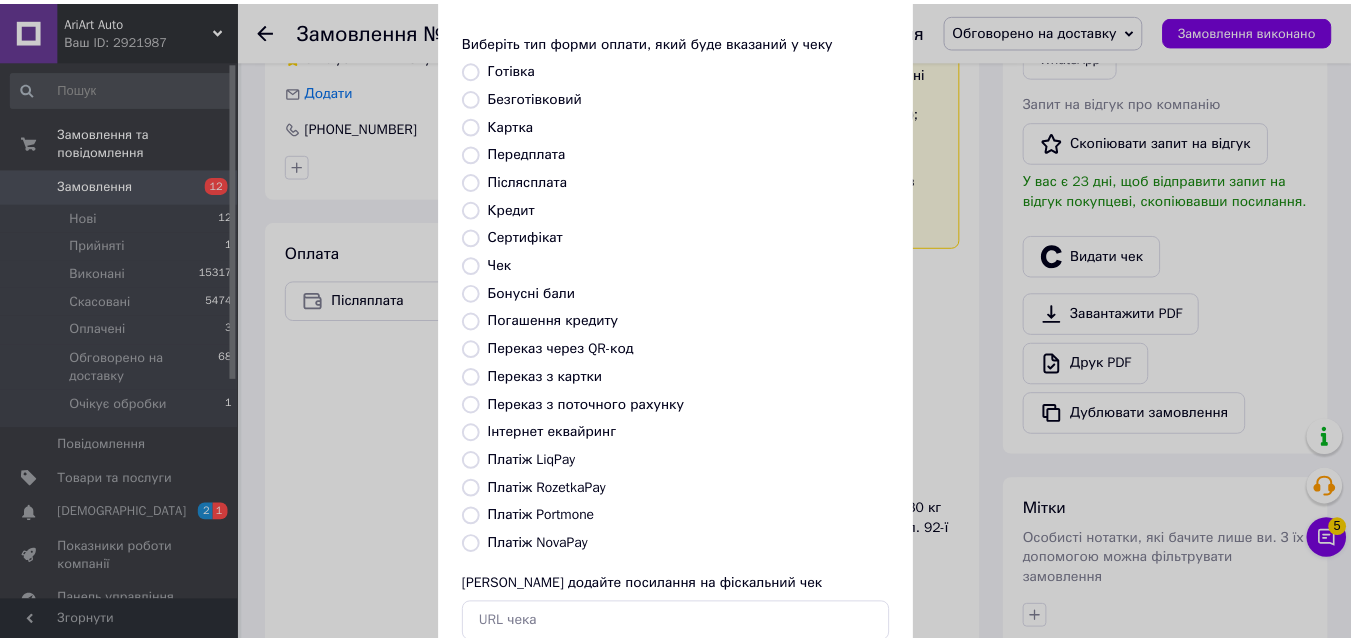 scroll, scrollTop: 218, scrollLeft: 0, axis: vertical 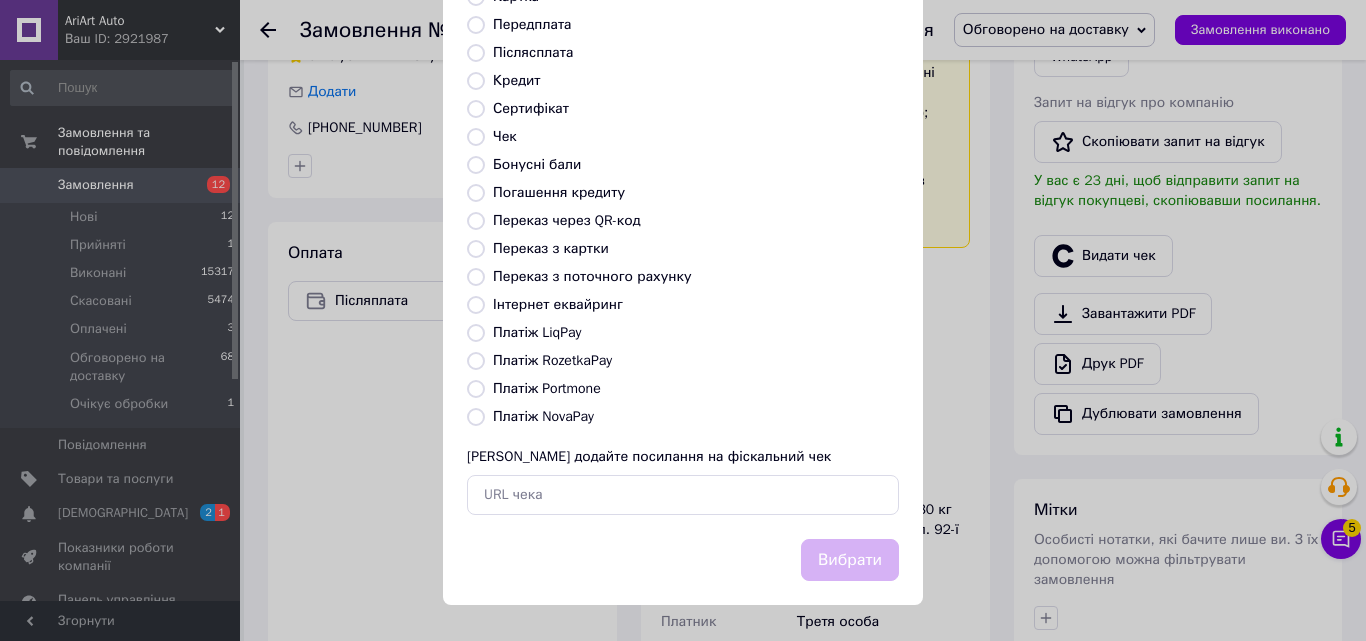 click on "Платіж NovaPay" at bounding box center (476, 417) 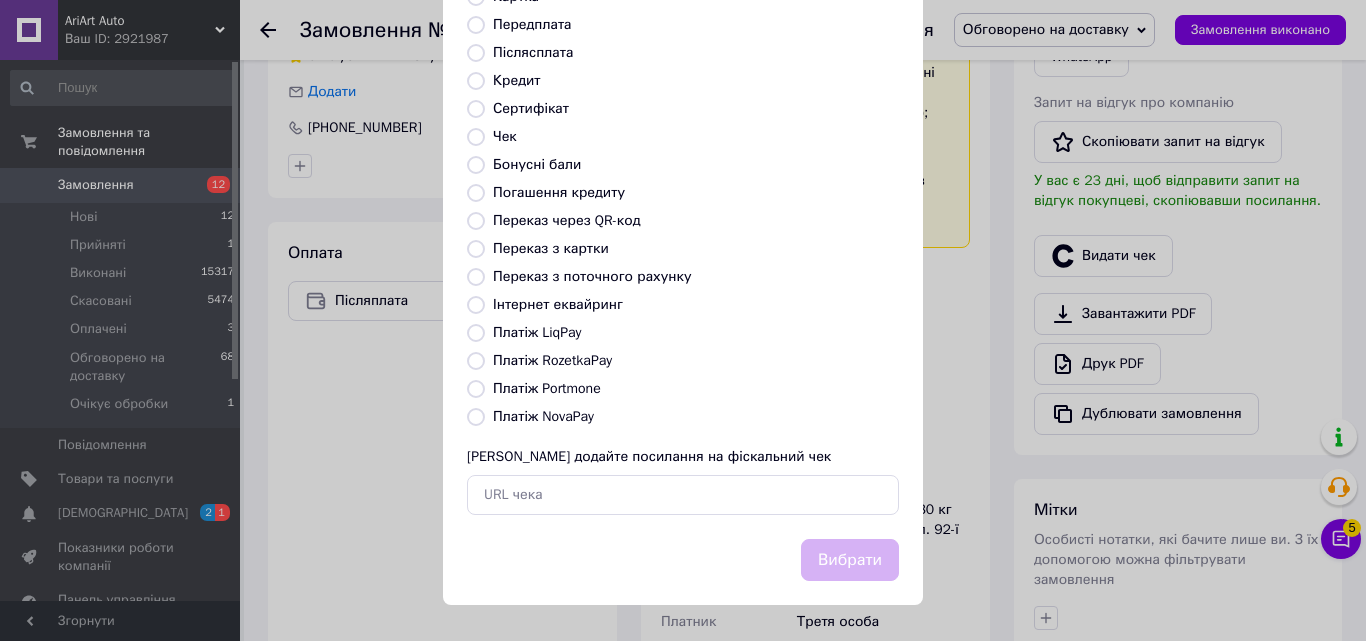 radio on "true" 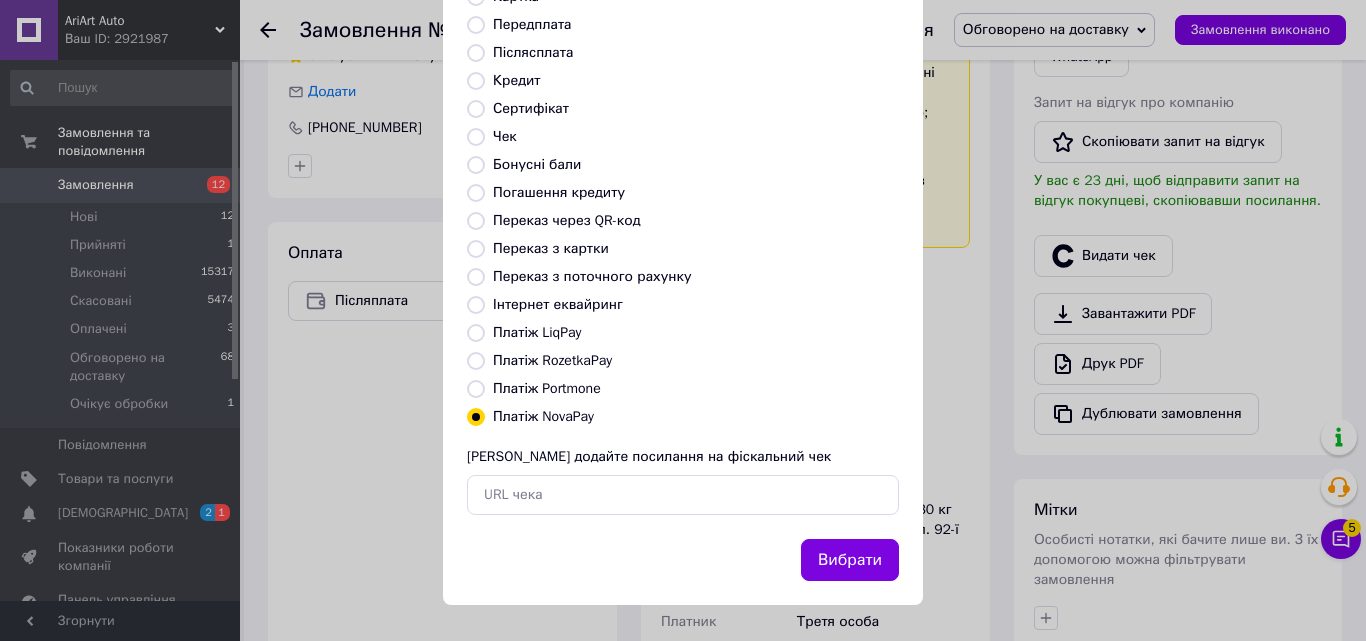 click on "Вибрати" at bounding box center [850, 560] 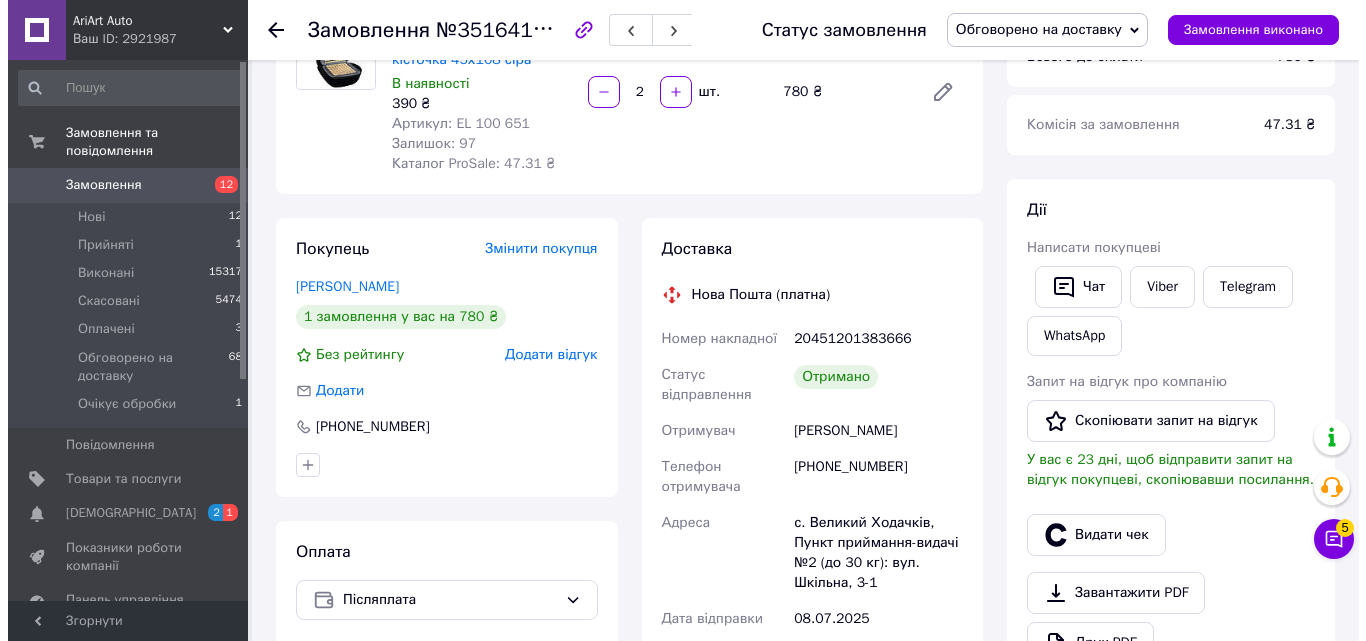 scroll, scrollTop: 400, scrollLeft: 0, axis: vertical 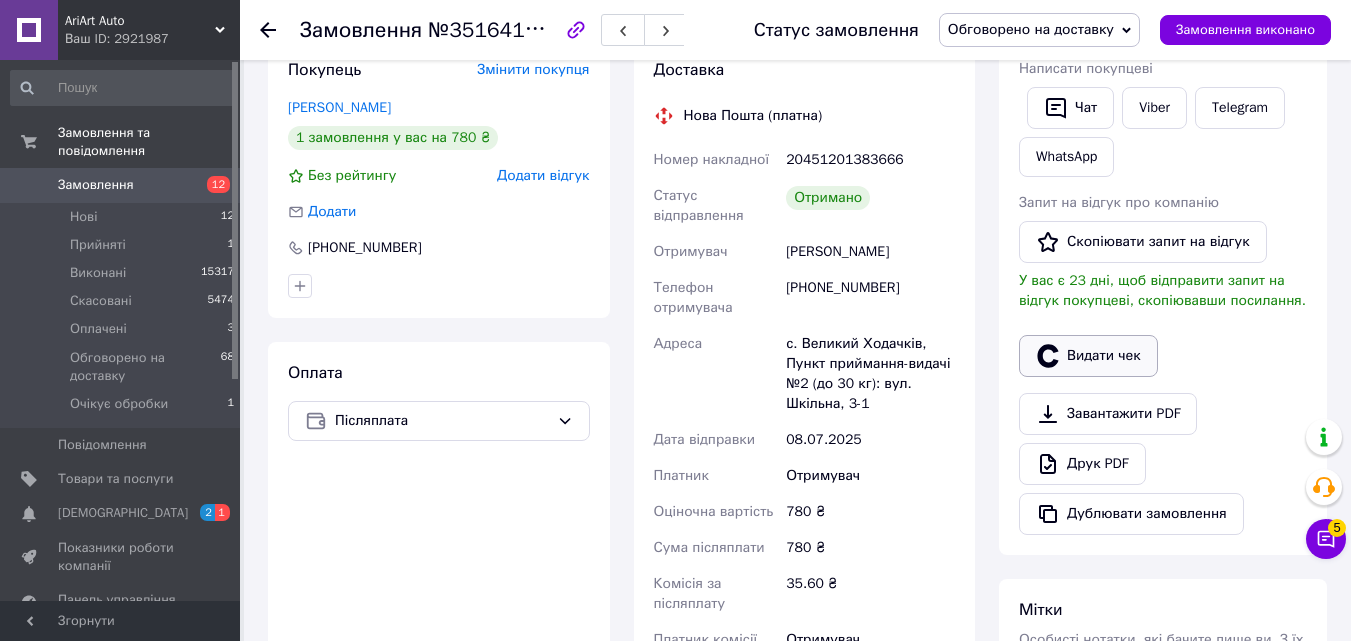 drag, startPoint x: 1113, startPoint y: 358, endPoint x: 1094, endPoint y: 363, distance: 19.646883 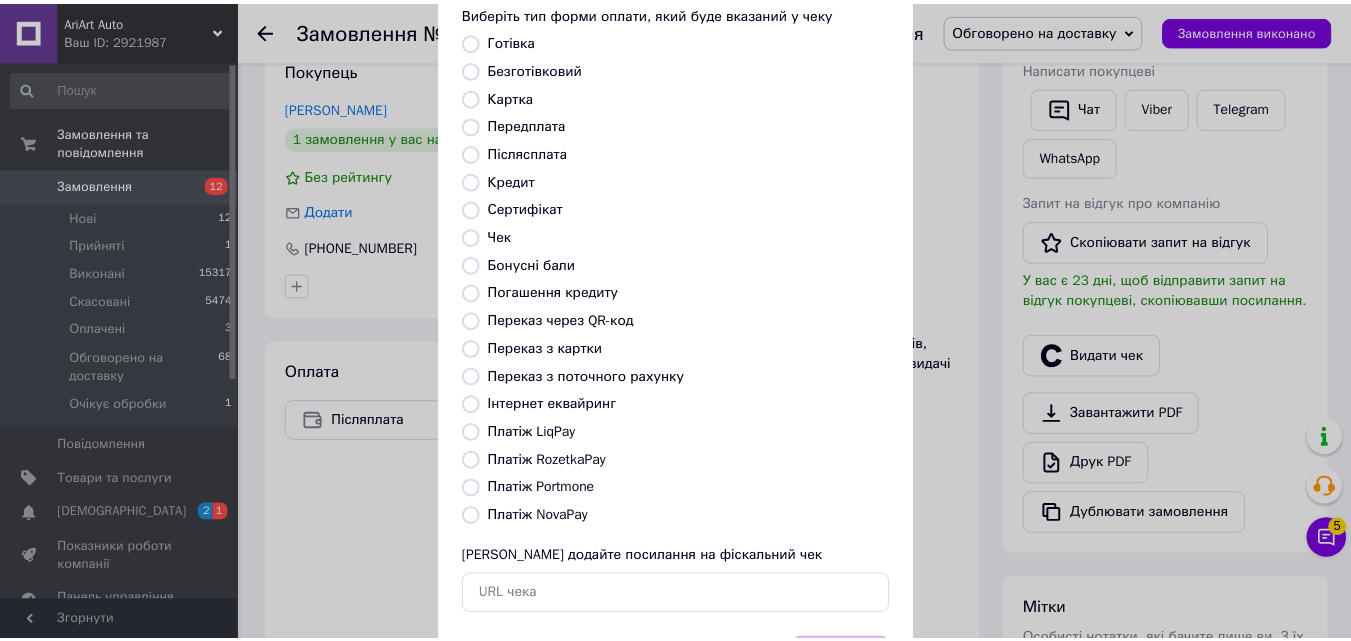 scroll, scrollTop: 218, scrollLeft: 0, axis: vertical 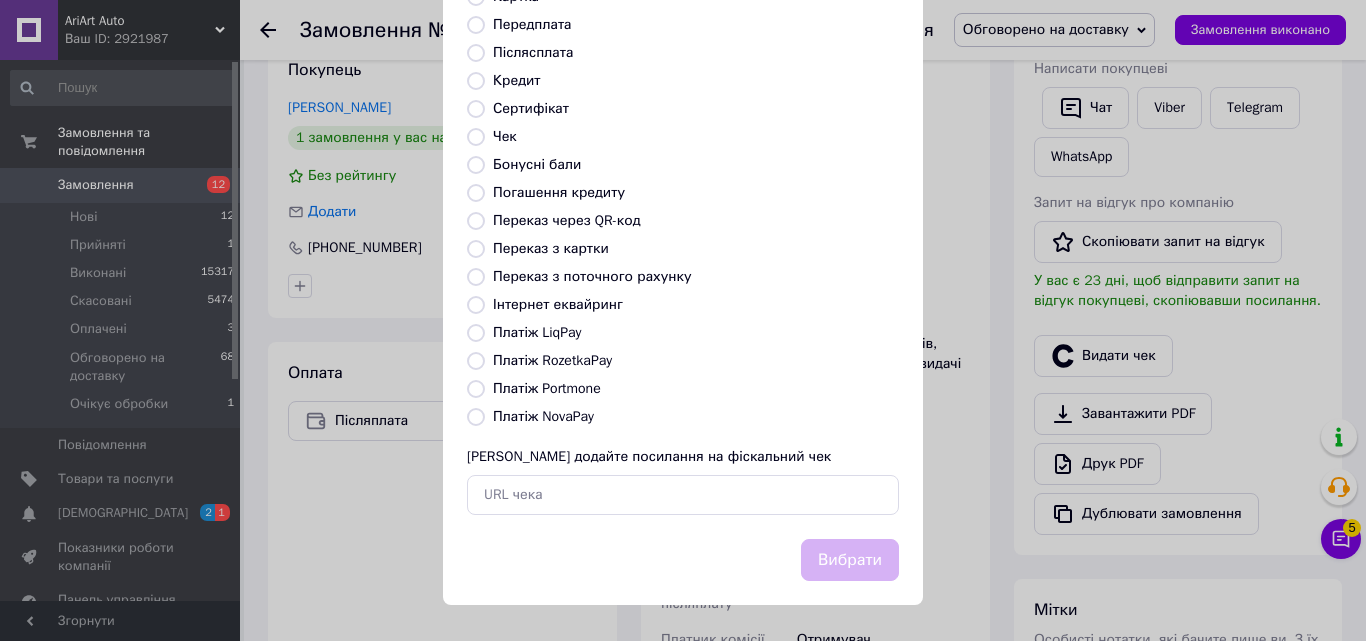 click on "Платіж NovaPay" at bounding box center (476, 417) 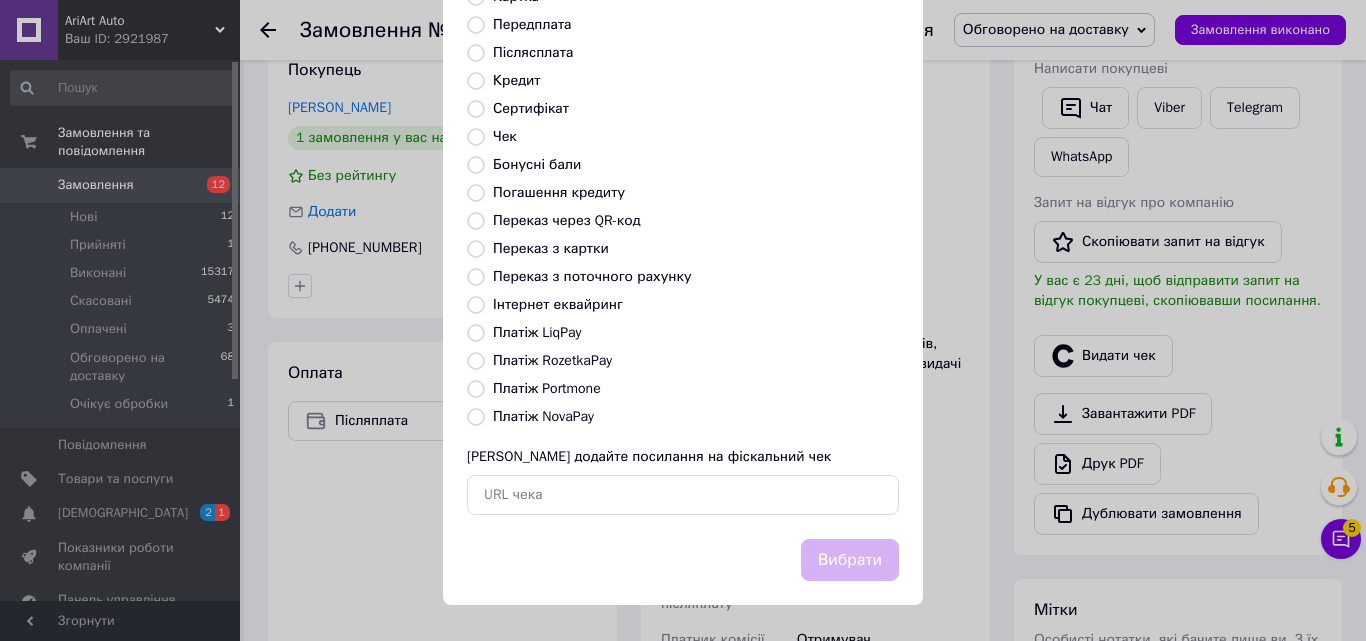 radio on "true" 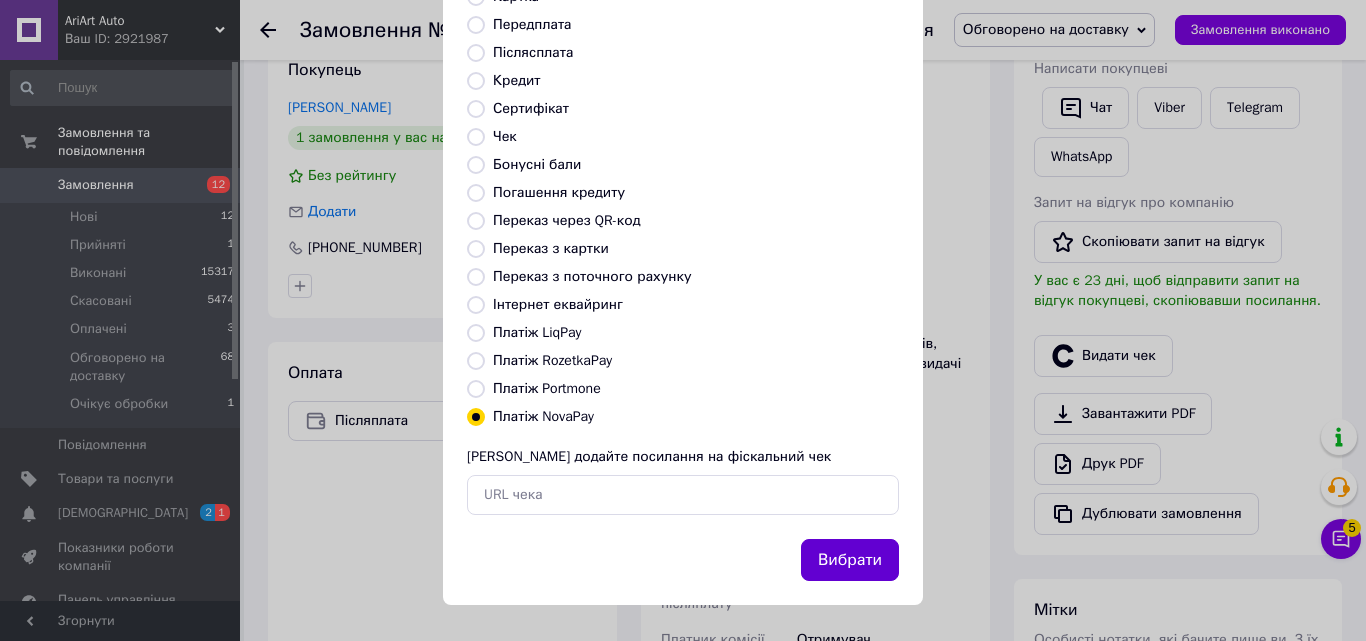 click on "Вибрати" at bounding box center (850, 560) 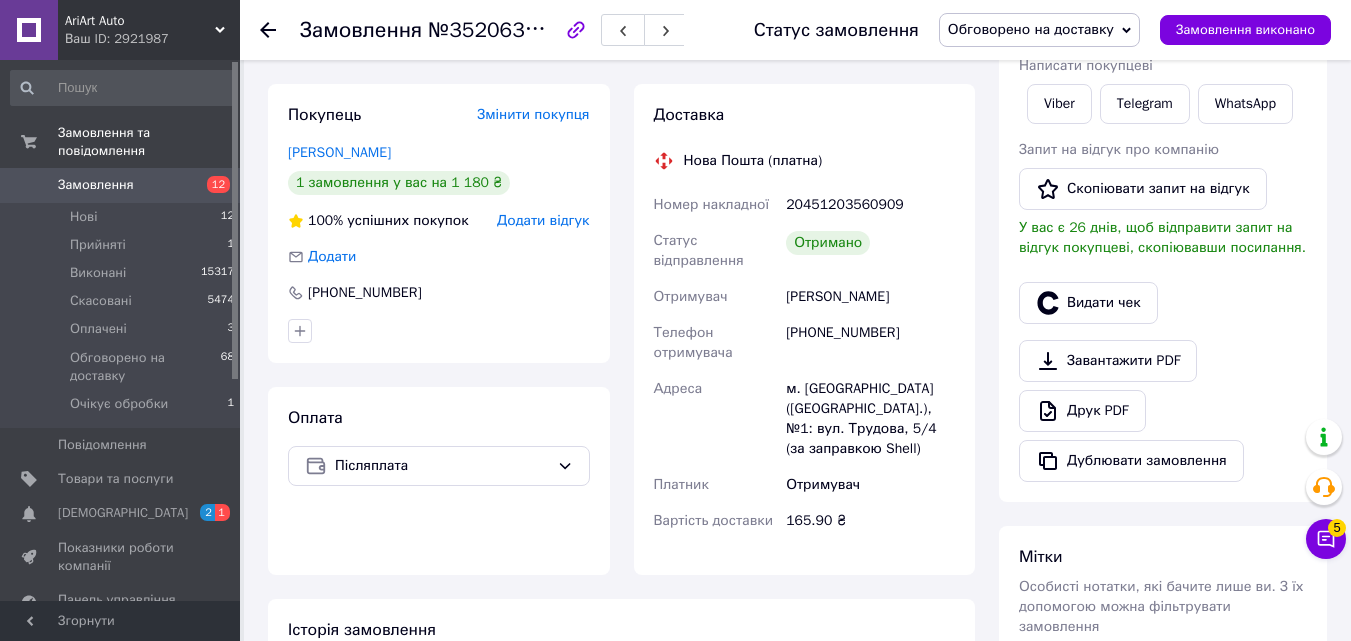 scroll, scrollTop: 300, scrollLeft: 0, axis: vertical 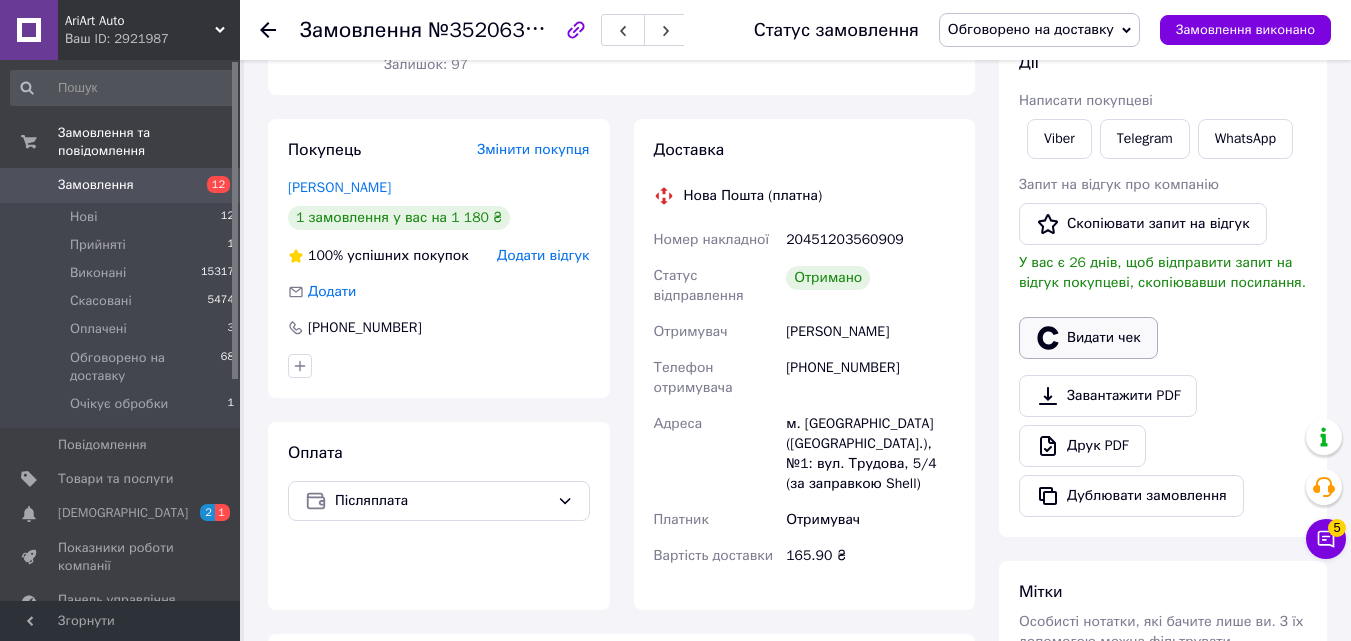 click on "Видати чек" at bounding box center (1088, 338) 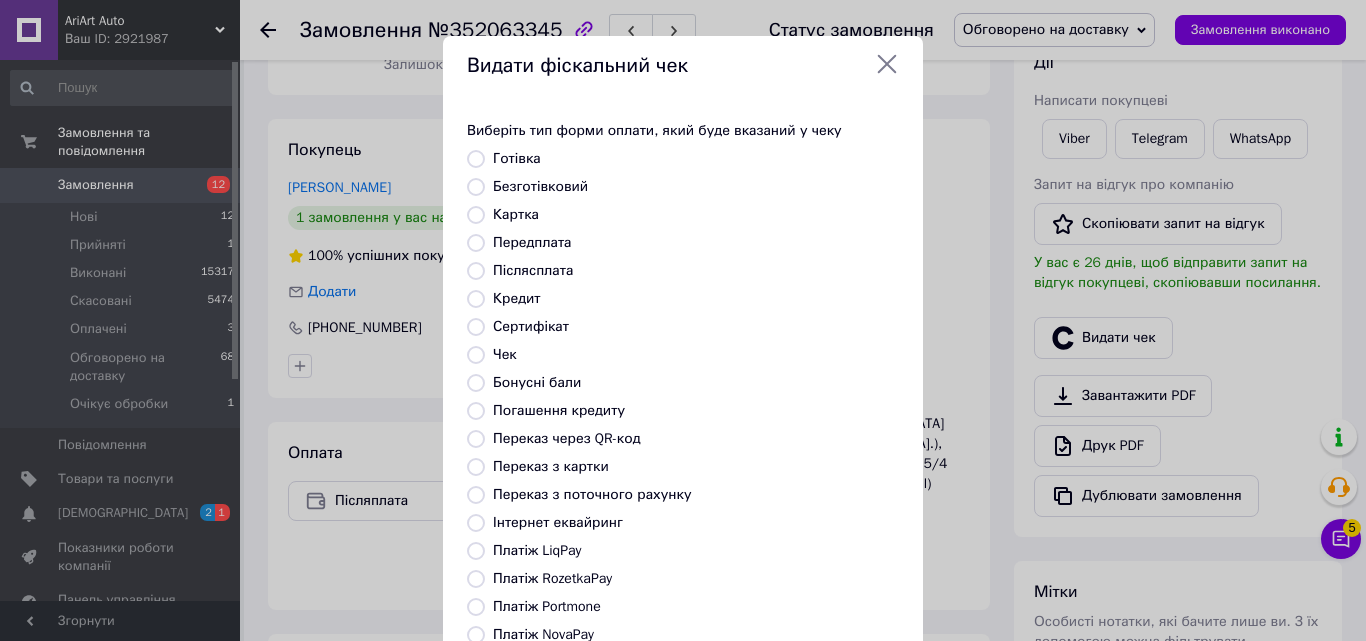 click on "Видати фіскальний чек Виберіть тип форми оплати, який буде вказаний у чеку Готівка Безготівковий Картка Передплата Післясплата Кредит Сертифікат Чек Бонусні бали Погашення кредиту Переказ через QR-код [GEOGRAPHIC_DATA] з картки Переказ з поточного рахунку Інтернет еквайринг Платіж LiqPay Платіж RozetkaPay Платіж Portmone Платіж NovaPay Або додайте посилання на фіскальний чек Вибрати" at bounding box center [683, 429] 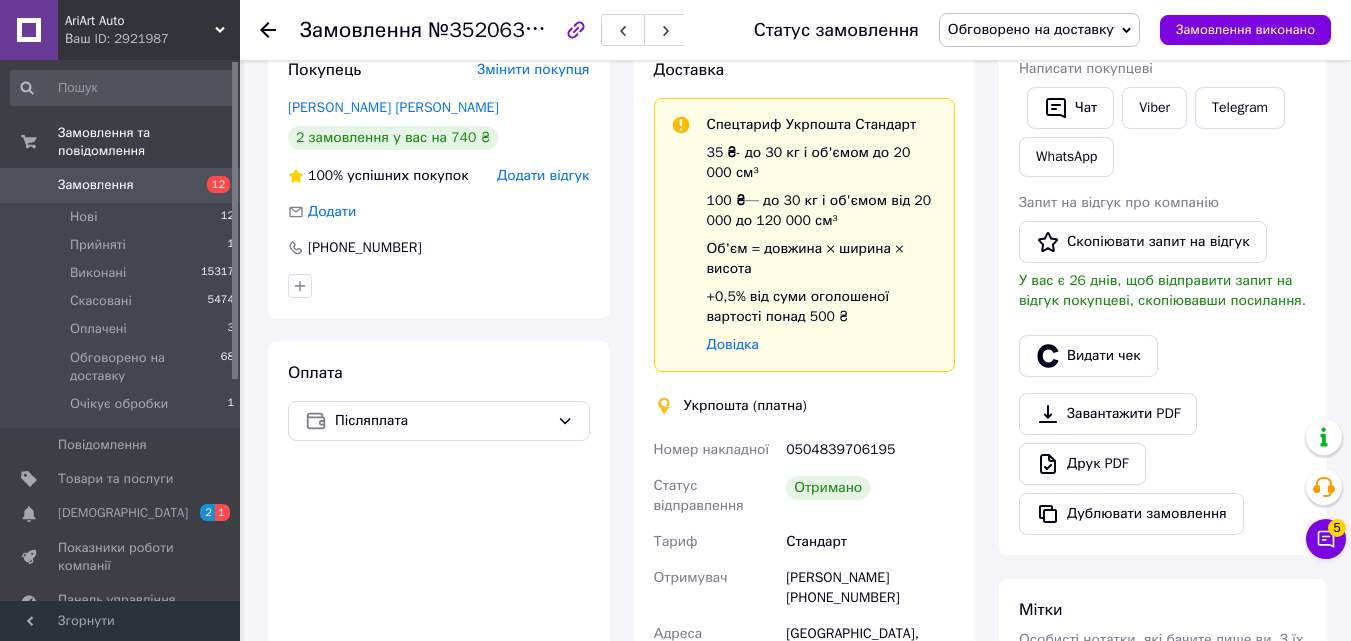 scroll, scrollTop: 800, scrollLeft: 0, axis: vertical 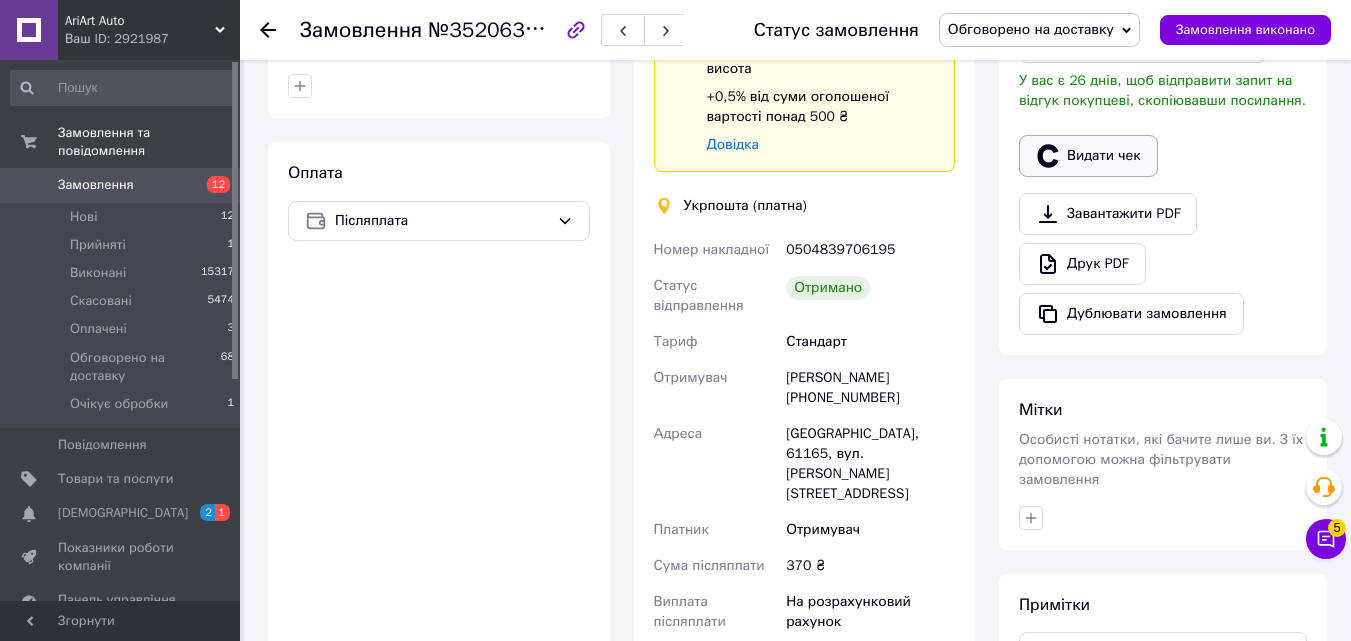 click on "Видати чек" at bounding box center [1088, 156] 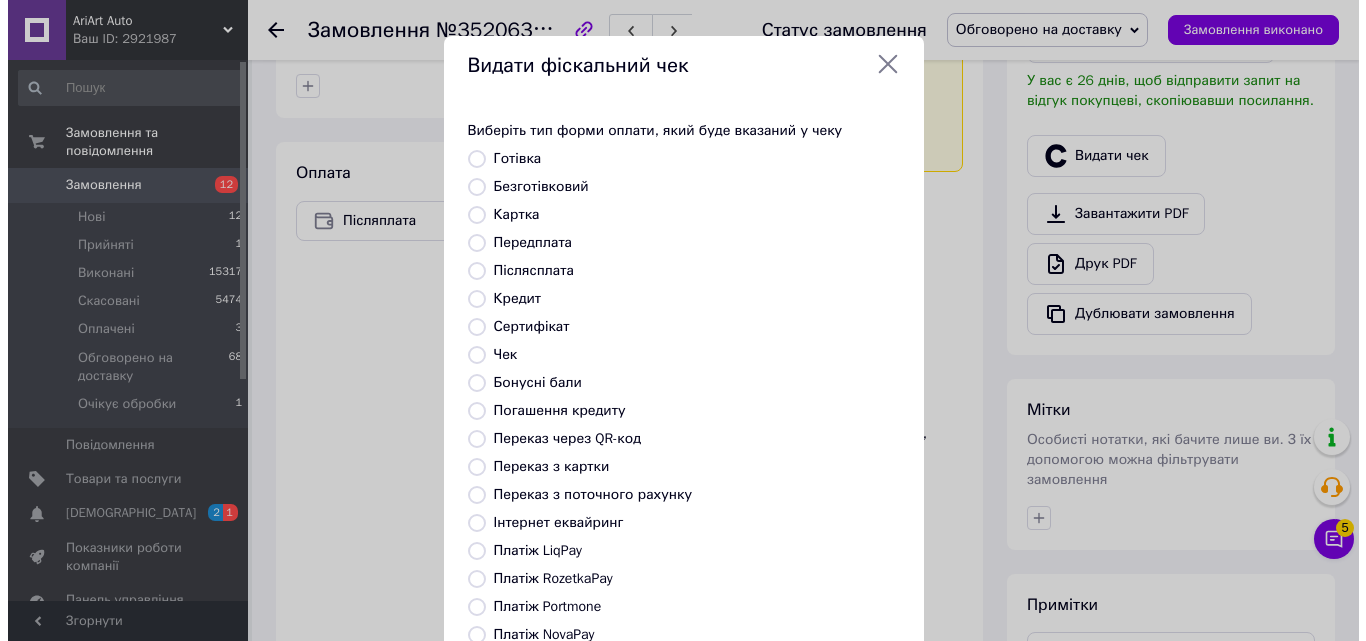 scroll, scrollTop: 580, scrollLeft: 0, axis: vertical 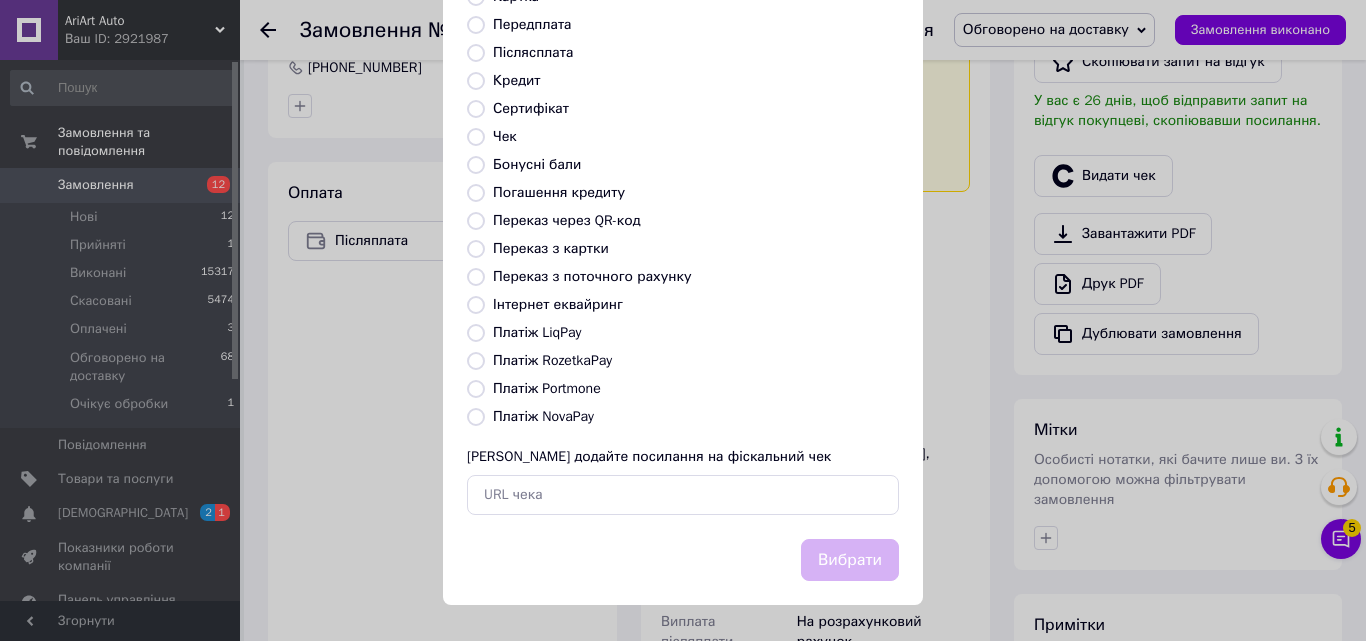 click on "Видати фіскальний чек Виберіть тип форми оплати, який буде вказаний у чеку Готівка Безготівковий Картка Передплата Післясплата Кредит Сертифікат Чек Бонусні бали Погашення кредиту Переказ через QR-код [GEOGRAPHIC_DATA] з картки Переказ з поточного рахунку Інтернет еквайринг Платіж LiqPay Платіж RozetkaPay Платіж Portmone Платіж NovaPay Або додайте посилання на фіскальний чек Вибрати" at bounding box center (683, 211) 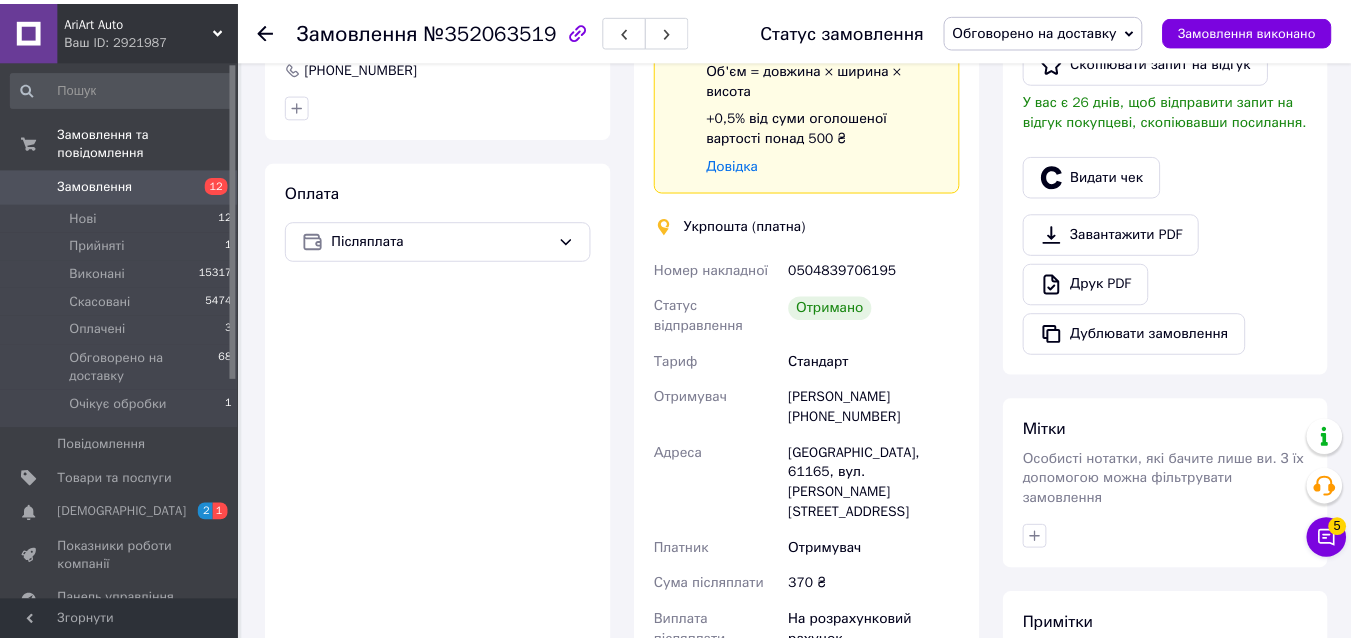 scroll, scrollTop: 600, scrollLeft: 0, axis: vertical 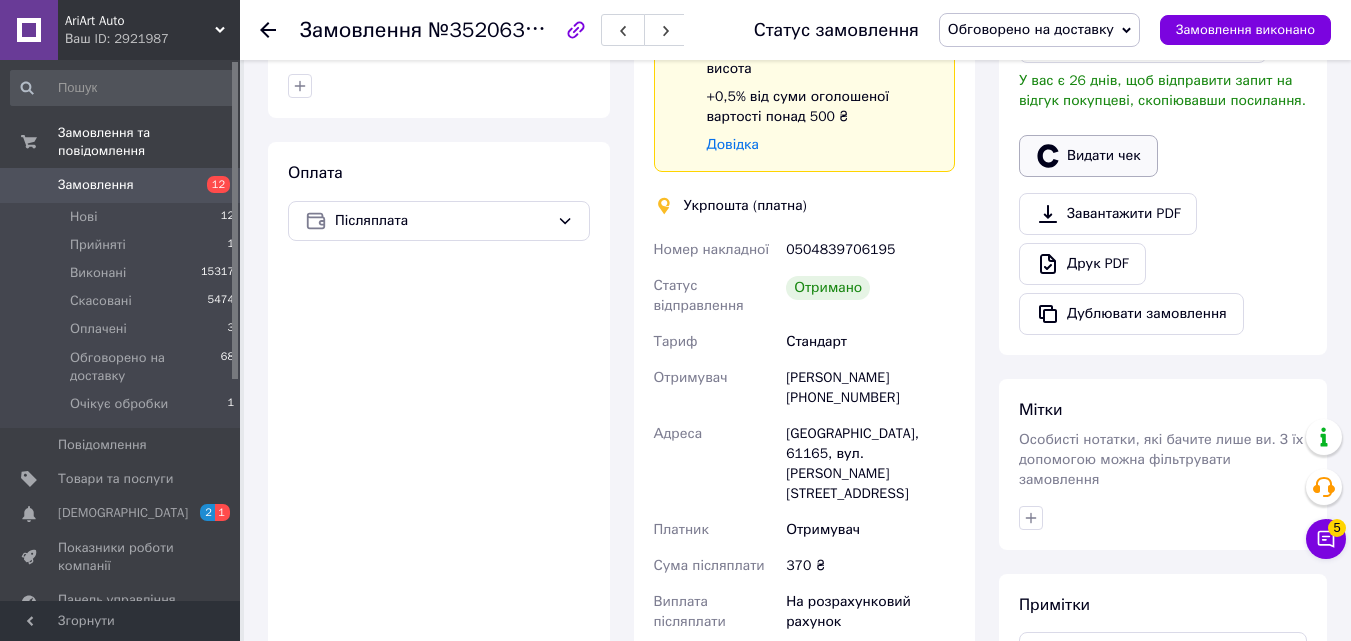 click on "Видати чек" at bounding box center [1088, 156] 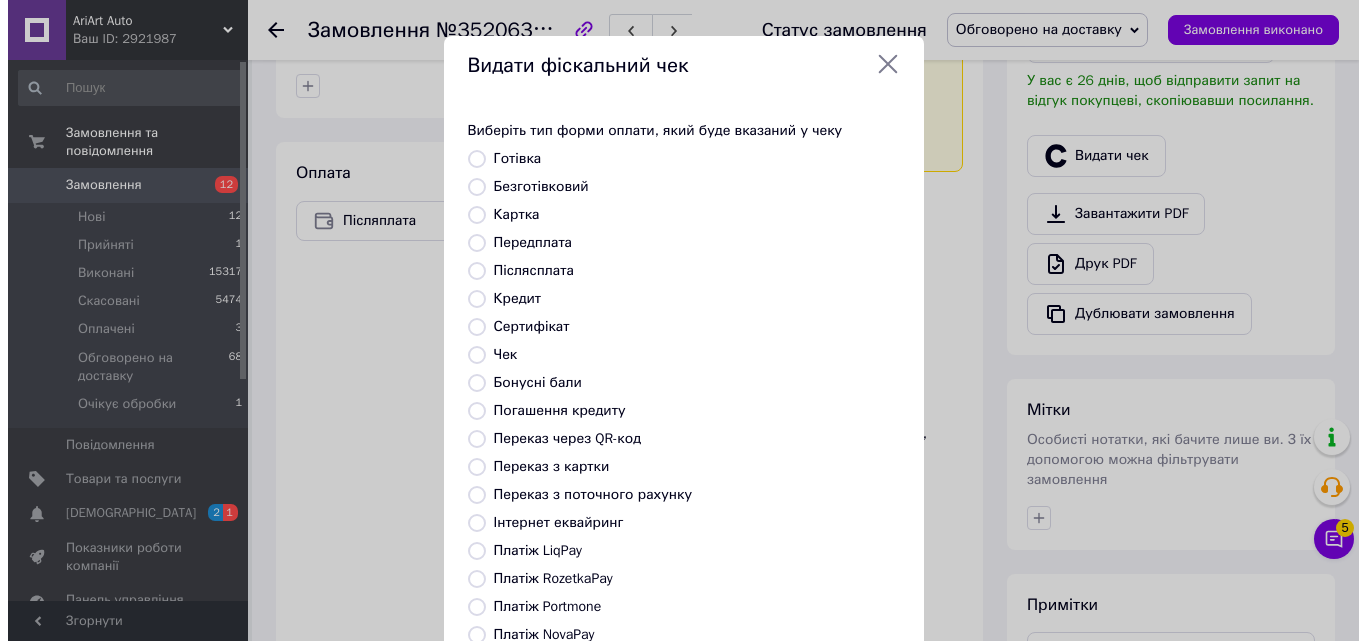 scroll, scrollTop: 580, scrollLeft: 0, axis: vertical 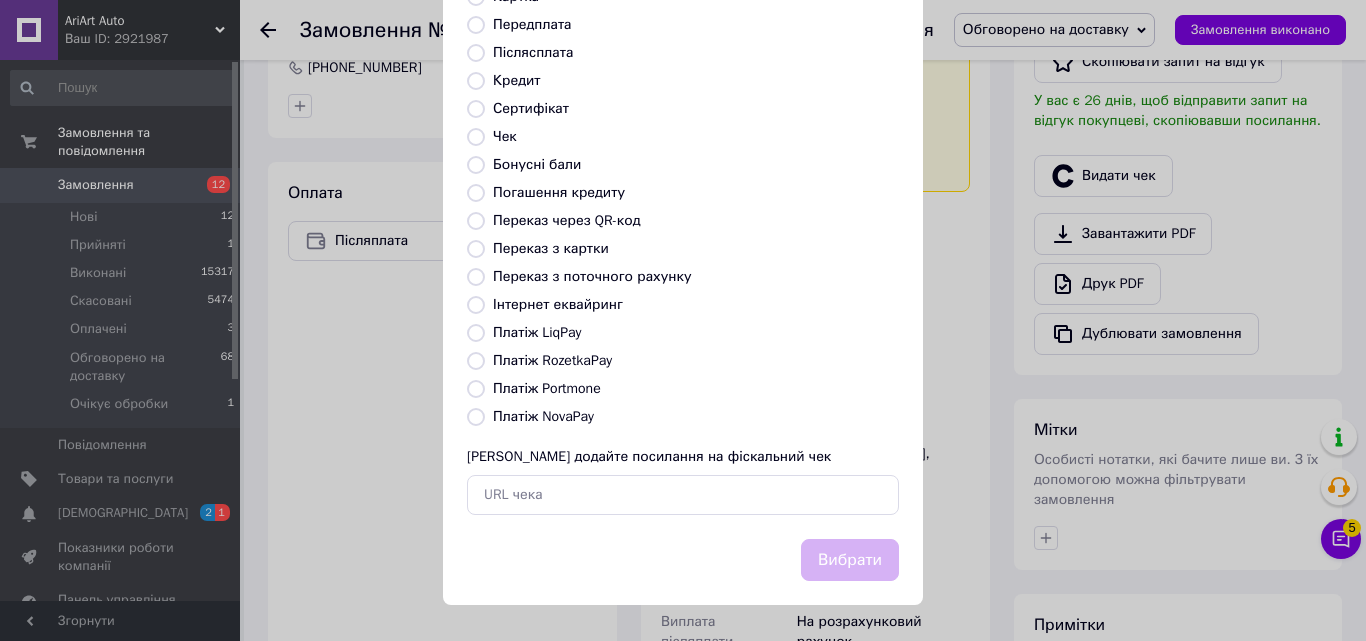drag, startPoint x: 473, startPoint y: 359, endPoint x: 604, endPoint y: 411, distance: 140.94325 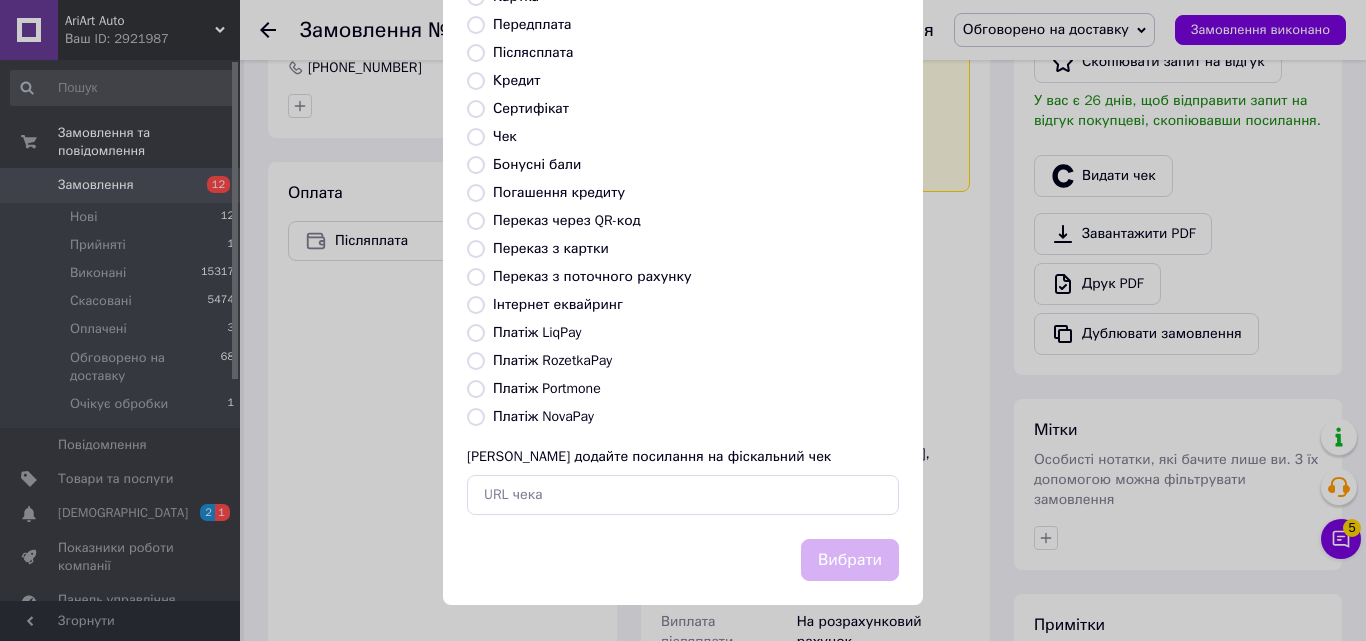 radio on "true" 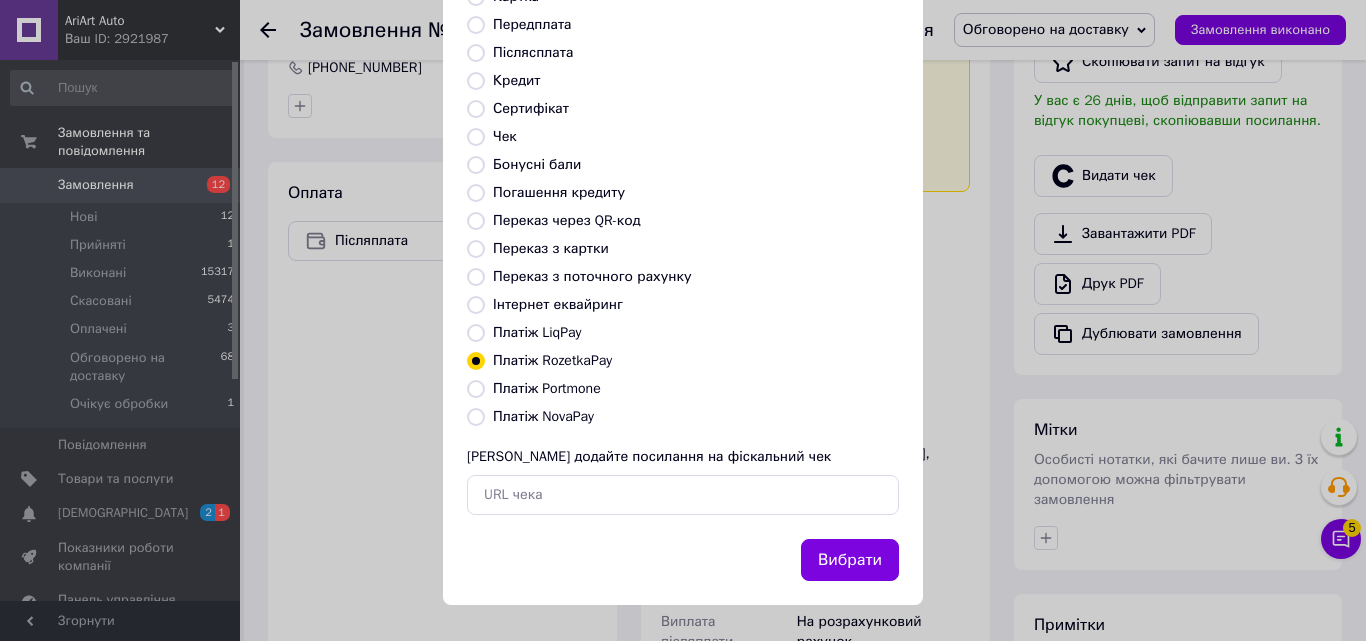 click on "Вибрати" at bounding box center (850, 560) 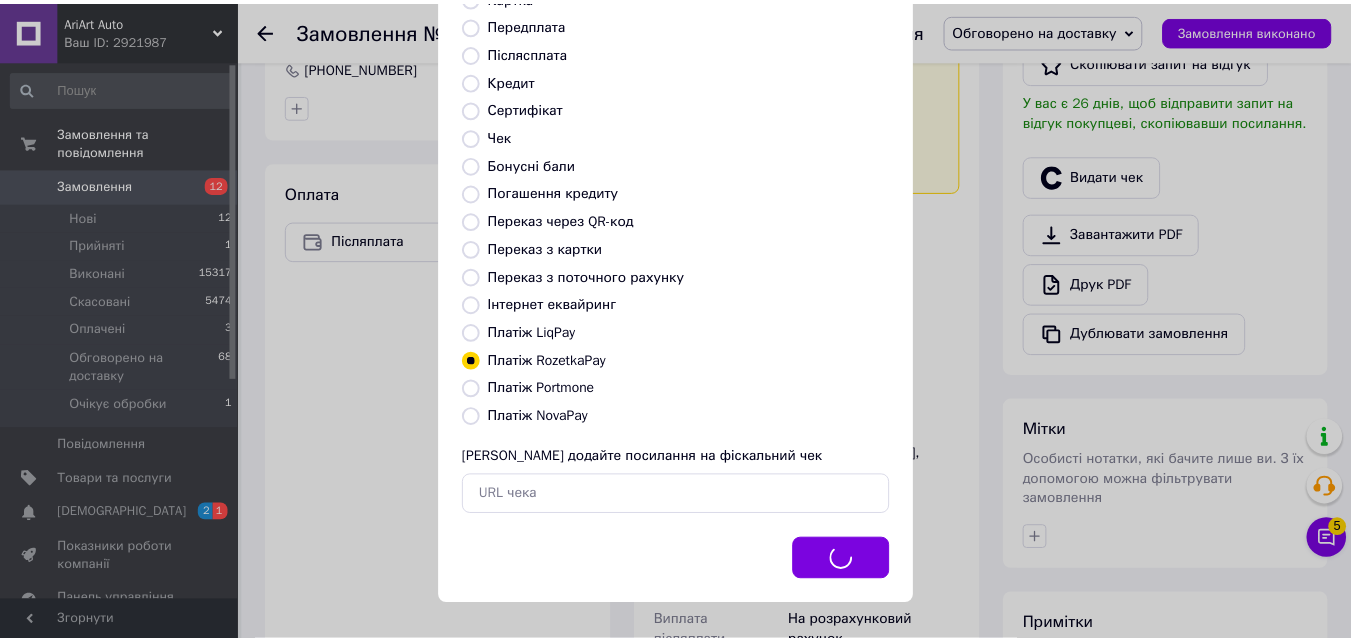 scroll, scrollTop: 600, scrollLeft: 0, axis: vertical 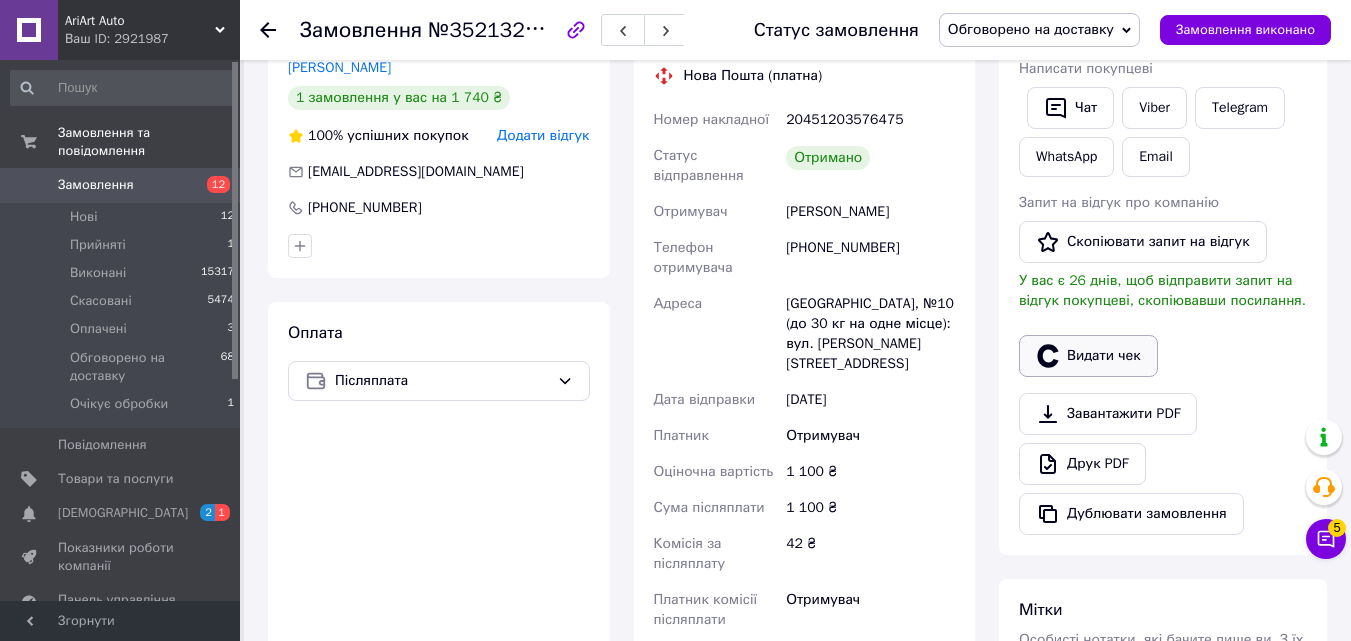 click on "Видати чек" at bounding box center [1088, 356] 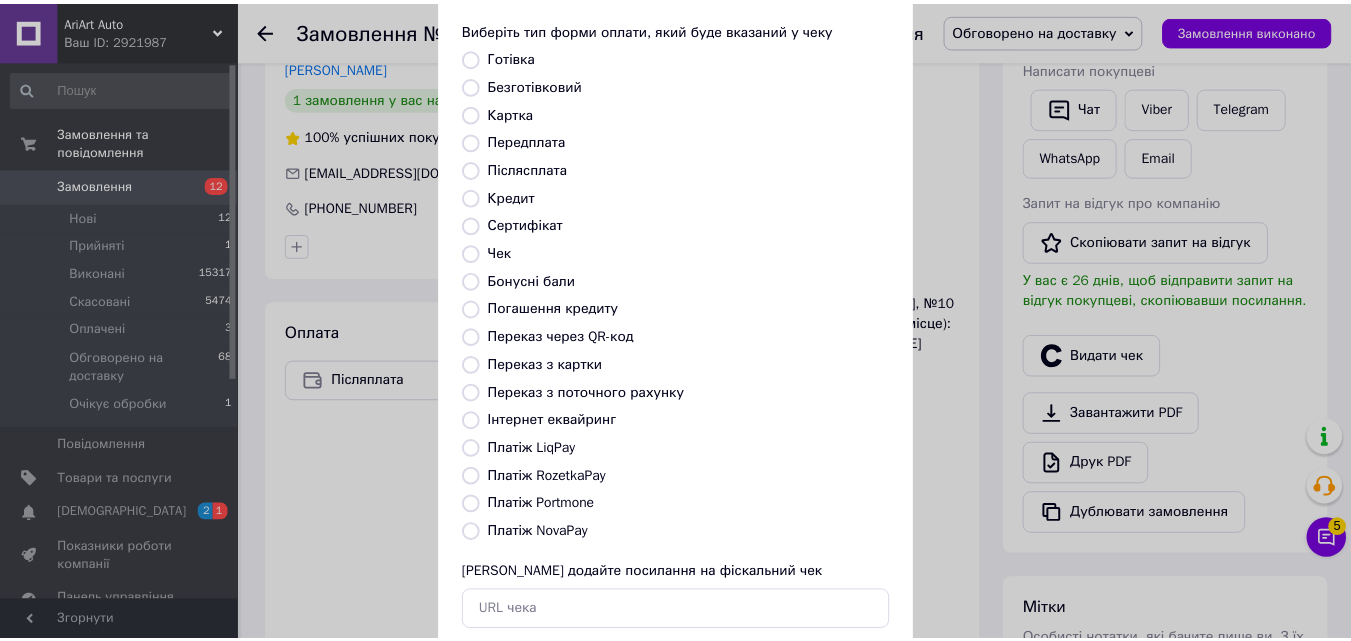 scroll, scrollTop: 200, scrollLeft: 0, axis: vertical 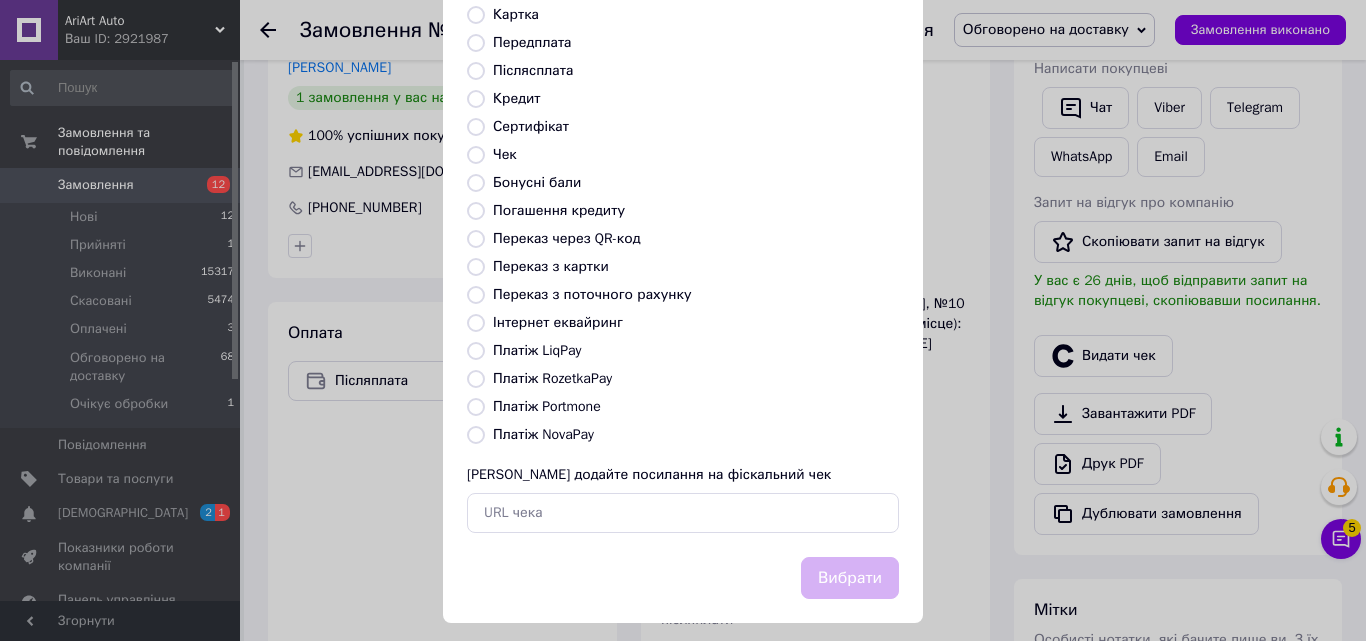 click on "Платіж NovaPay" at bounding box center (476, 435) 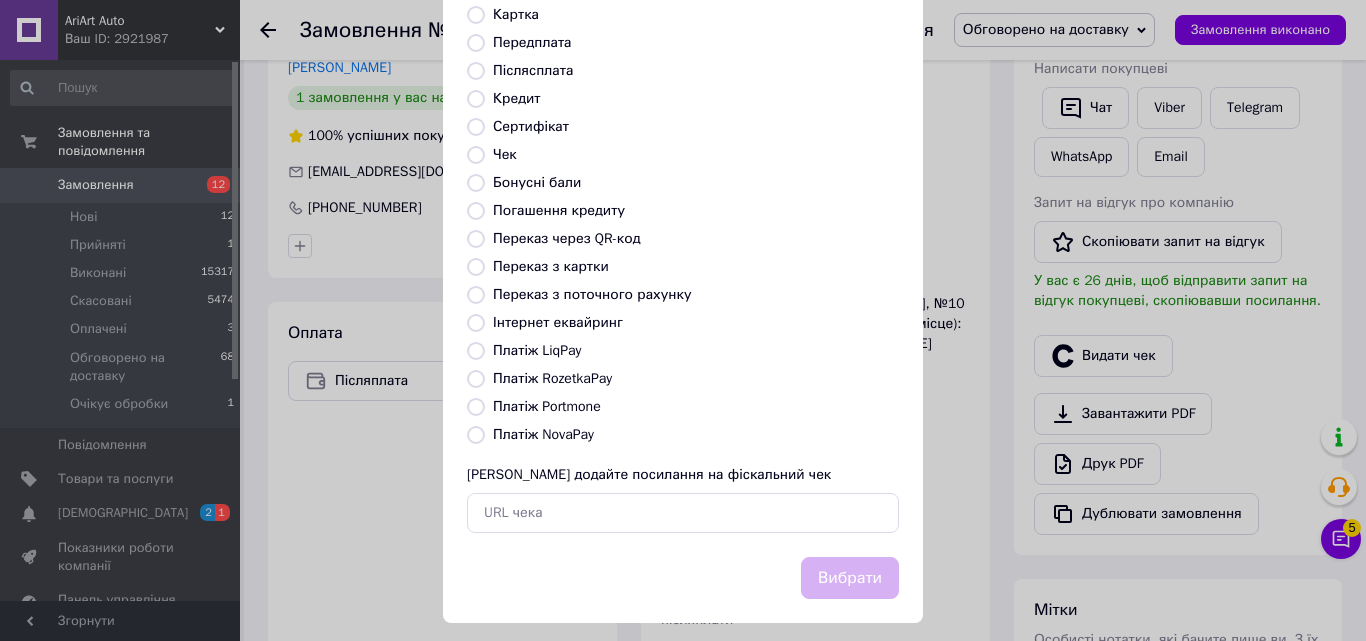 radio on "true" 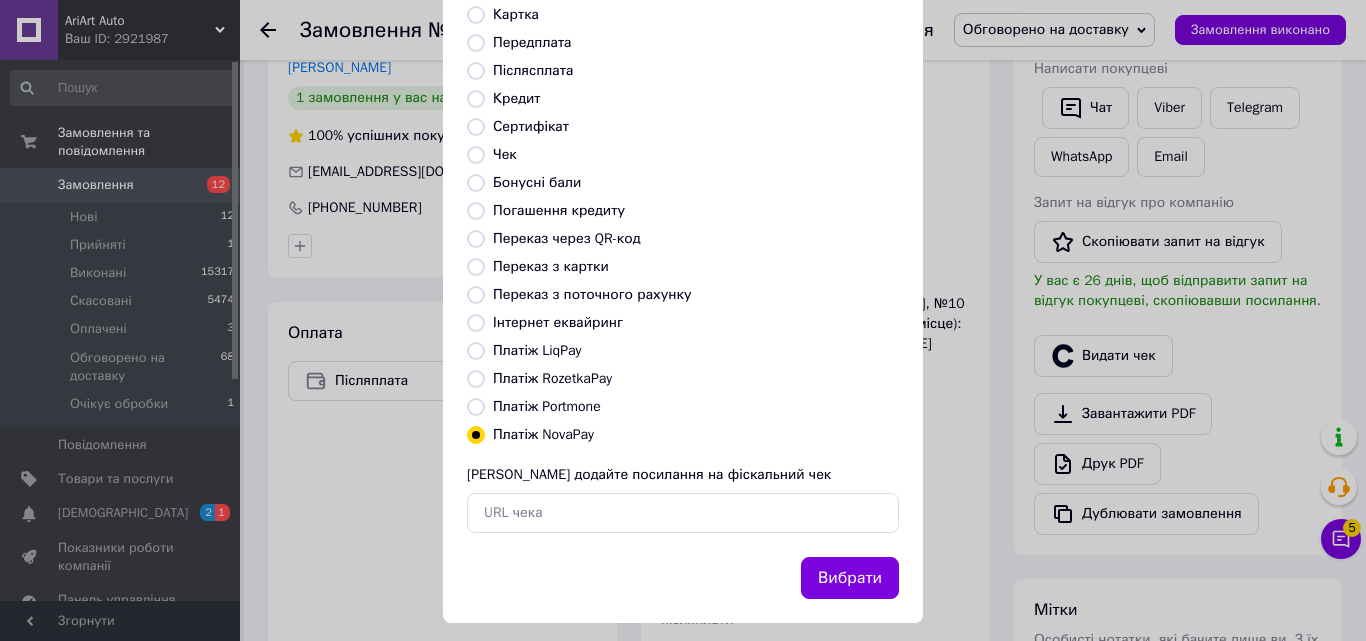 click on "Вибрати" at bounding box center [850, 578] 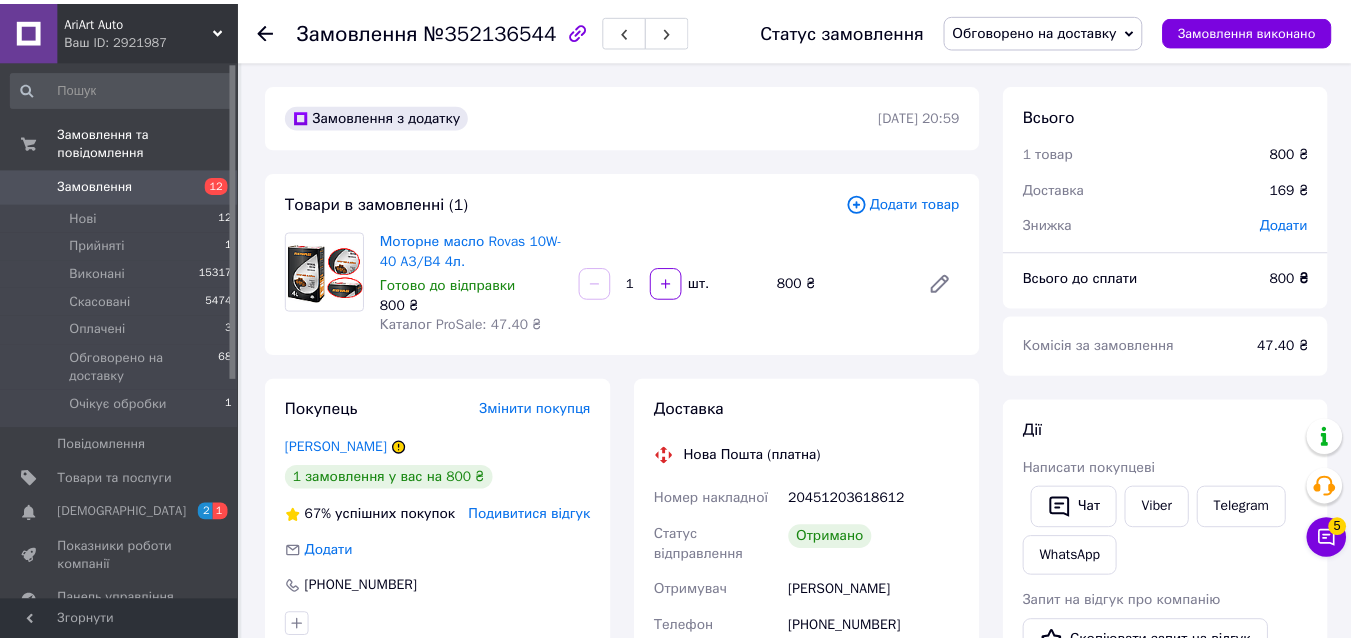 scroll, scrollTop: 0, scrollLeft: 0, axis: both 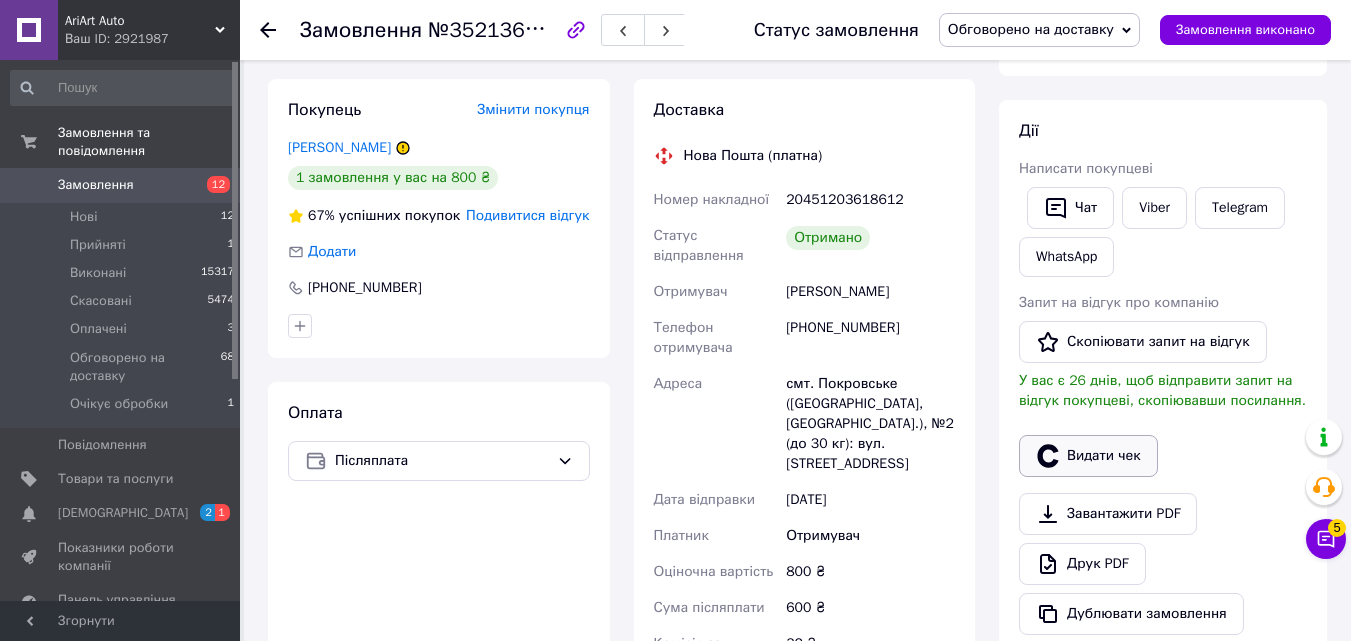 click on "Видати чек" at bounding box center [1088, 456] 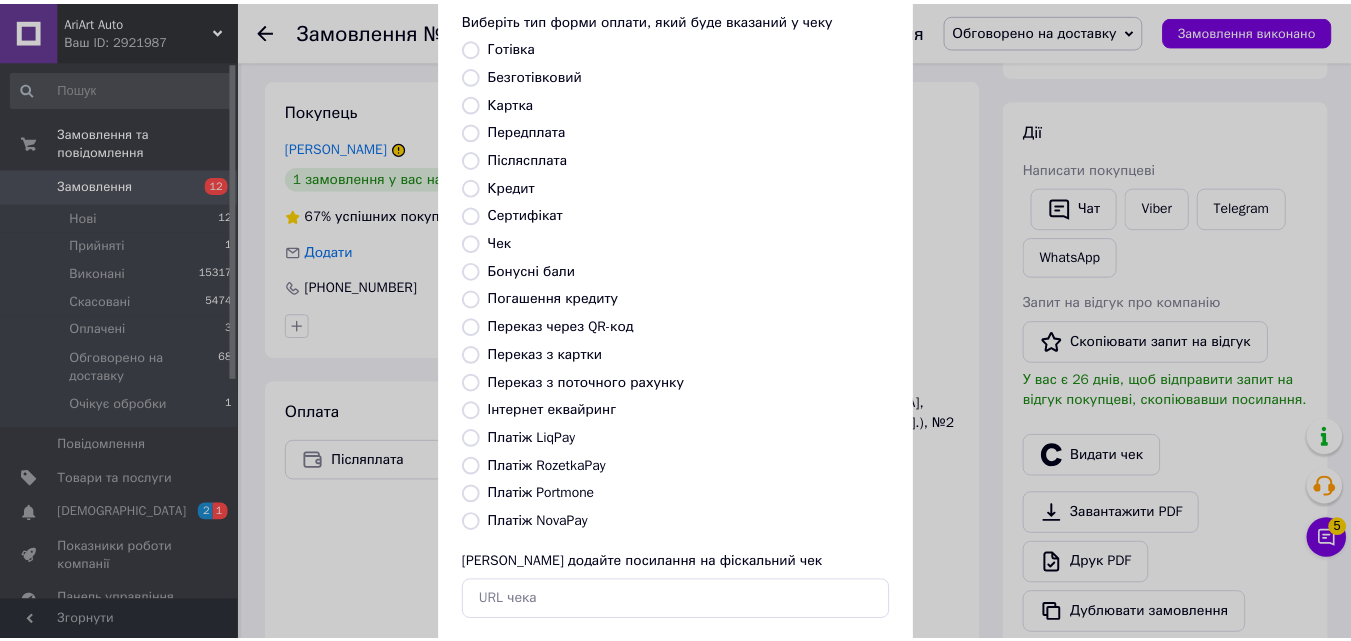 scroll, scrollTop: 218, scrollLeft: 0, axis: vertical 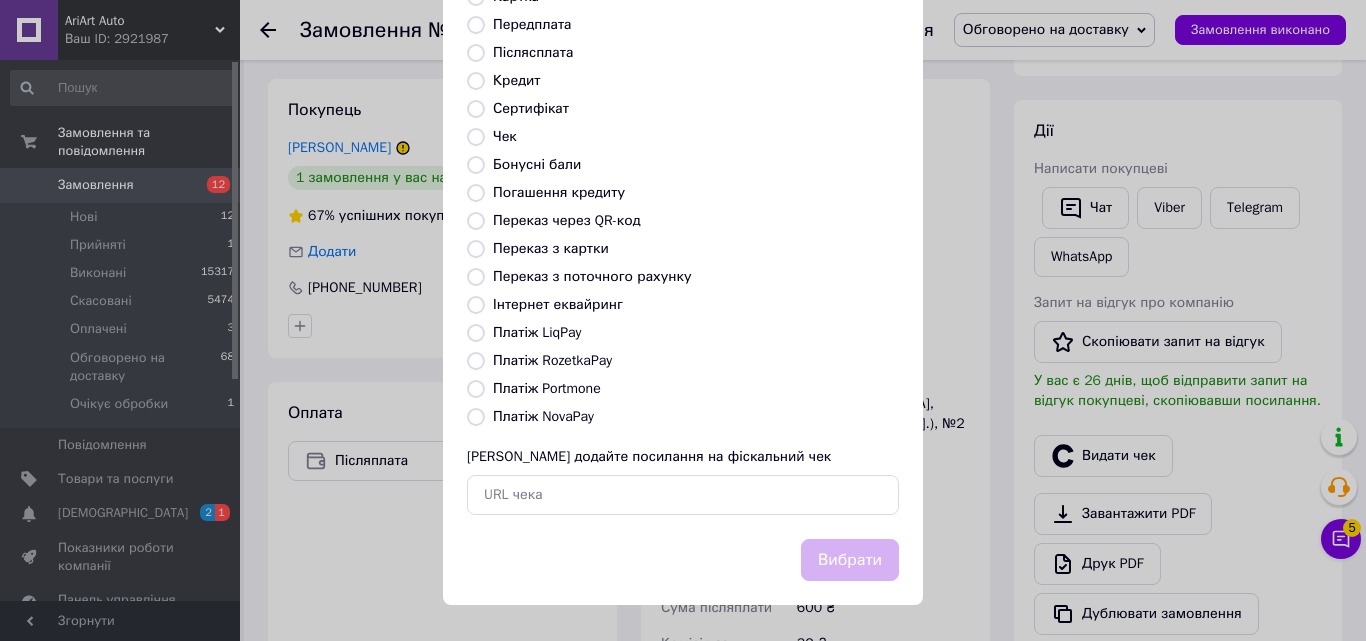 click on "Платіж NovaPay" at bounding box center (476, 417) 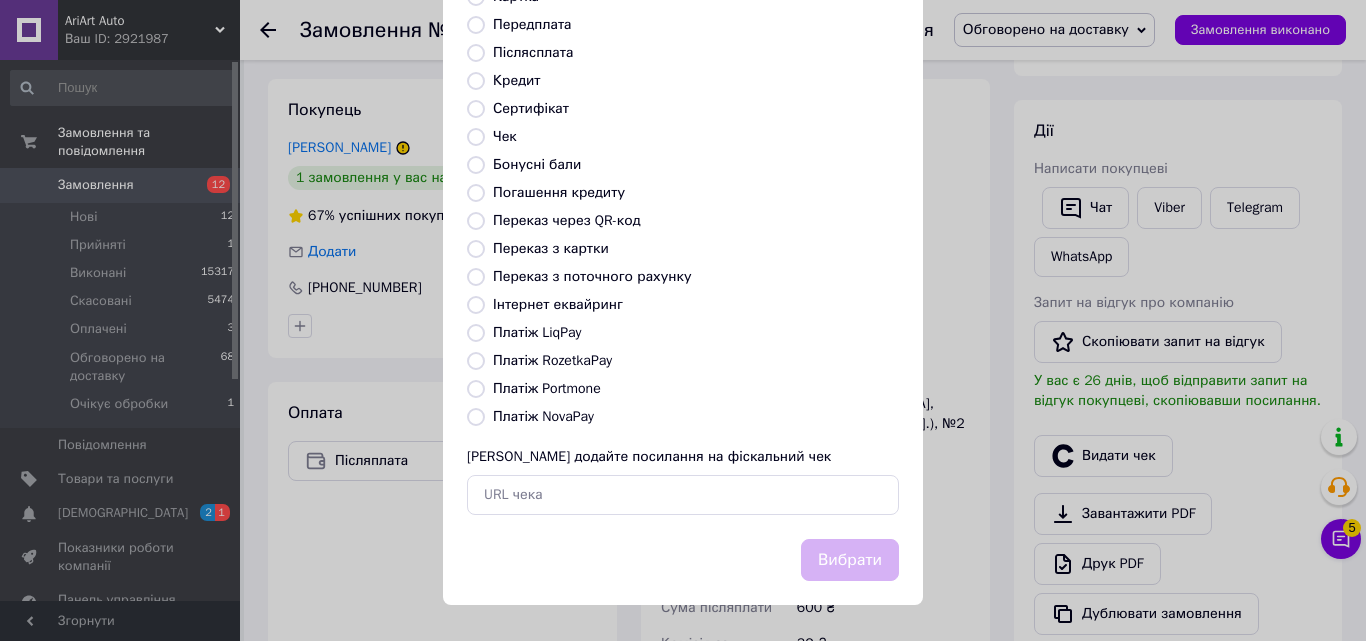 radio on "true" 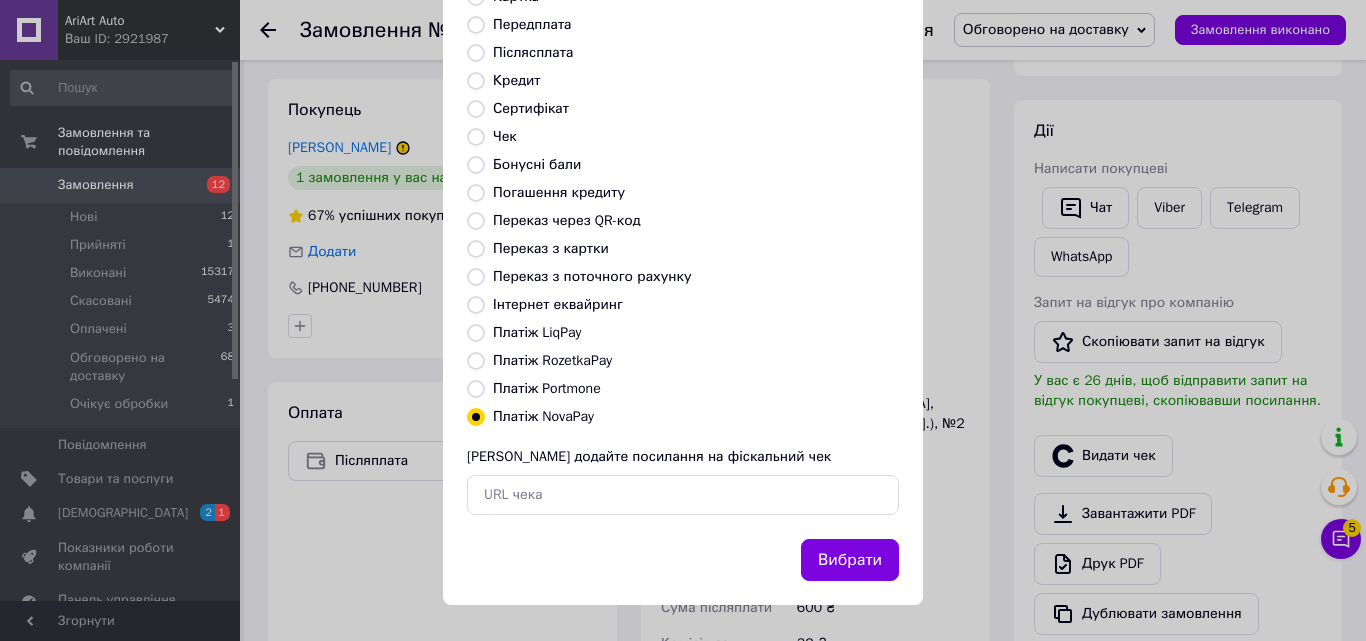 click on "Вибрати" at bounding box center [850, 560] 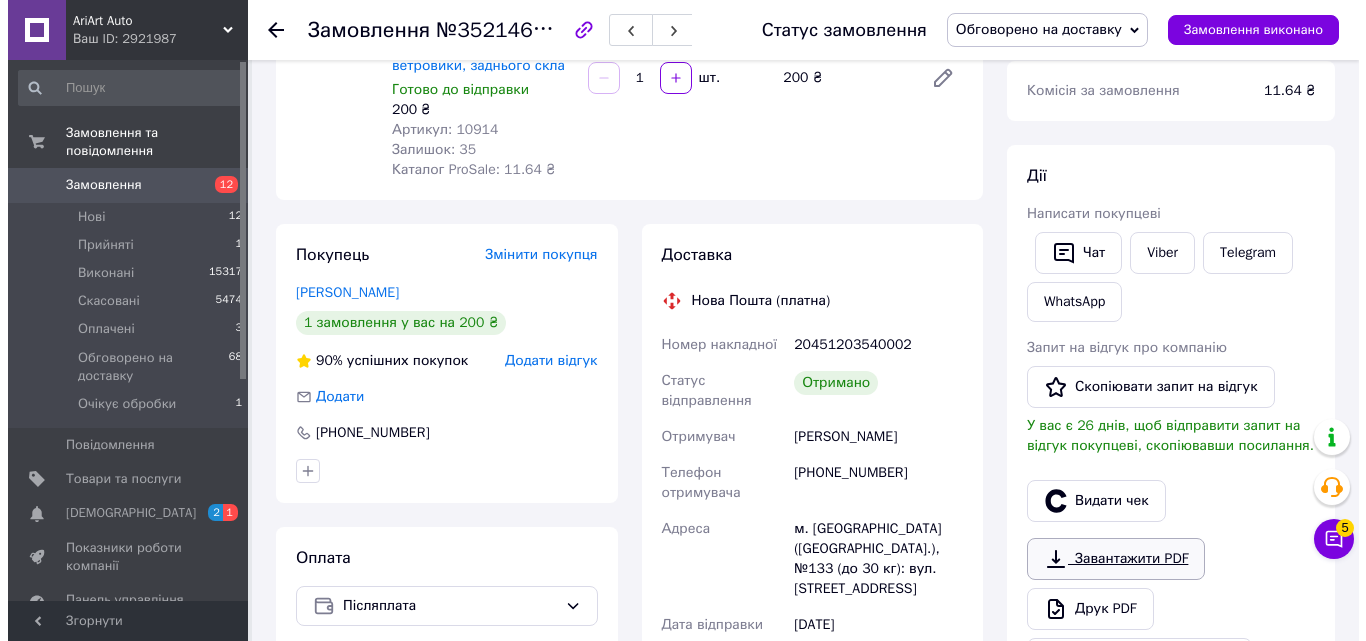 scroll, scrollTop: 400, scrollLeft: 0, axis: vertical 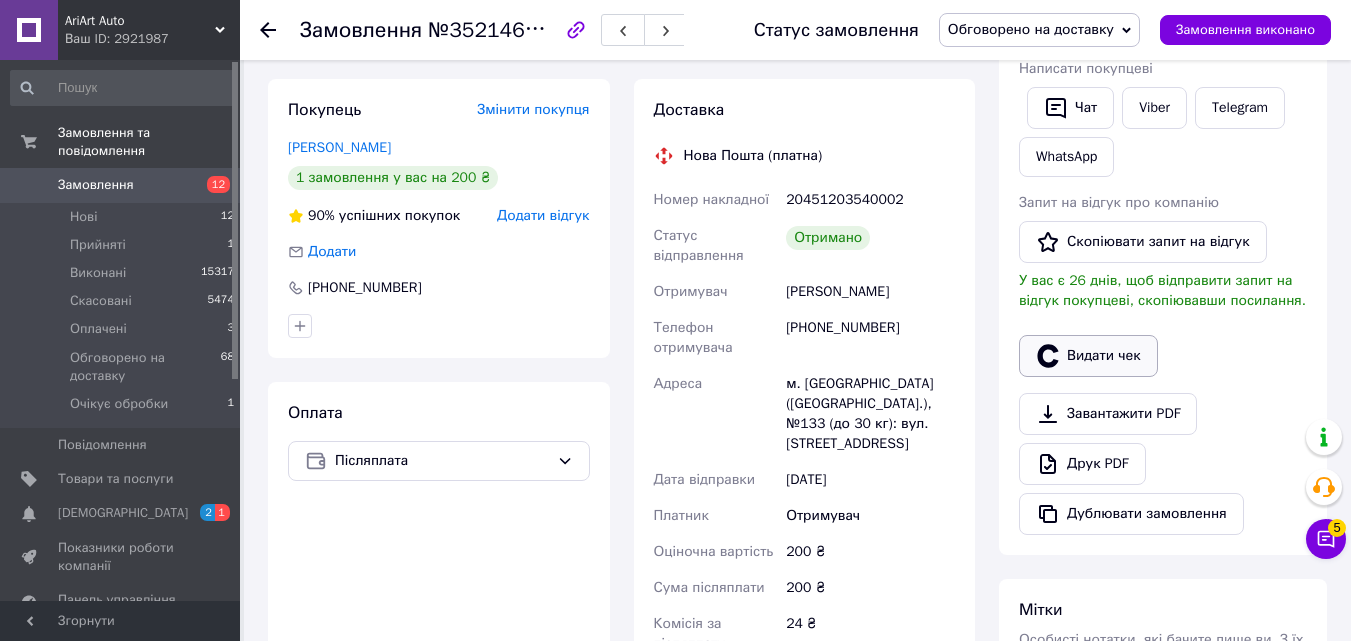 click on "Видати чек" at bounding box center [1088, 356] 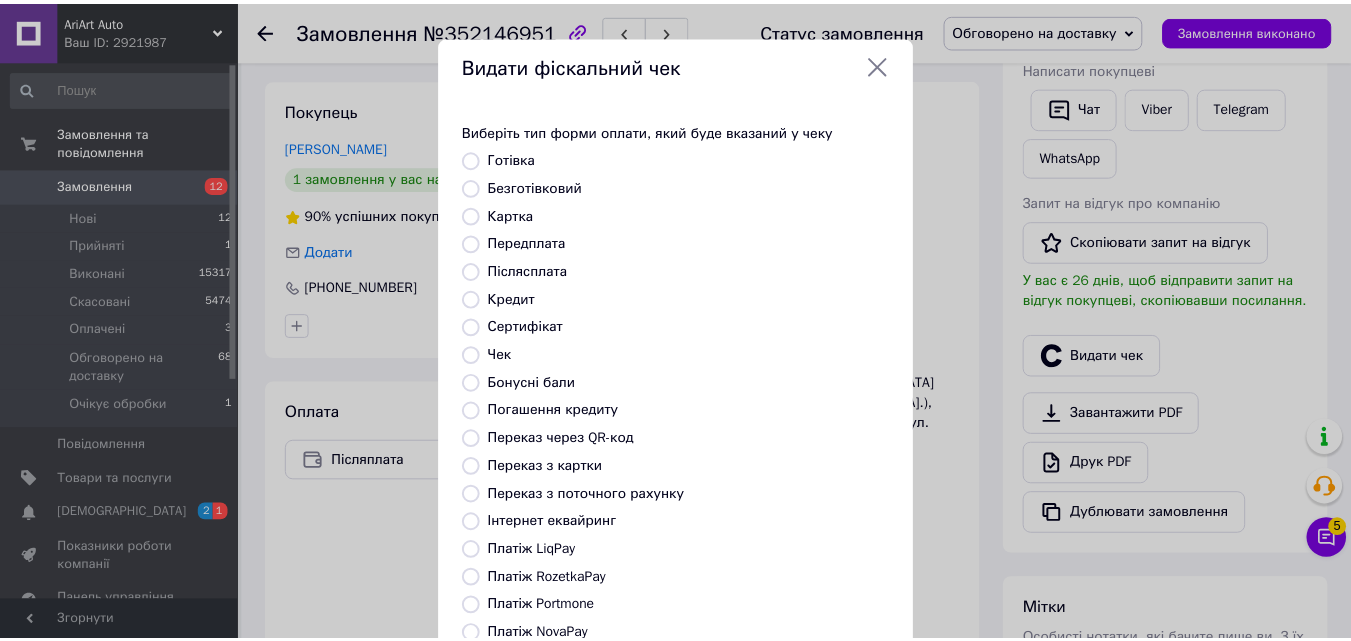scroll, scrollTop: 218, scrollLeft: 0, axis: vertical 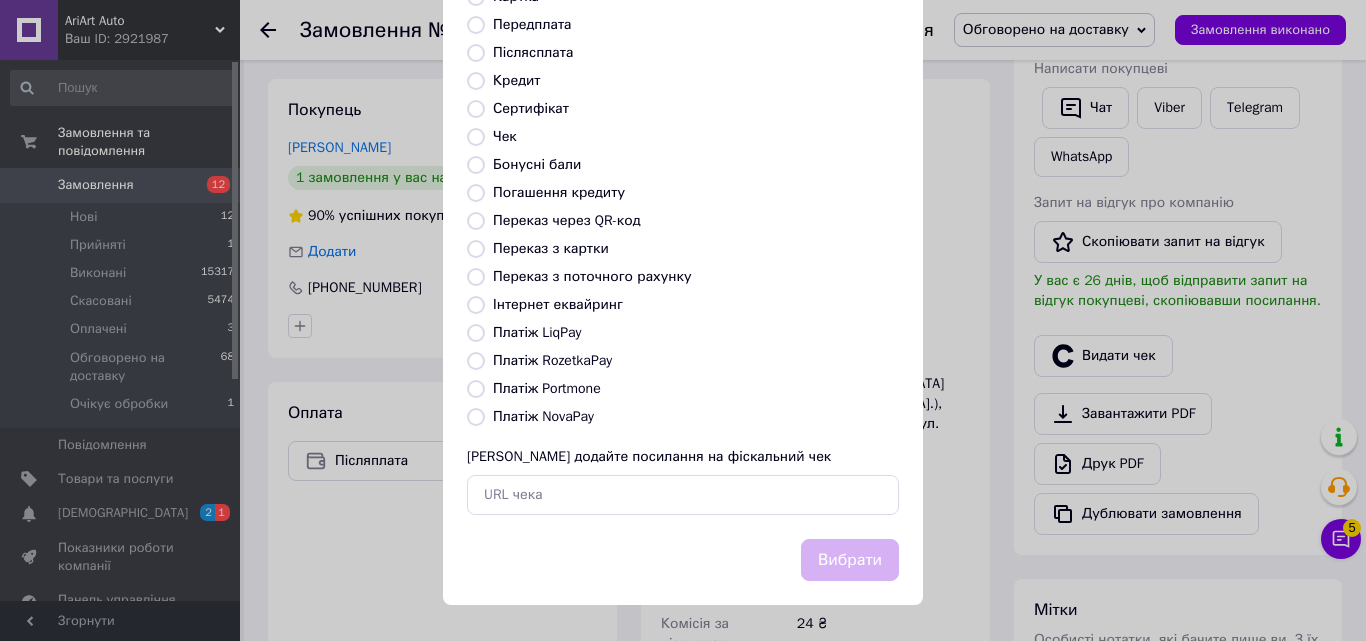 drag, startPoint x: 472, startPoint y: 413, endPoint x: 508, endPoint y: 425, distance: 37.94733 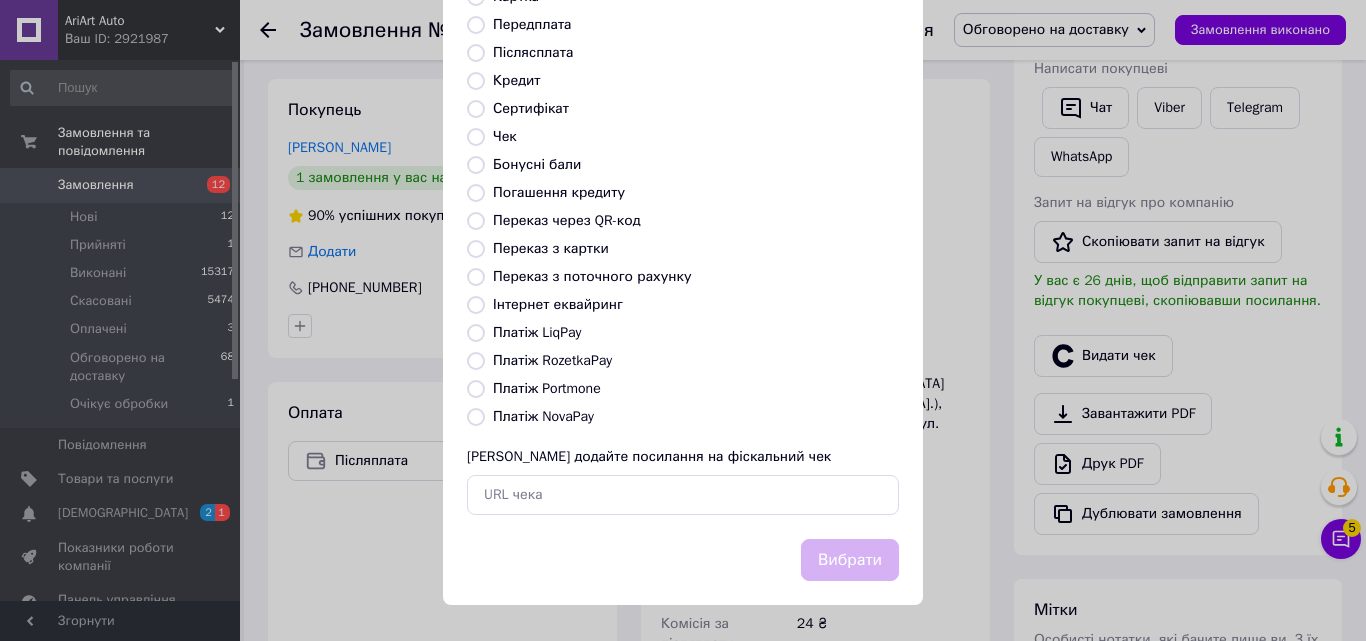 radio on "true" 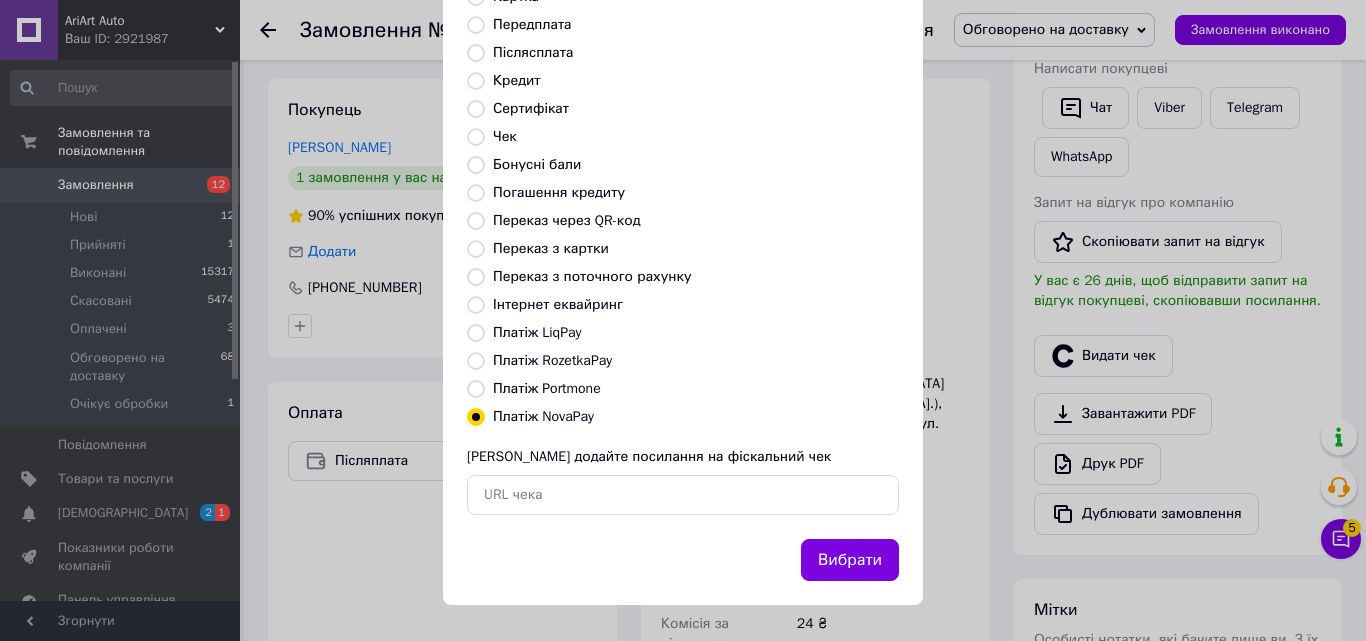click on "Вибрати" at bounding box center (850, 560) 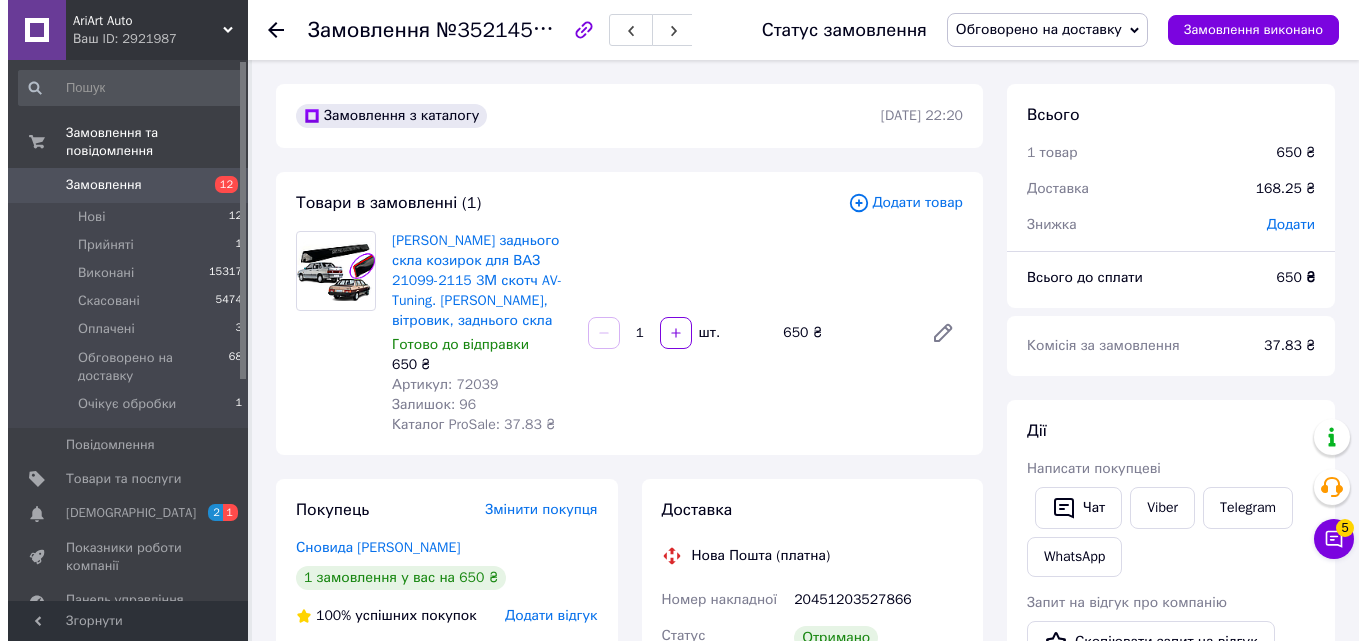 scroll, scrollTop: 500, scrollLeft: 0, axis: vertical 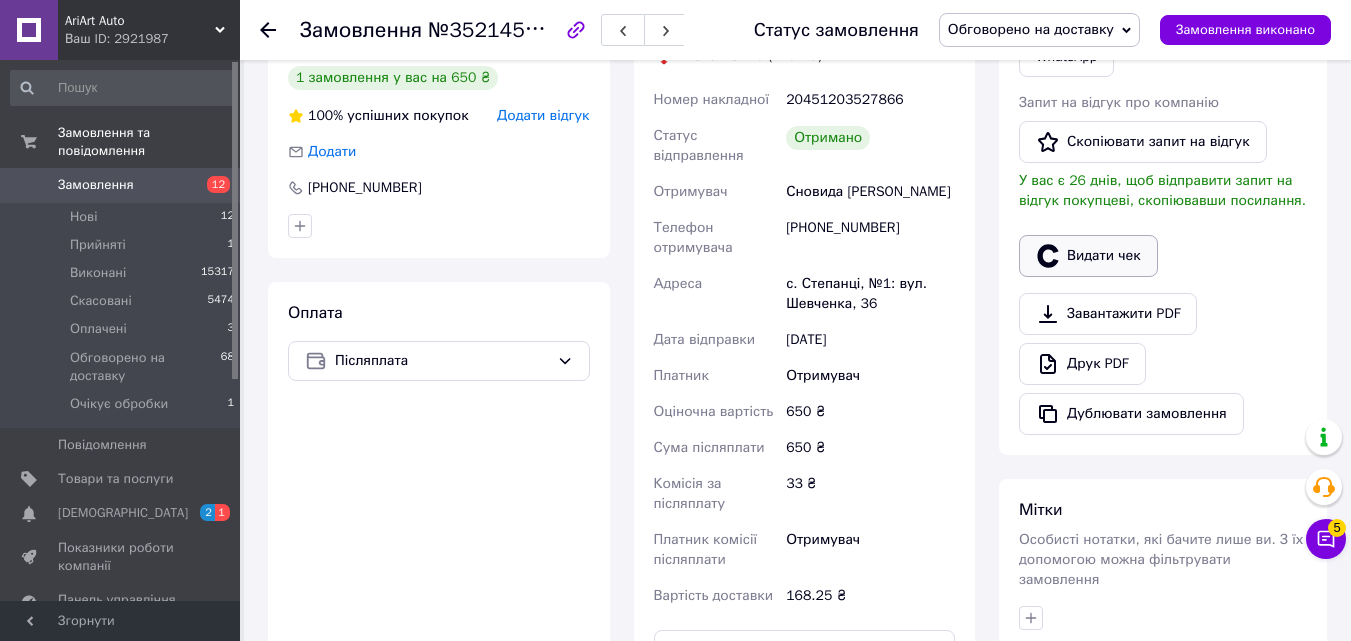 click on "Видати чек" at bounding box center [1088, 256] 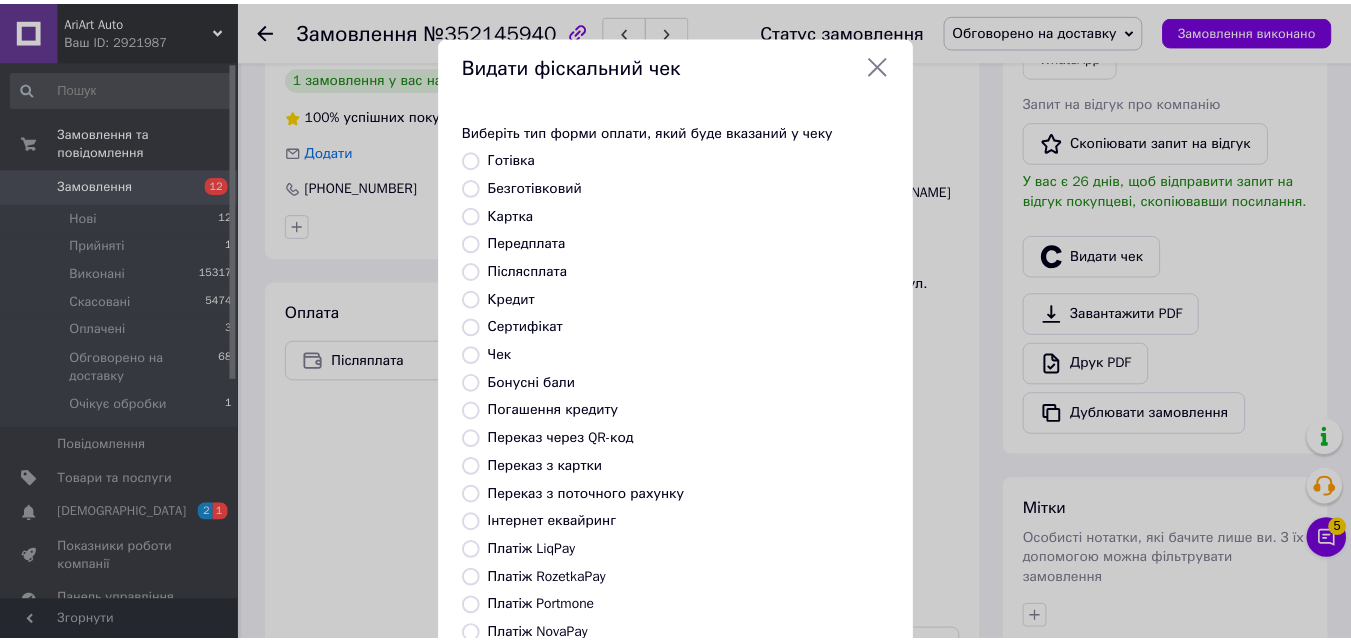 scroll, scrollTop: 218, scrollLeft: 0, axis: vertical 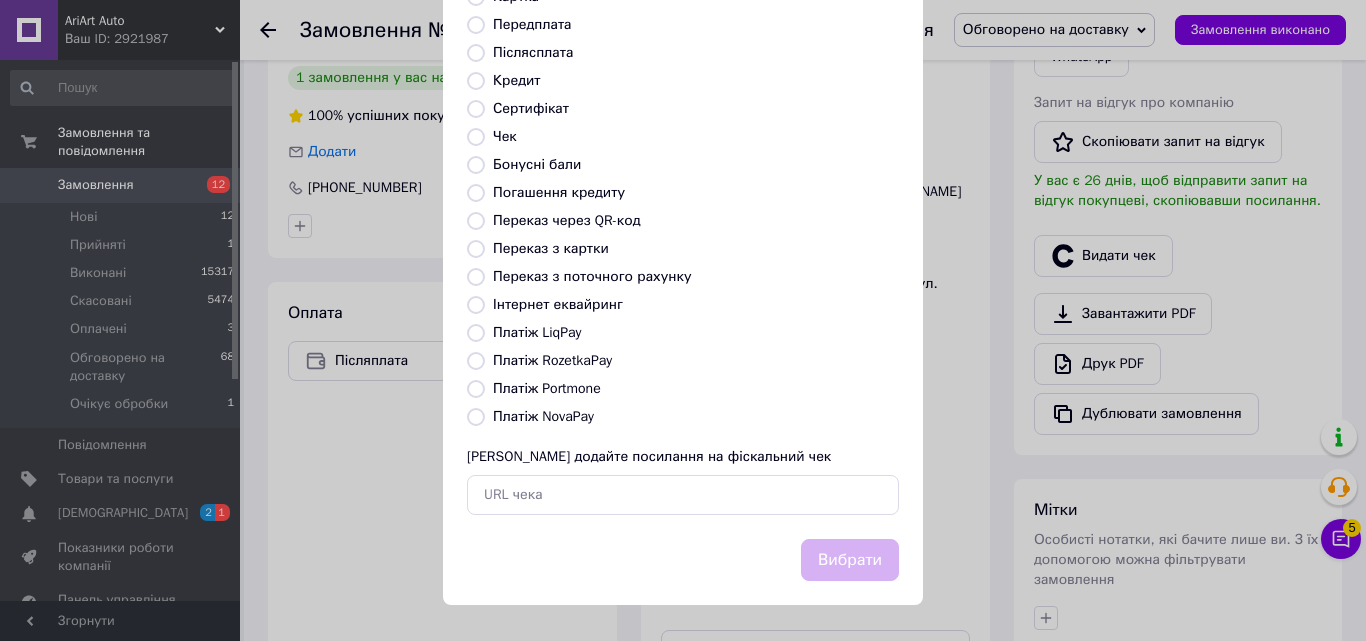 click on "Платіж NovaPay" at bounding box center (476, 417) 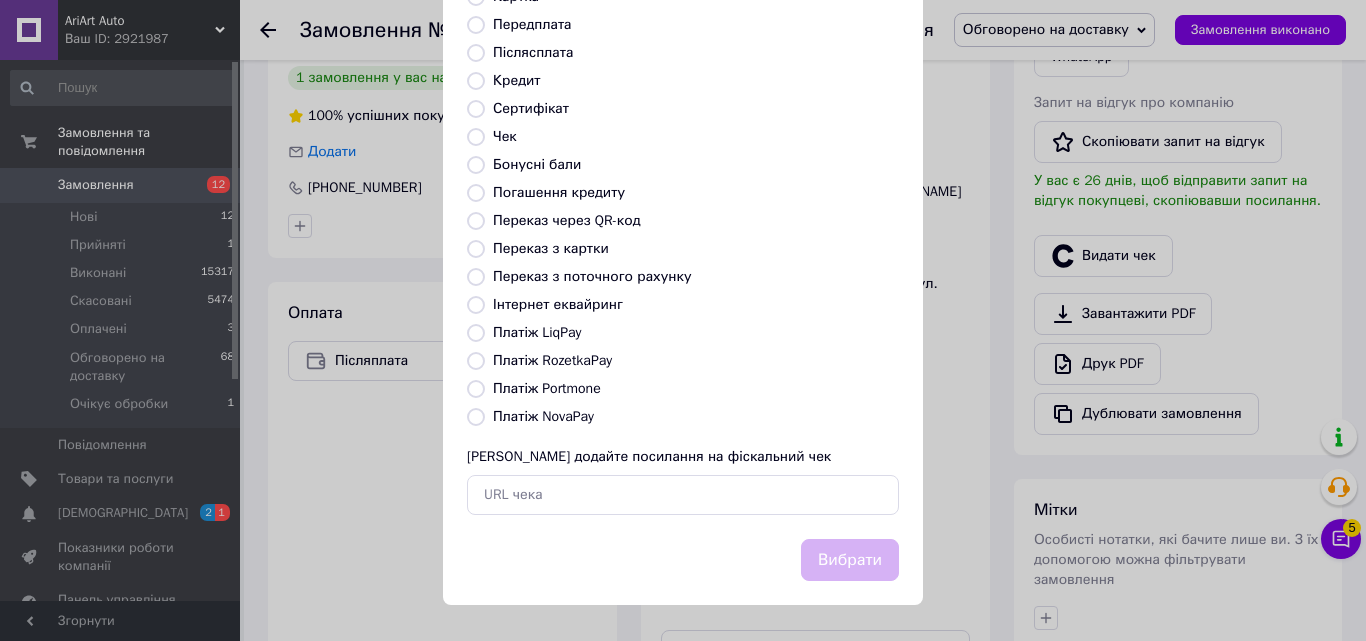 radio on "true" 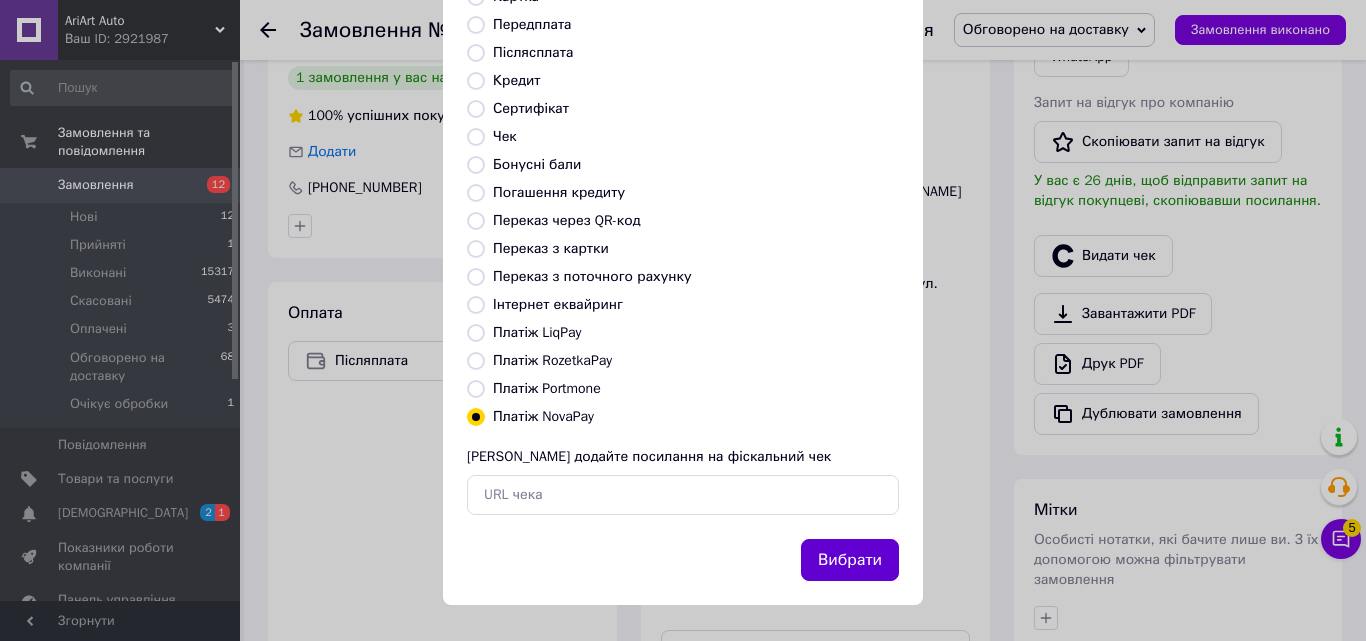 click on "Вибрати" at bounding box center [850, 560] 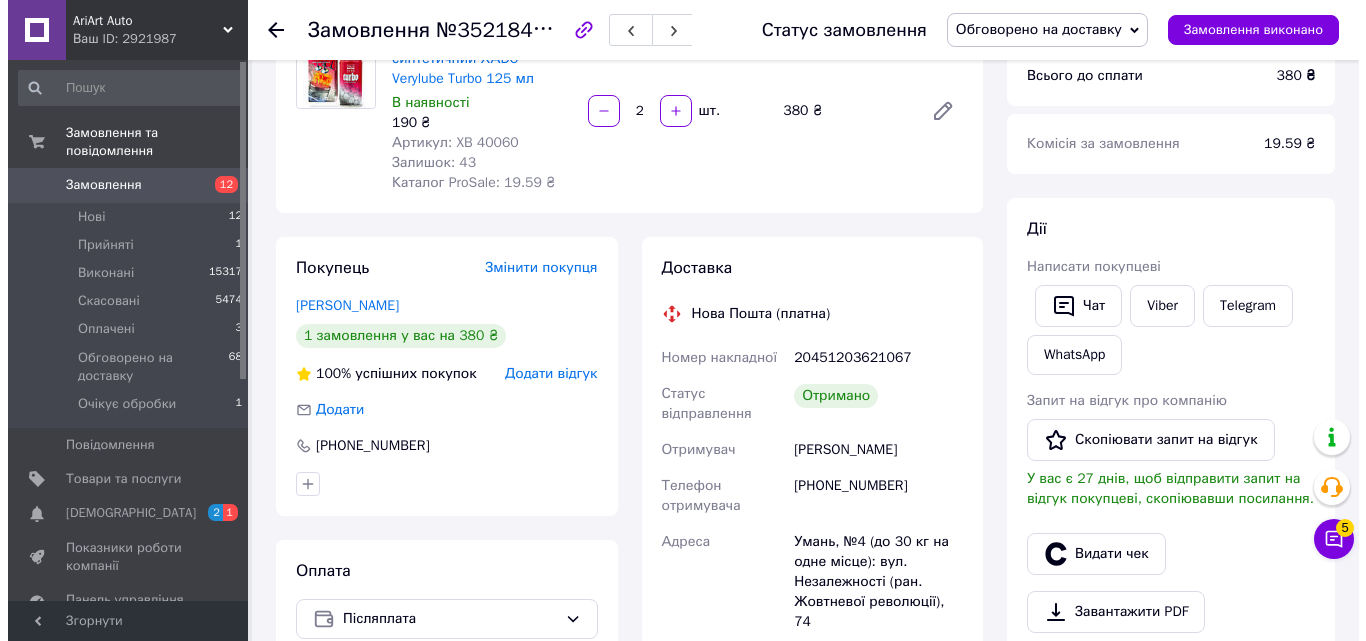 scroll, scrollTop: 400, scrollLeft: 0, axis: vertical 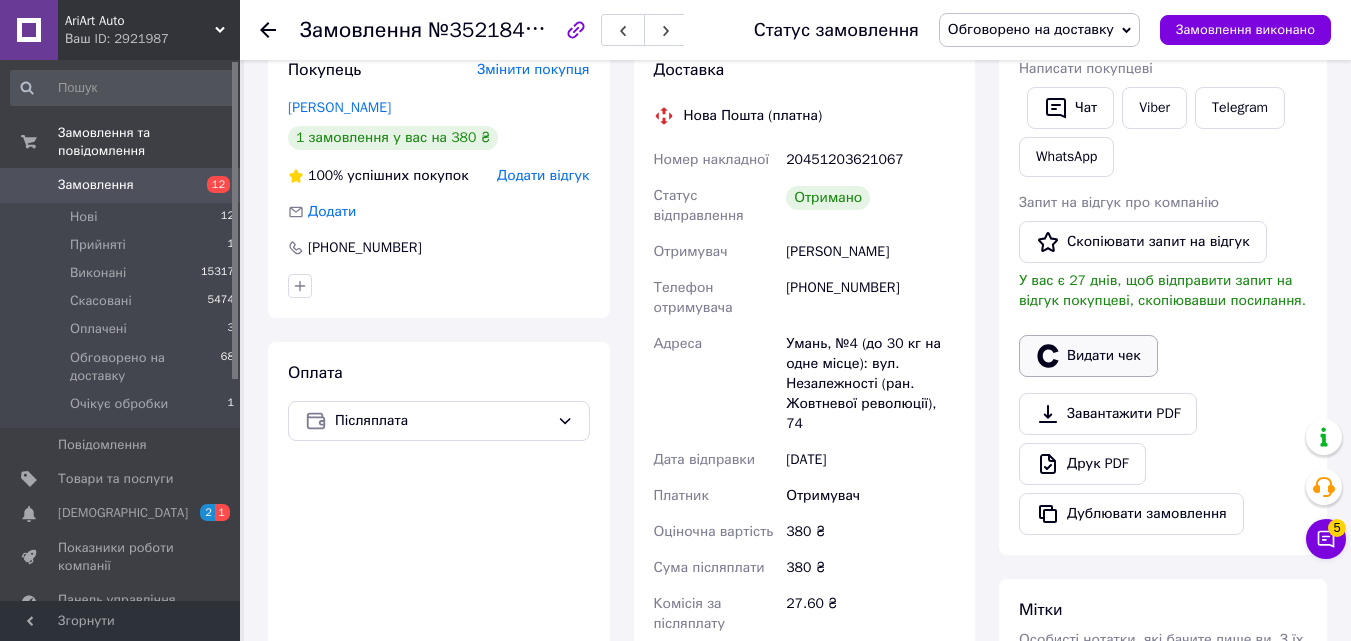 click on "Видати чек" at bounding box center [1088, 356] 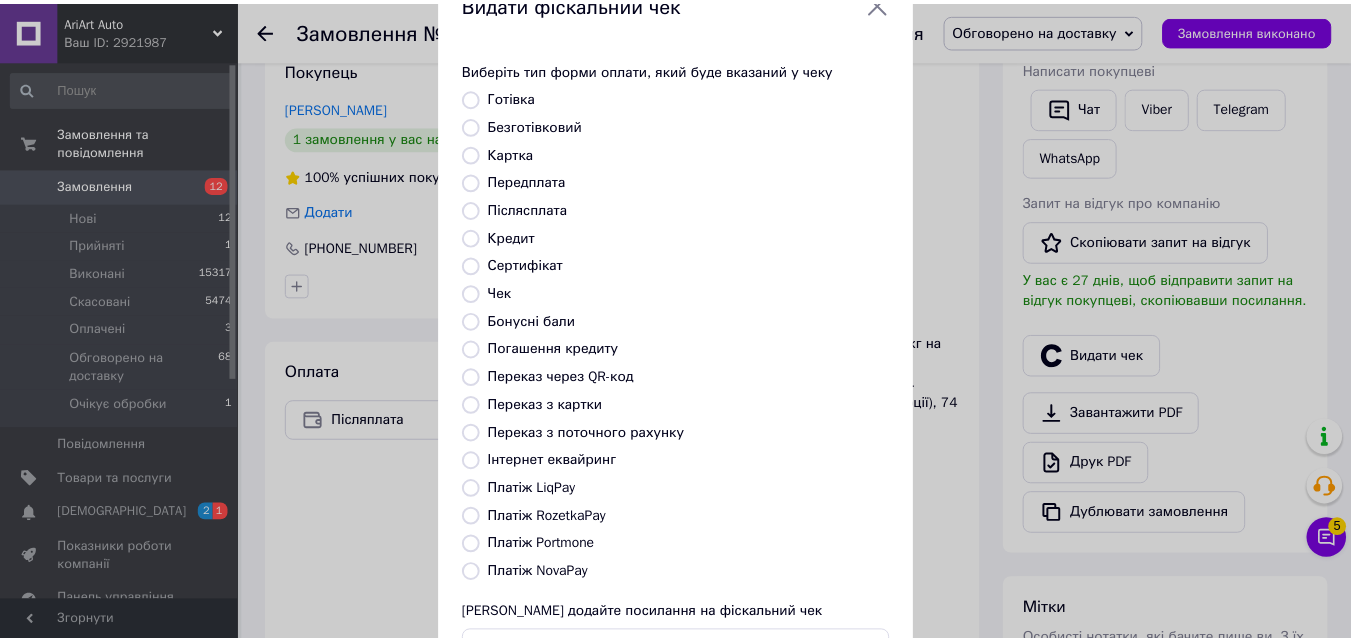 scroll, scrollTop: 218, scrollLeft: 0, axis: vertical 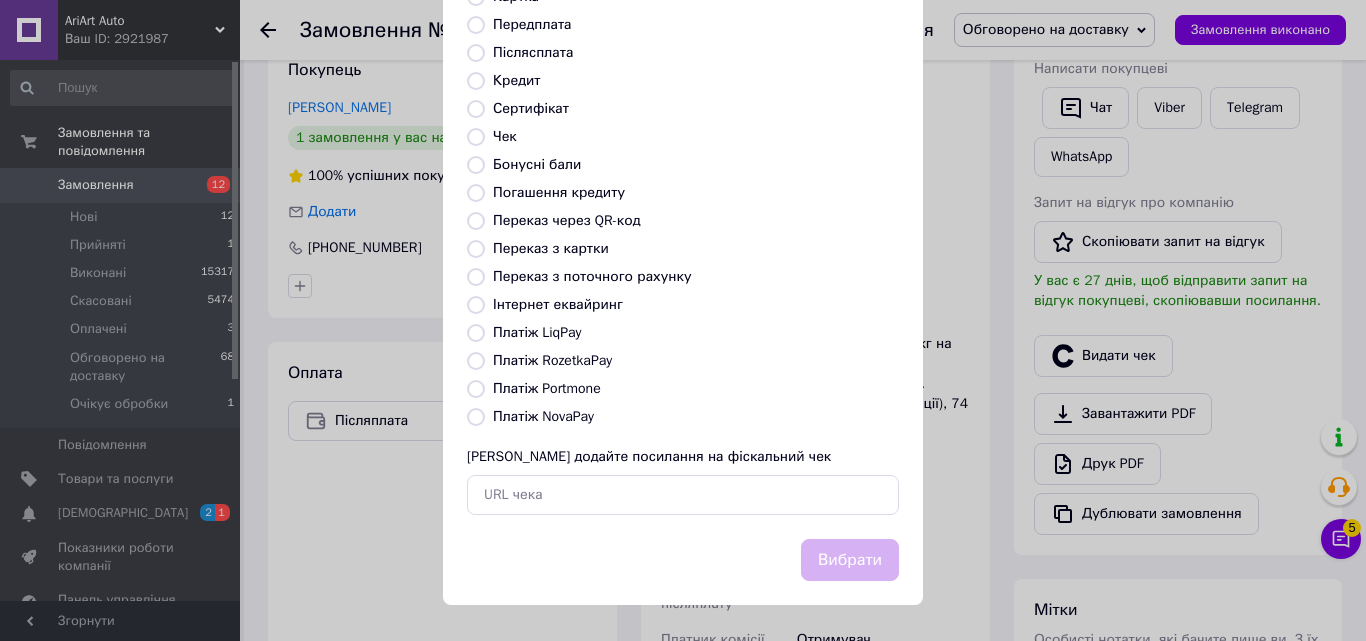 click at bounding box center (476, 417) 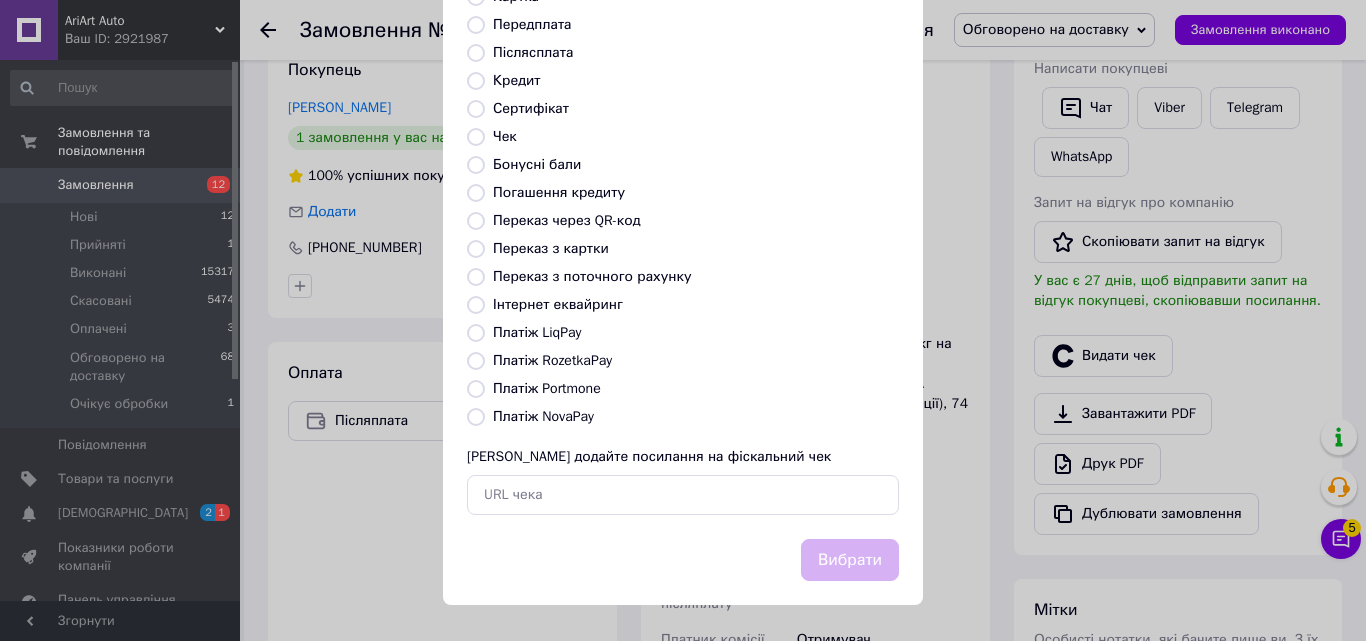 radio on "true" 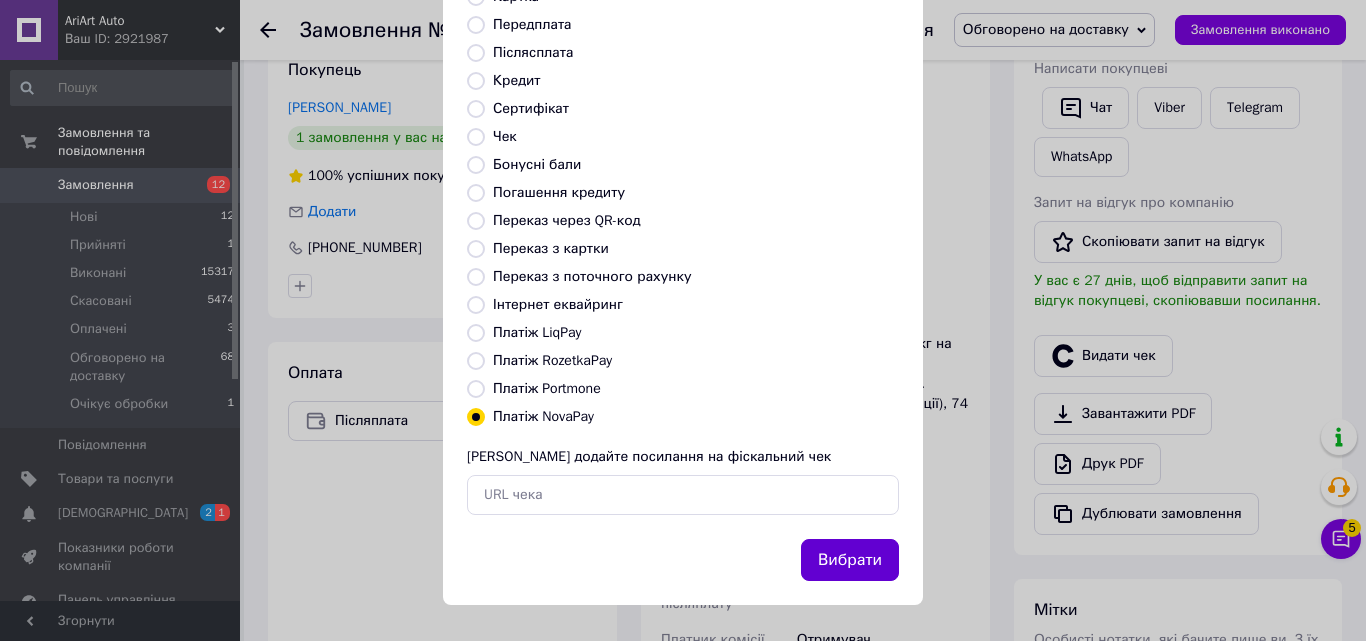 click on "Вибрати" at bounding box center (850, 560) 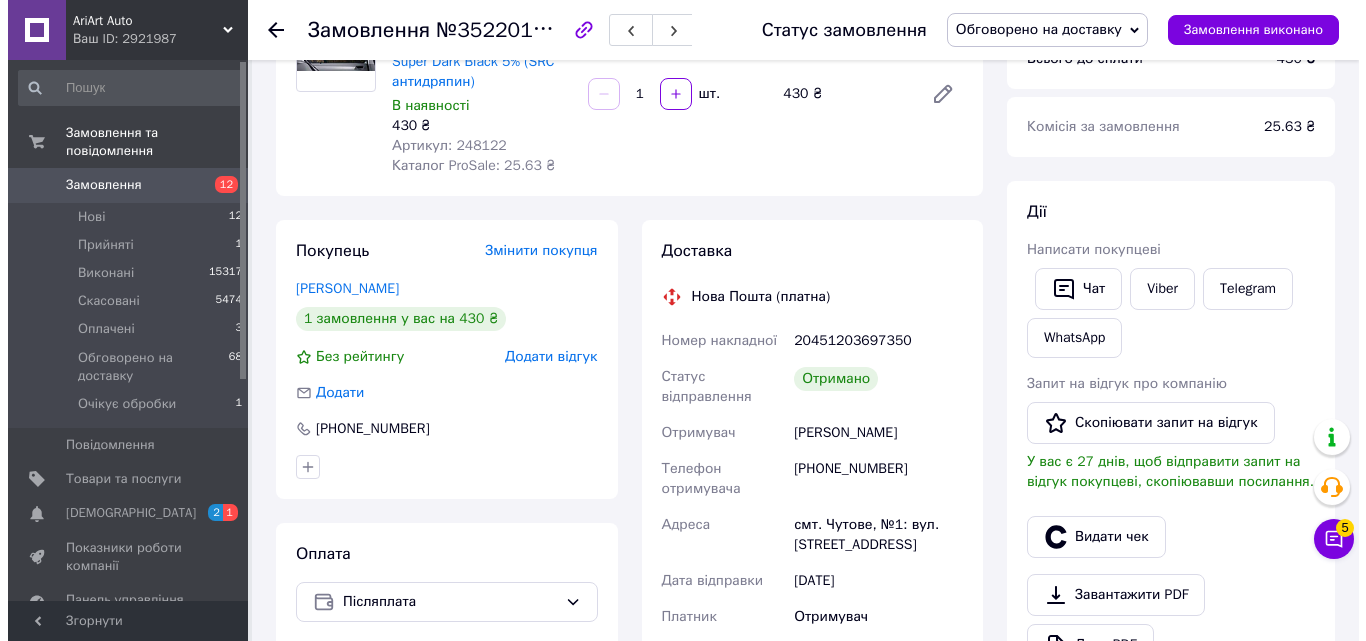scroll, scrollTop: 500, scrollLeft: 0, axis: vertical 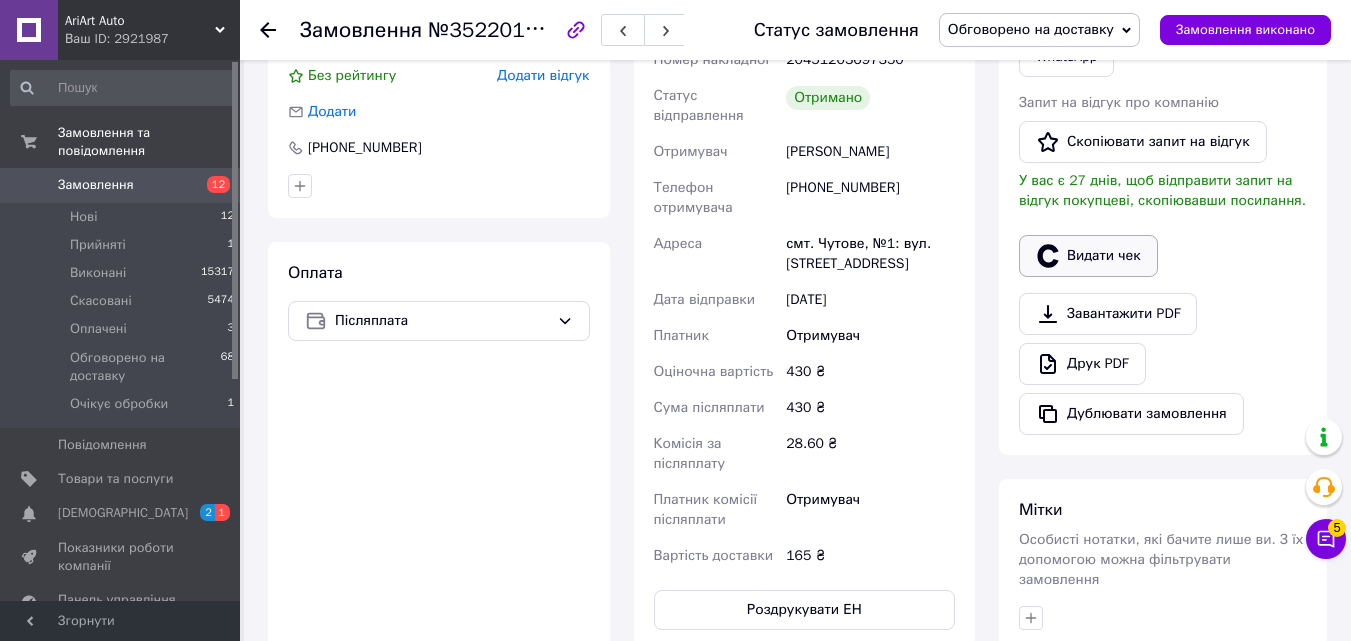 click on "Видати чек" at bounding box center [1088, 256] 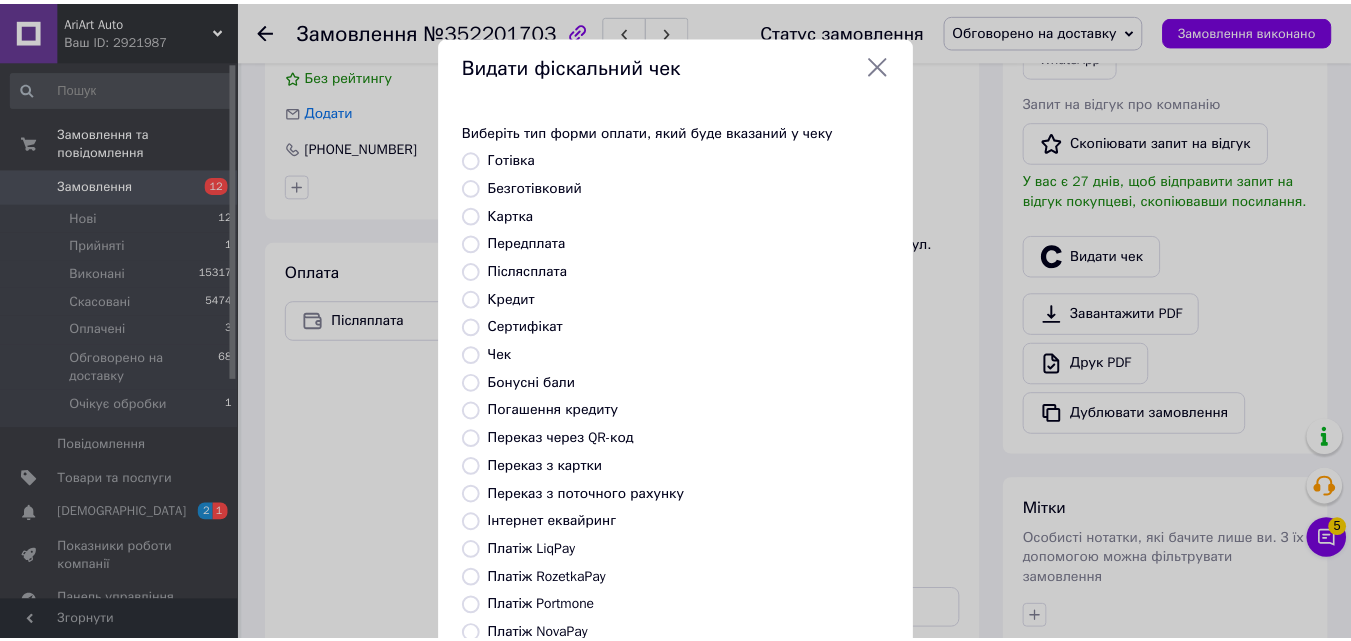 scroll, scrollTop: 218, scrollLeft: 0, axis: vertical 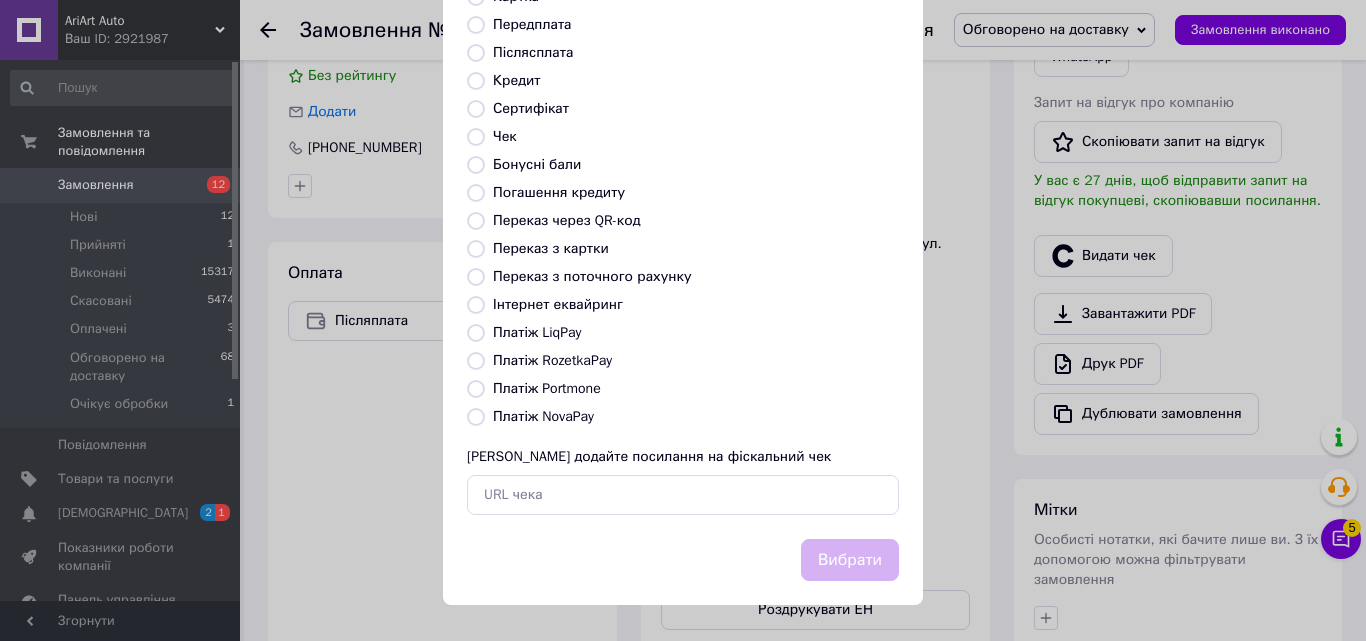 click on "Платіж NovaPay" at bounding box center [476, 417] 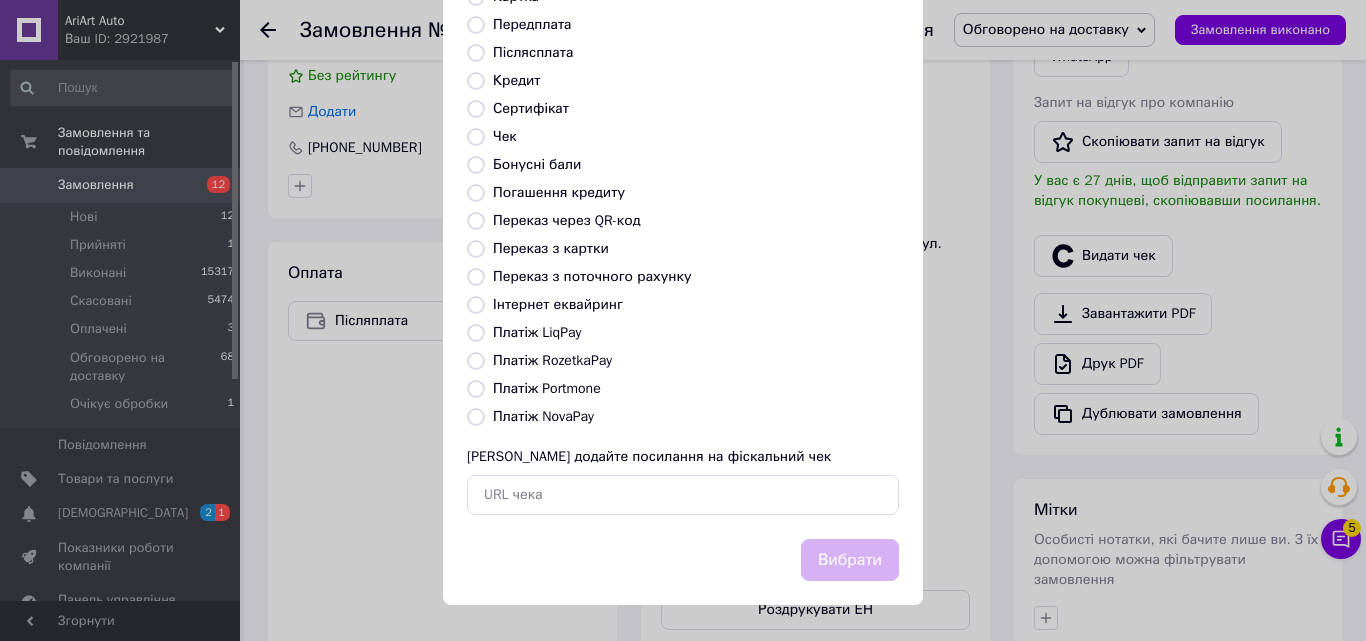 radio on "true" 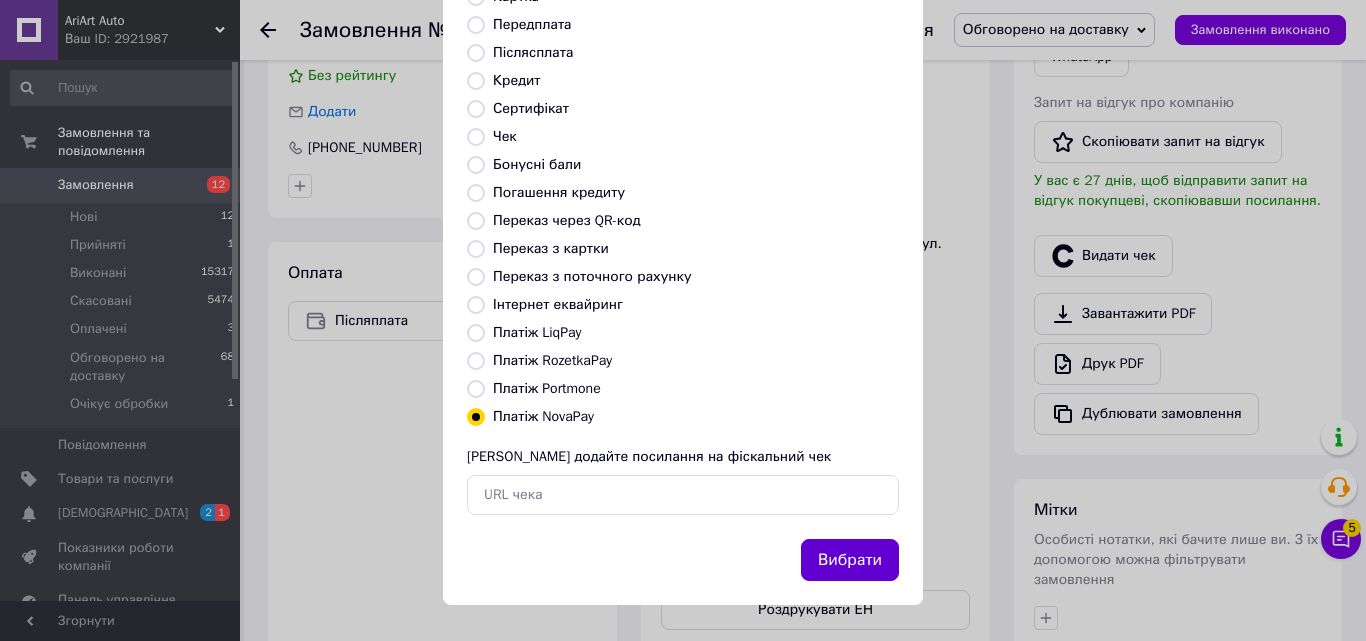 click on "Вибрати" at bounding box center (850, 560) 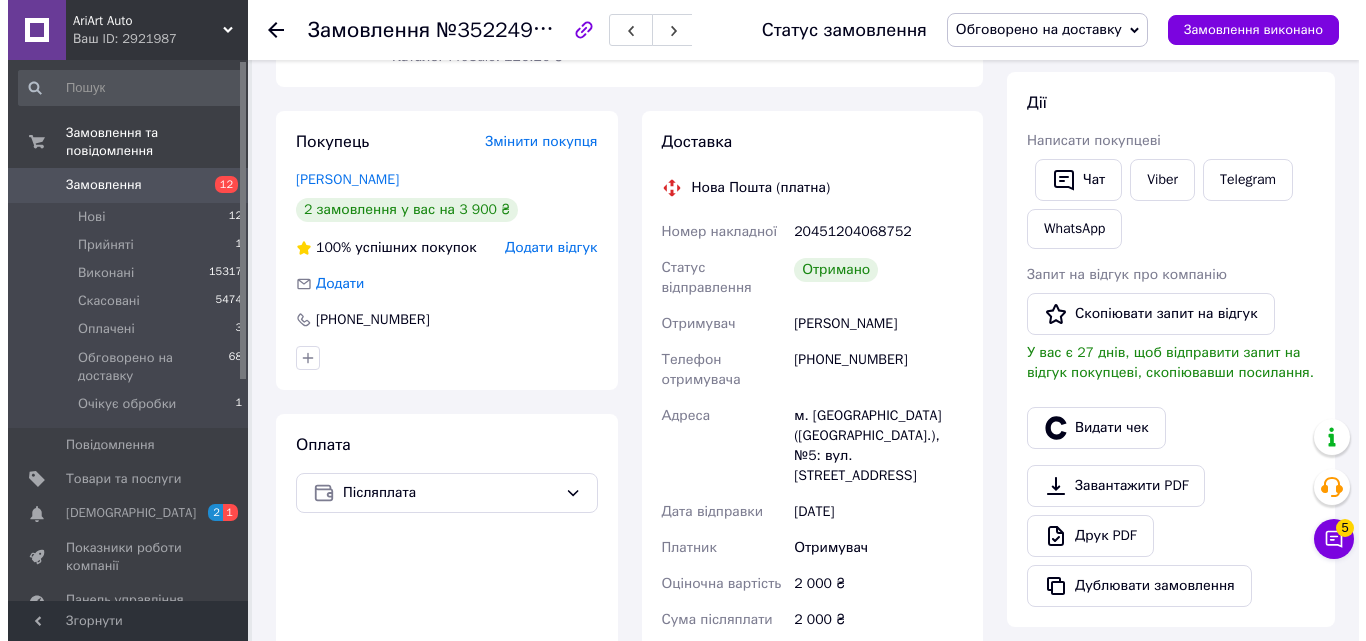 scroll, scrollTop: 400, scrollLeft: 0, axis: vertical 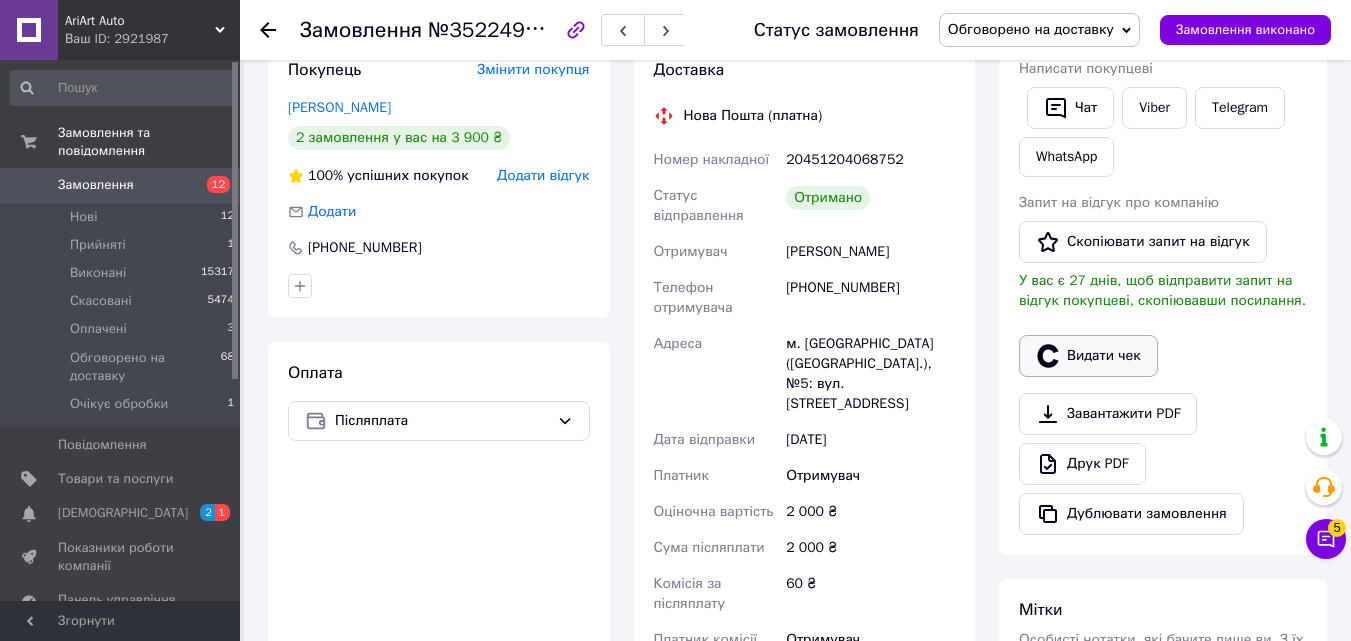 click on "Видати чек" at bounding box center [1088, 356] 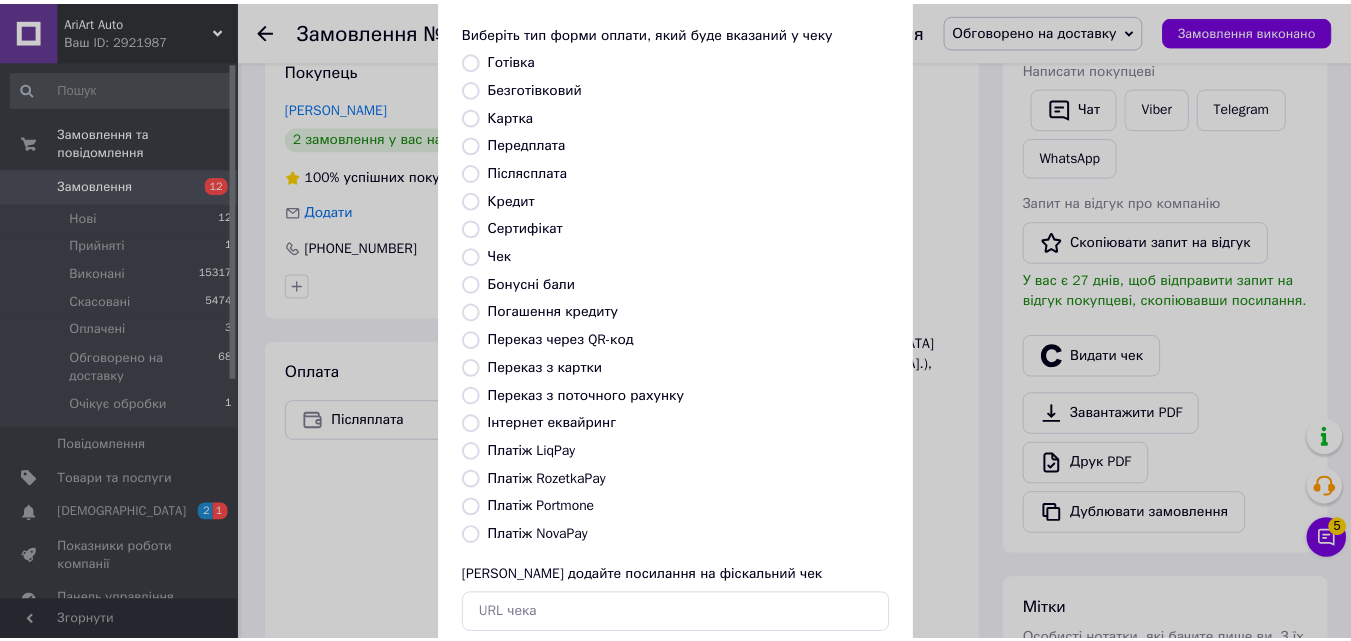 scroll, scrollTop: 218, scrollLeft: 0, axis: vertical 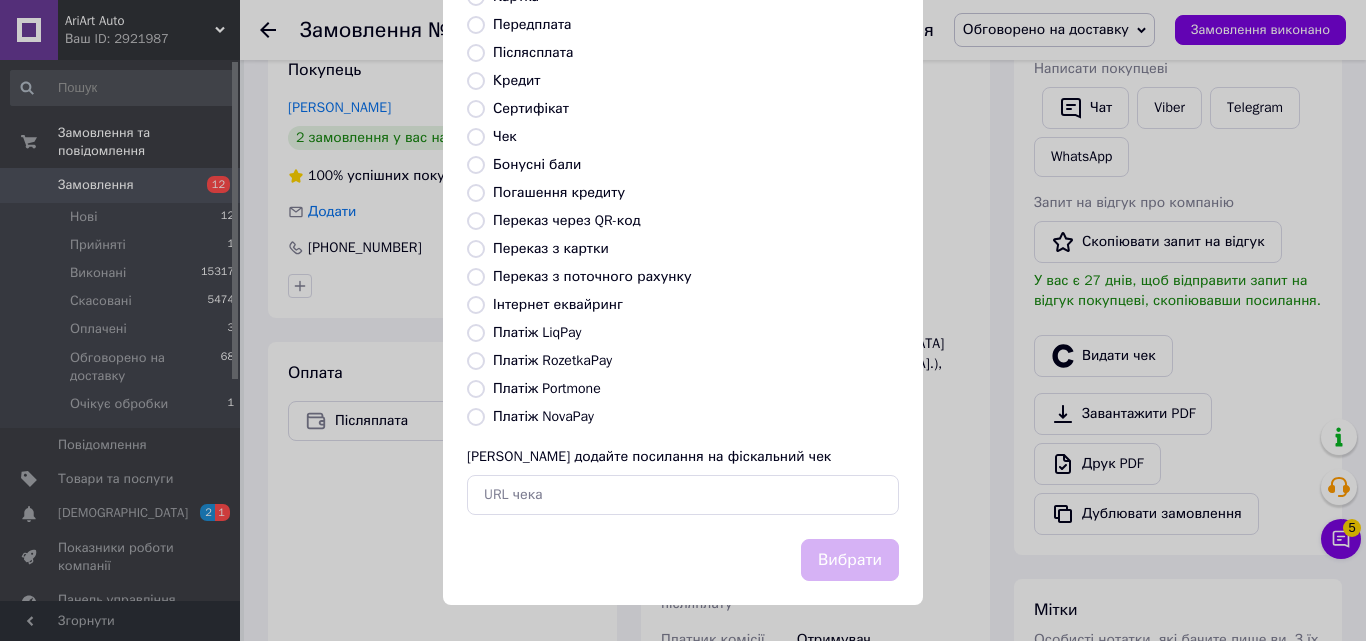 click on "Платіж NovaPay" at bounding box center [476, 417] 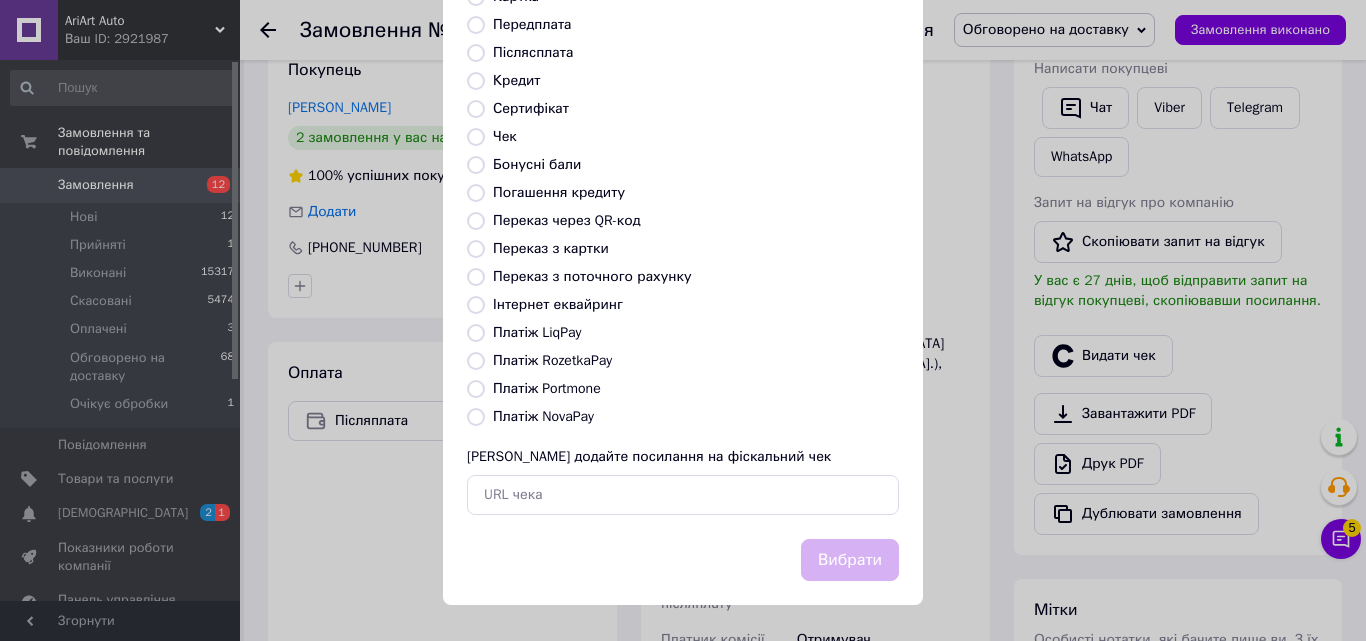 radio on "true" 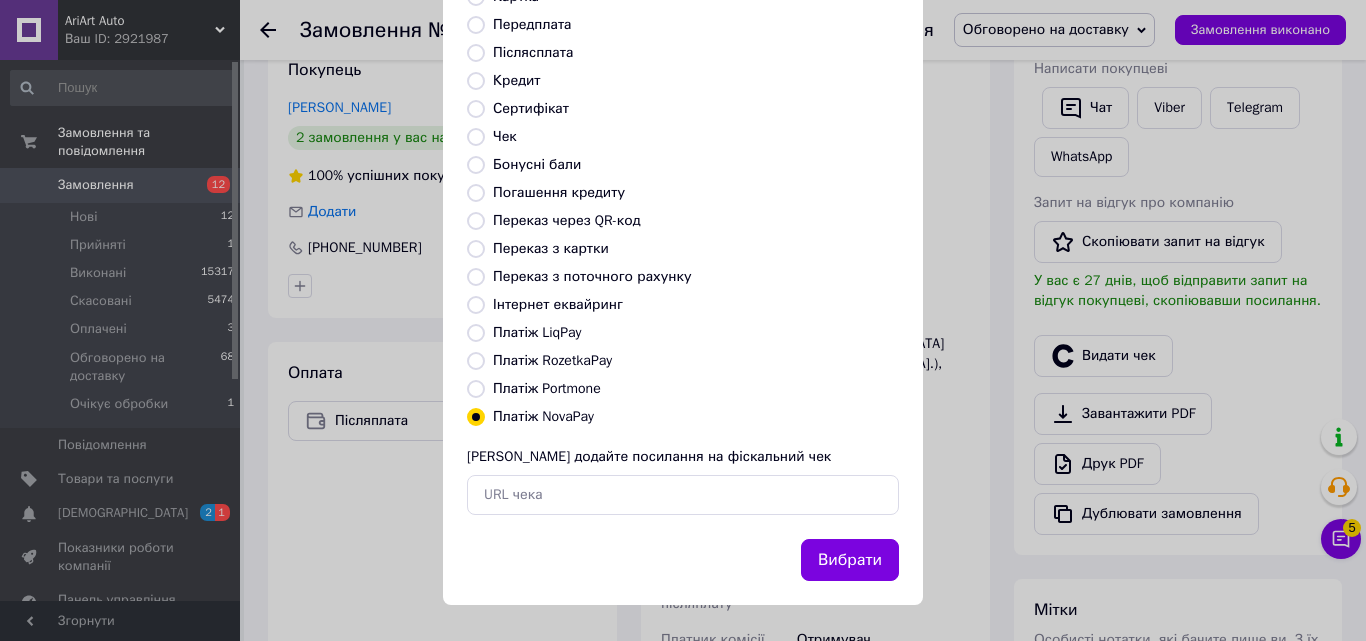 click on "Вибрати" at bounding box center (850, 560) 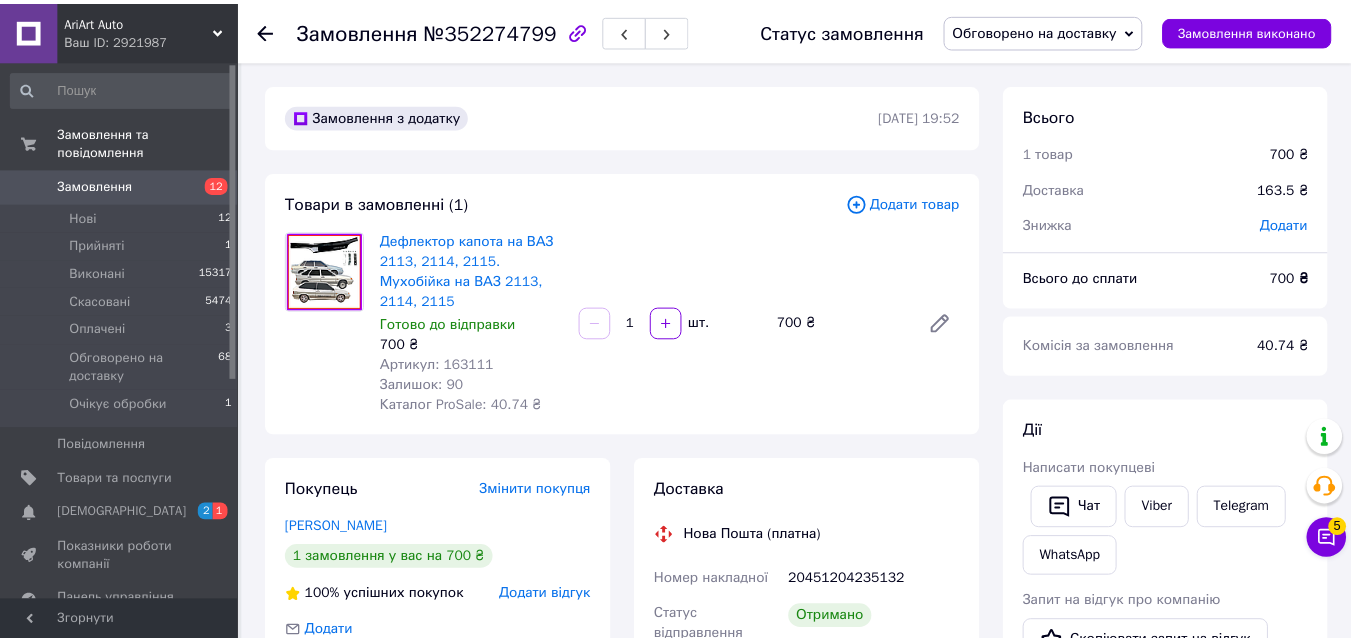 scroll, scrollTop: 0, scrollLeft: 0, axis: both 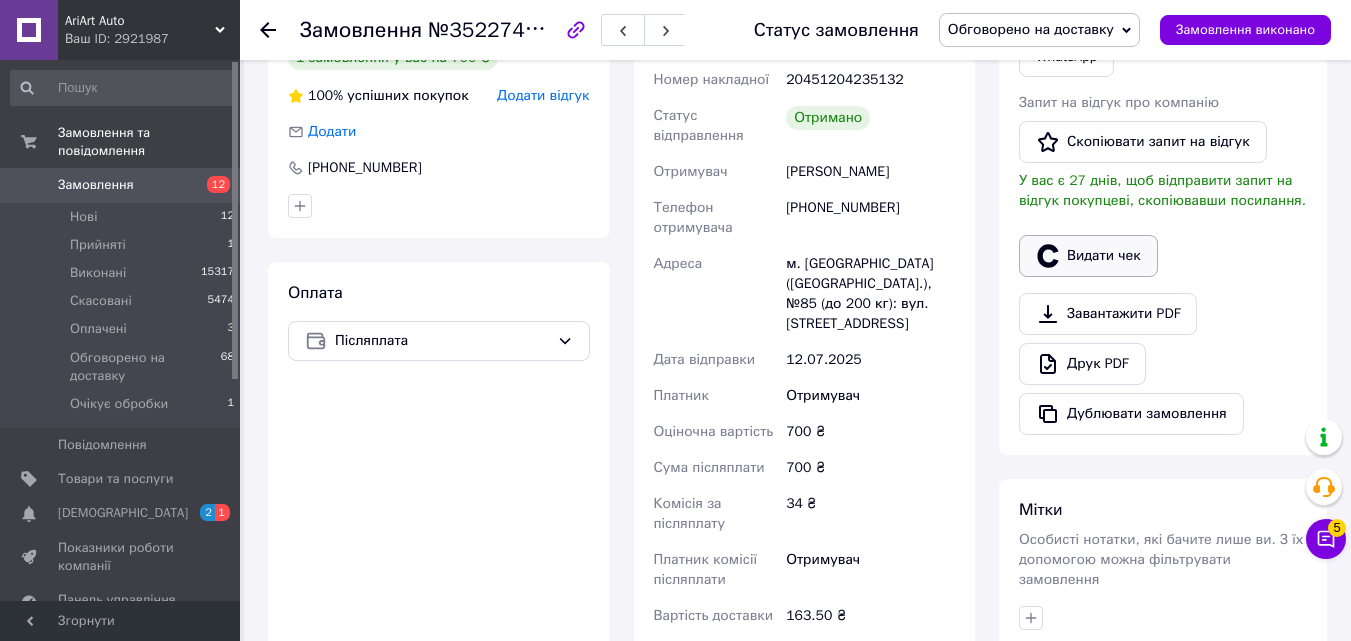 click on "Видати чек" at bounding box center (1088, 256) 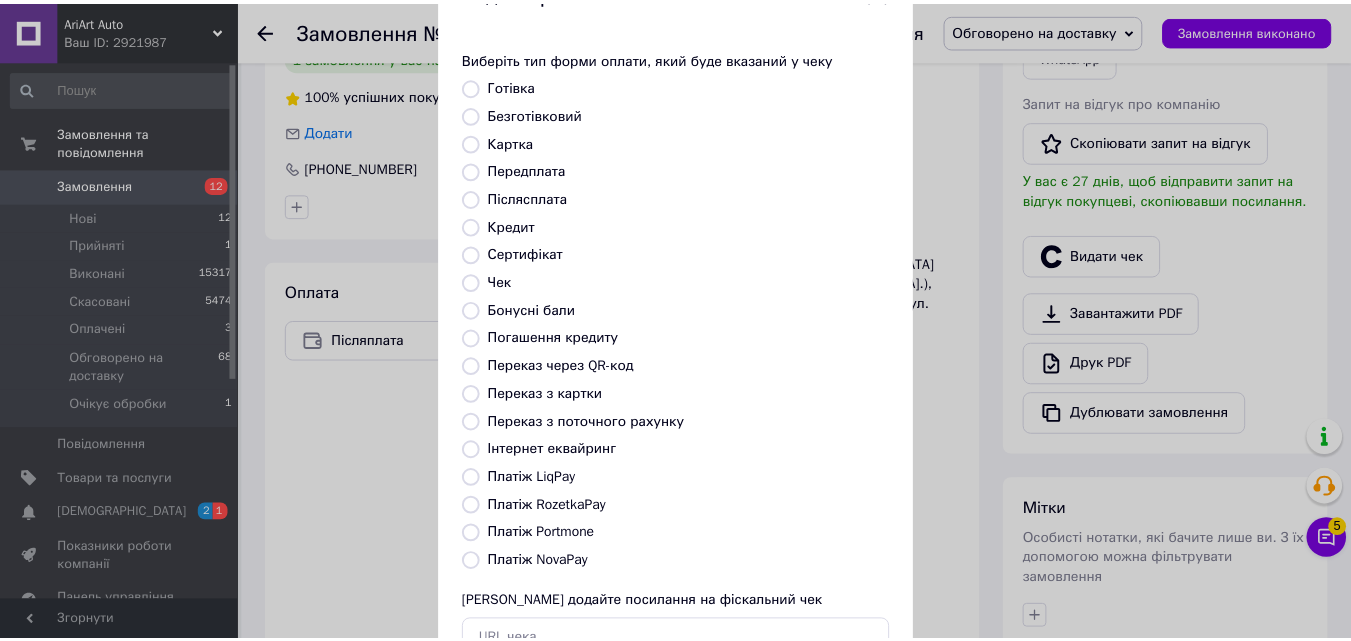 scroll, scrollTop: 218, scrollLeft: 0, axis: vertical 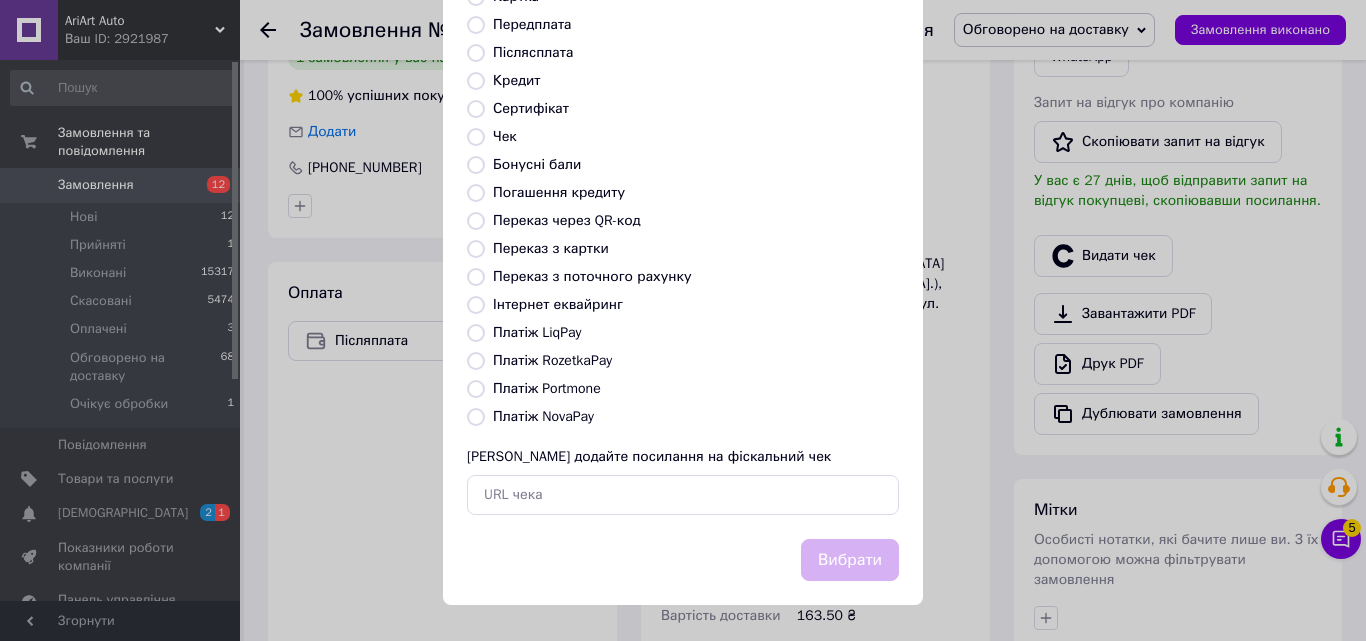 click on "Виберіть тип форми оплати, який буде вказаний у чеку Готівка Безготівковий Картка Передплата Післясплата Кредит Сертифікат Чек Бонусні бали Погашення кредиту Переказ через QR-код Переказ з картки Переказ з поточного рахунку Інтернет еквайринг Платіж LiqPay Платіж RozetkaPay Платіж Portmone Платіж NovaPay Або додайте посилання на фіскальний чек" at bounding box center [683, 209] 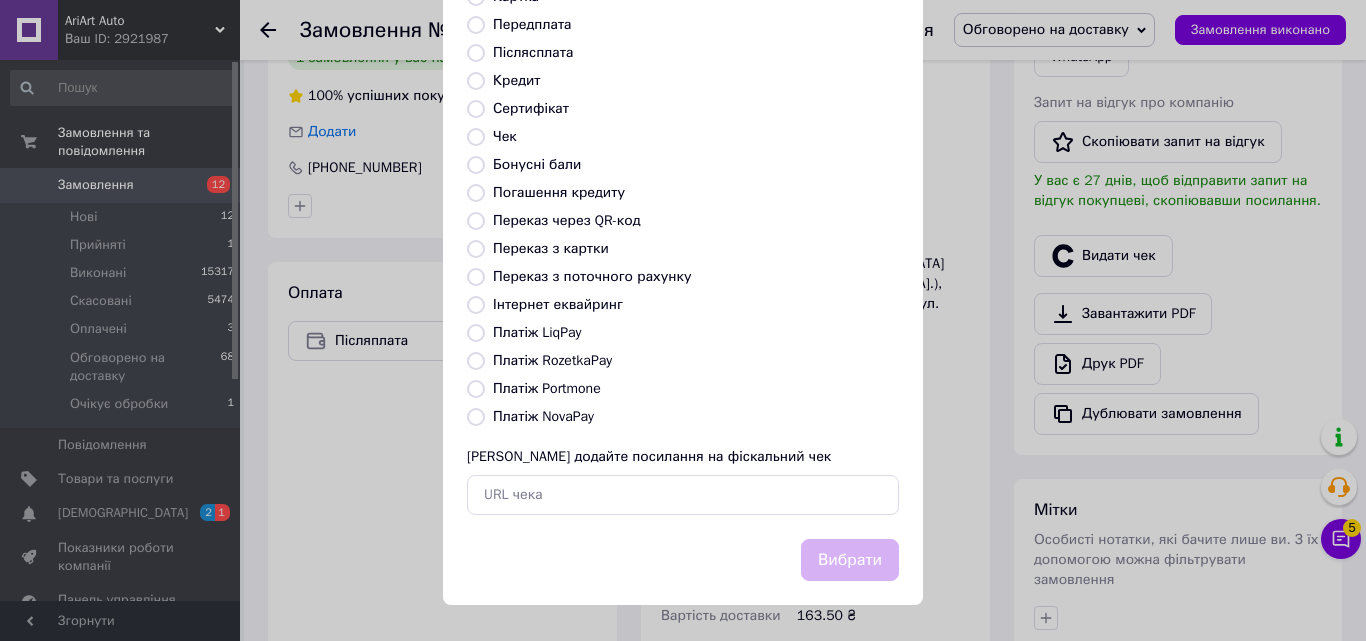 radio on "true" 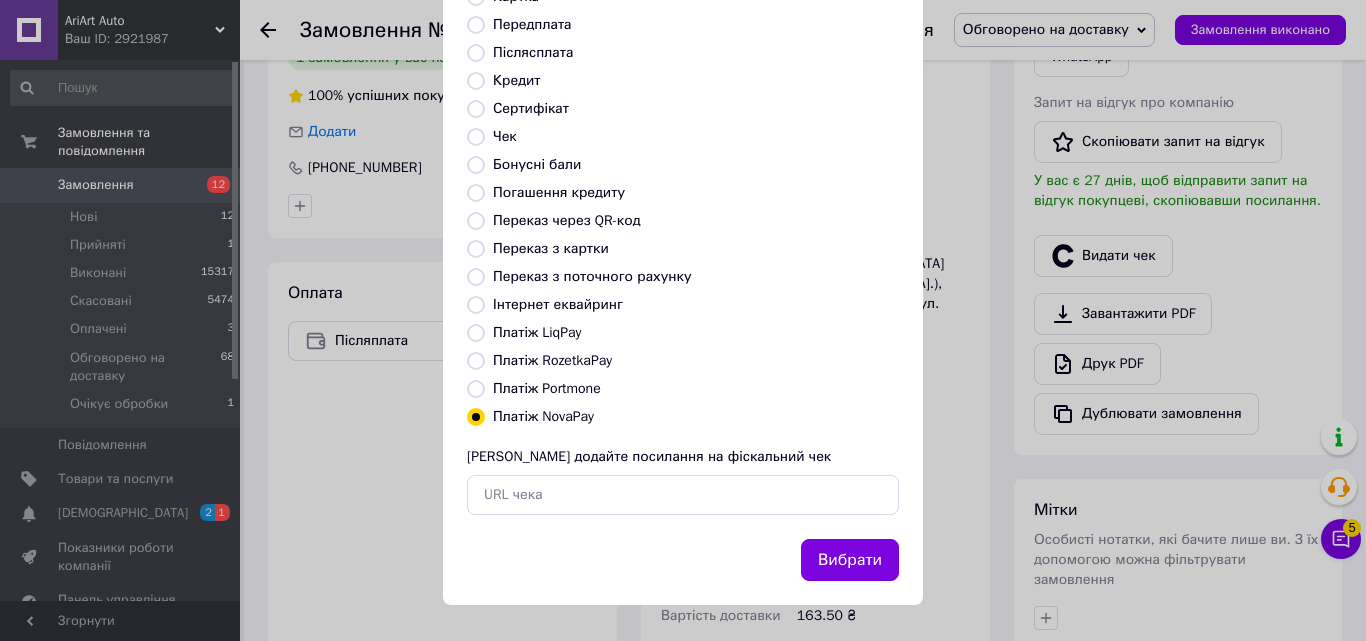 click on "Вибрати" at bounding box center [850, 560] 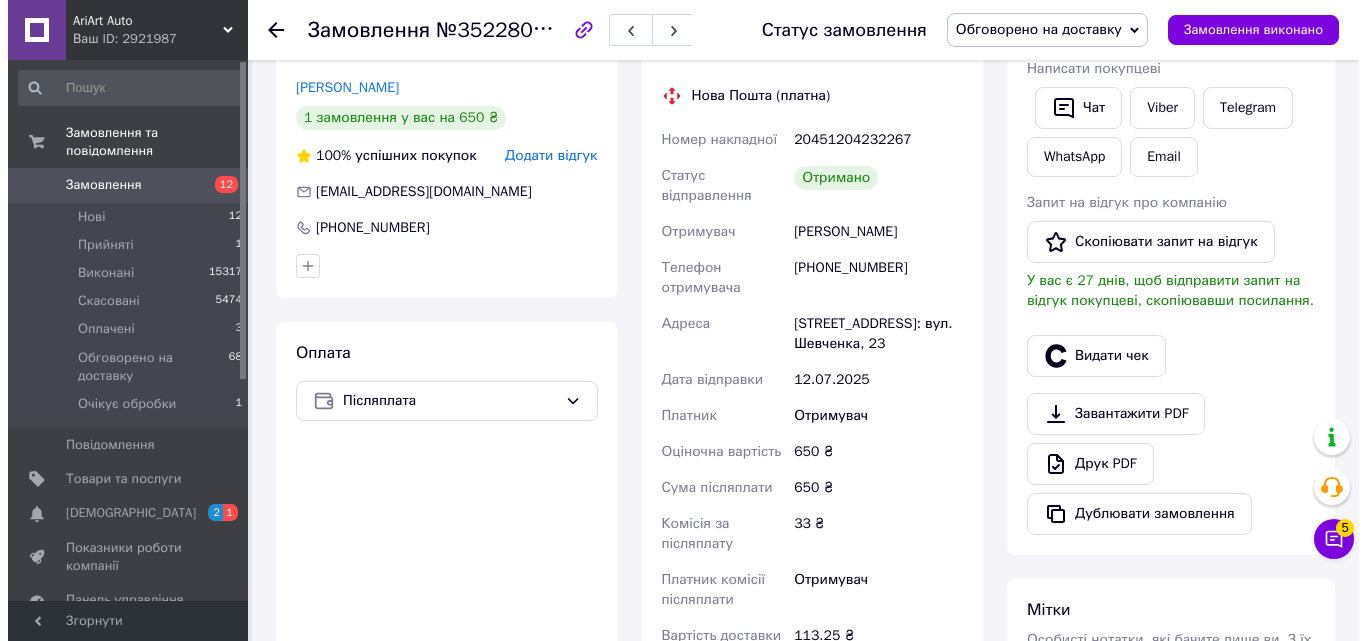 scroll, scrollTop: 300, scrollLeft: 0, axis: vertical 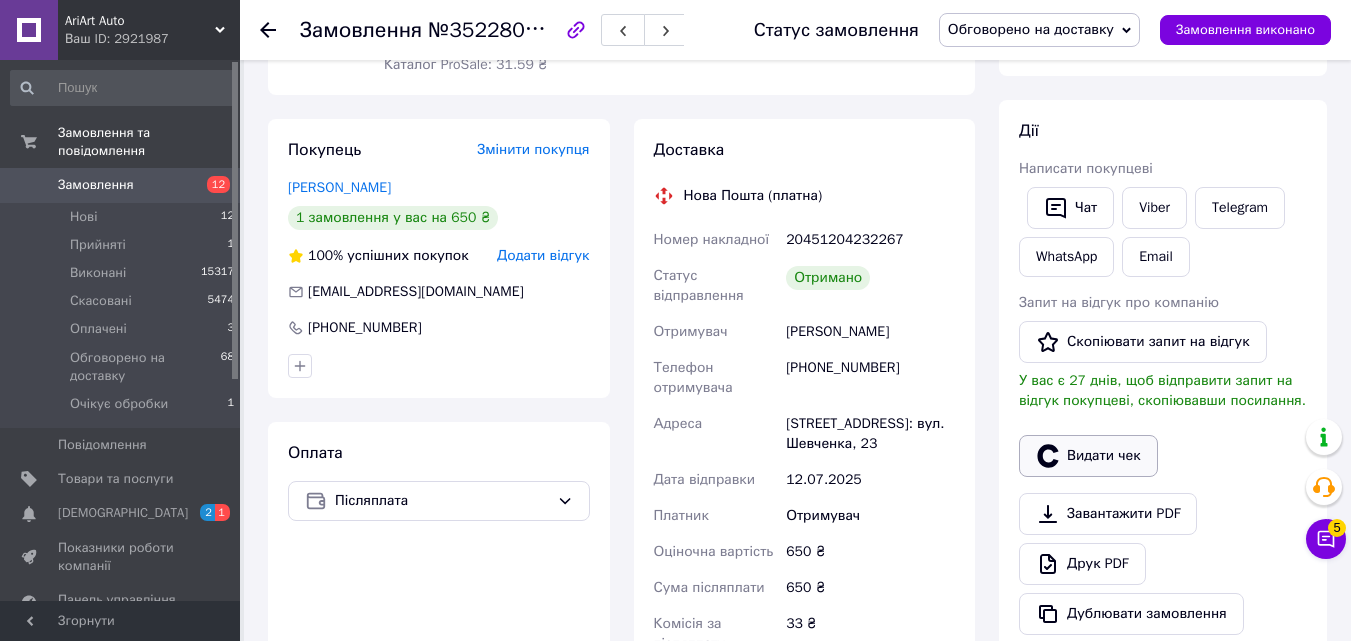 click on "Видати чек" at bounding box center [1088, 456] 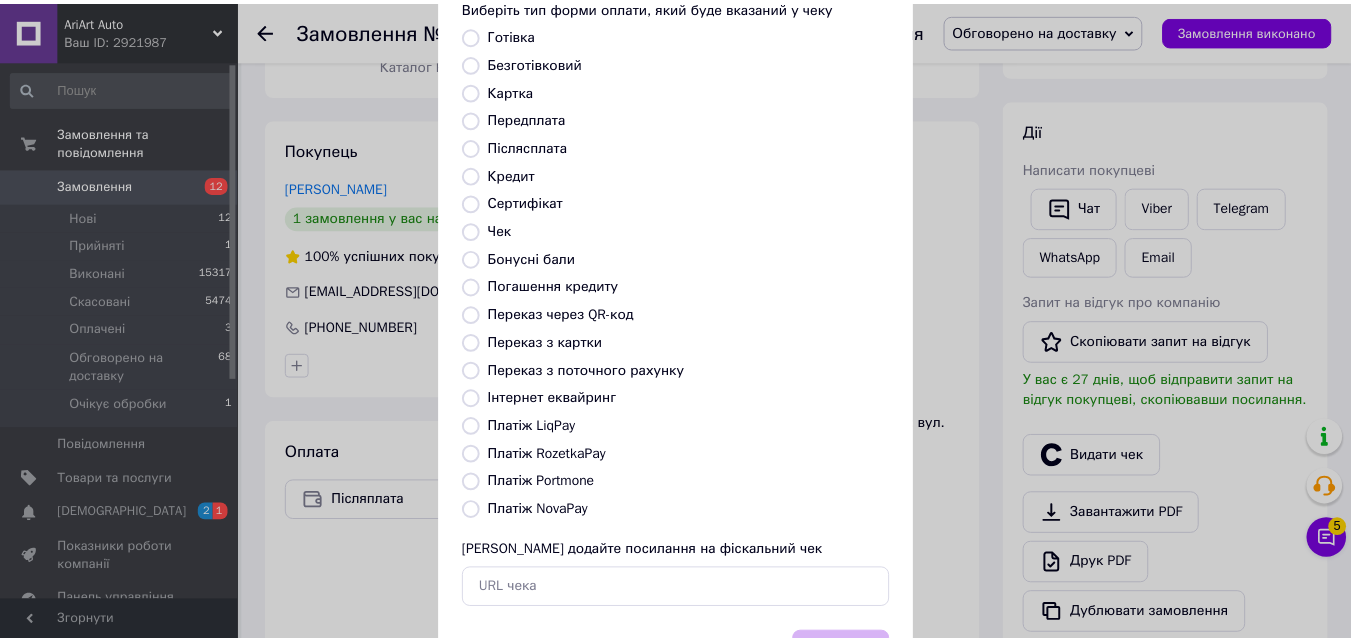 scroll, scrollTop: 218, scrollLeft: 0, axis: vertical 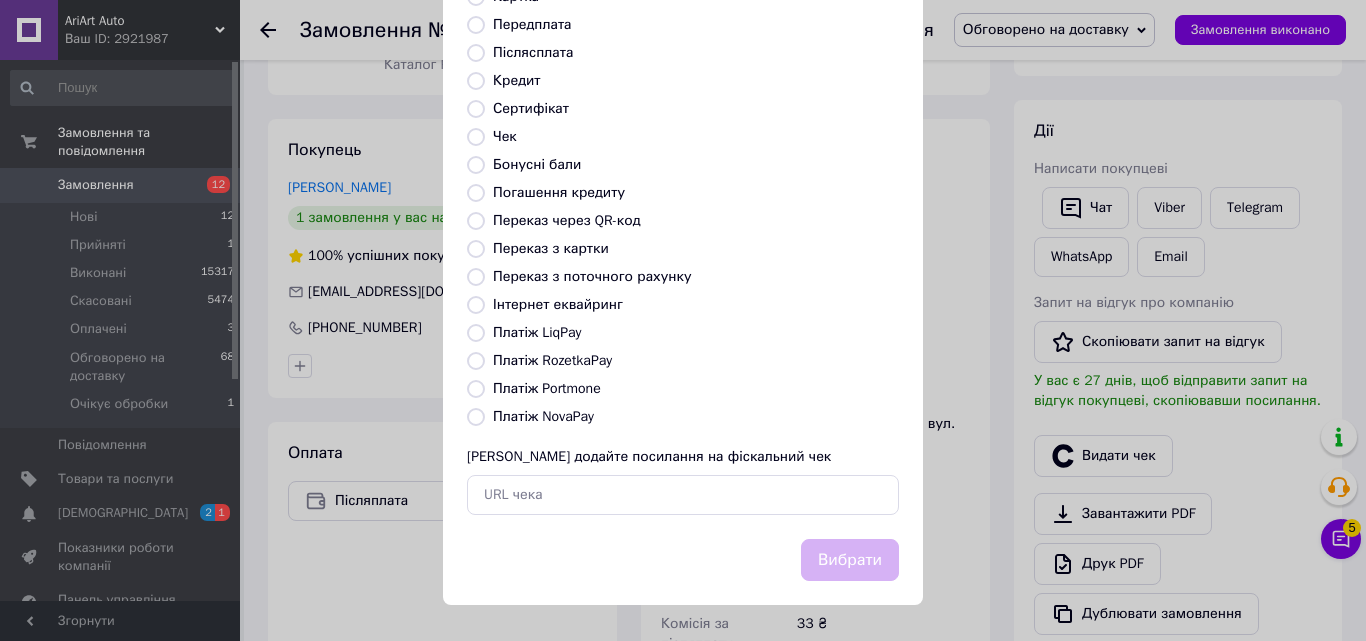 click on "Платіж NovaPay" at bounding box center [476, 417] 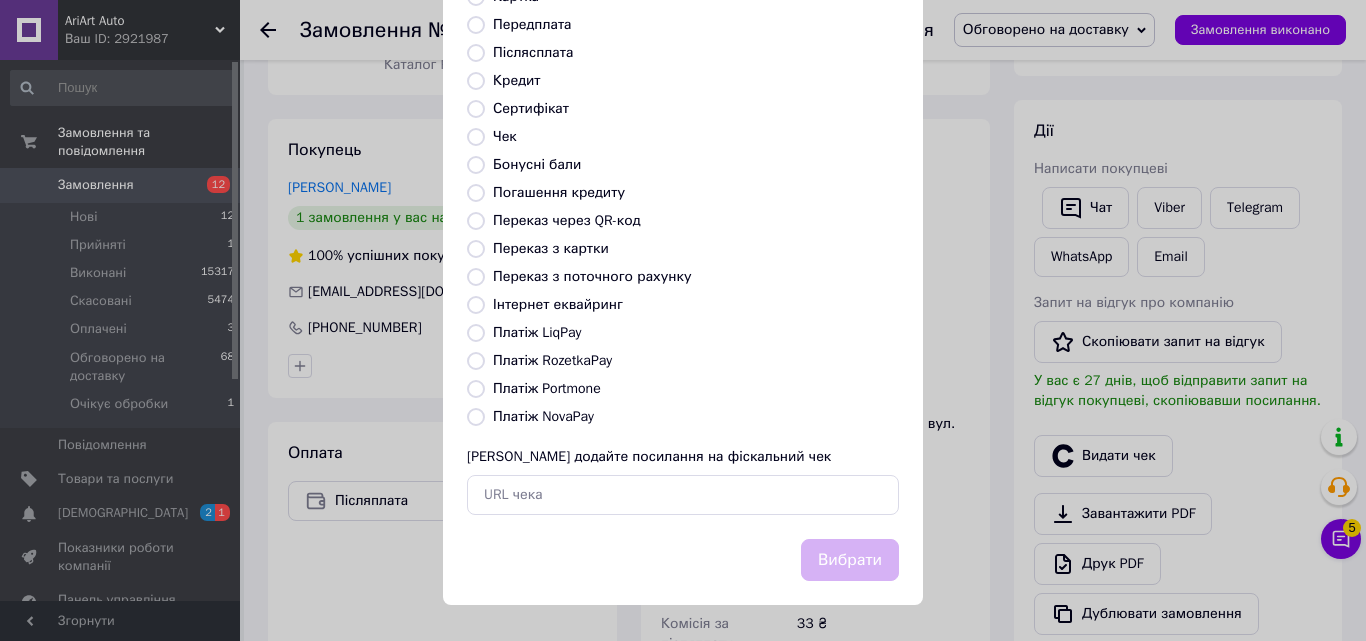 radio on "true" 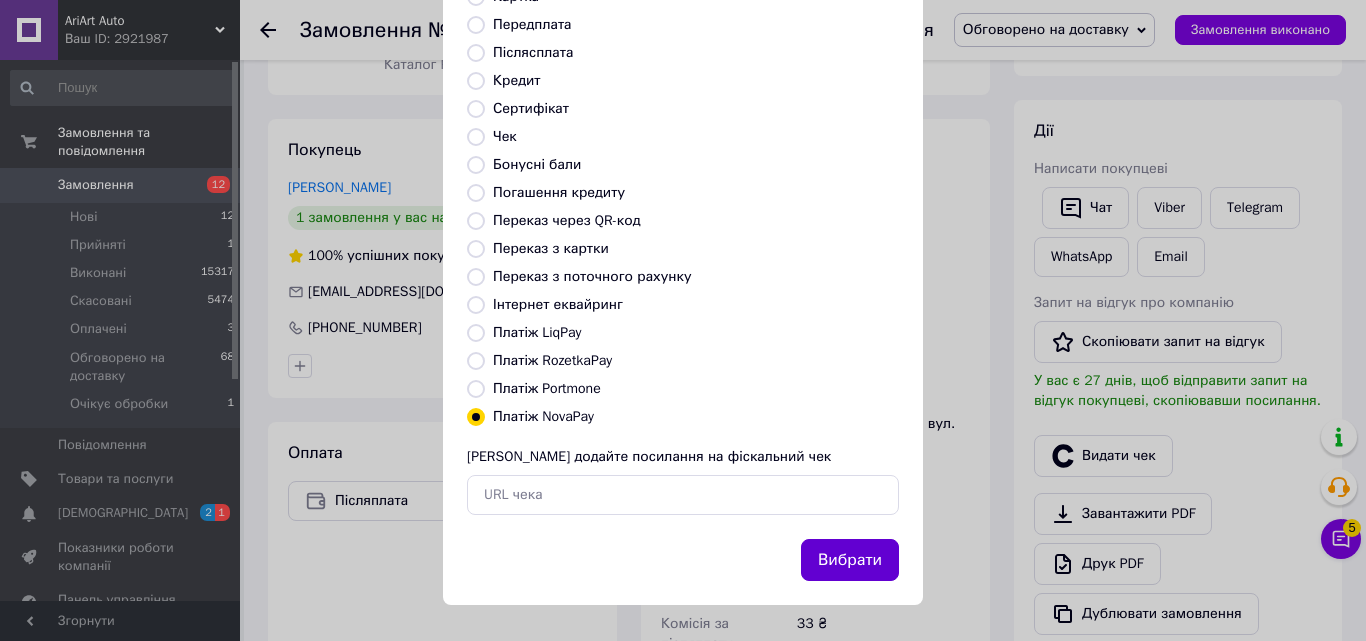 click on "Вибрати" at bounding box center (850, 560) 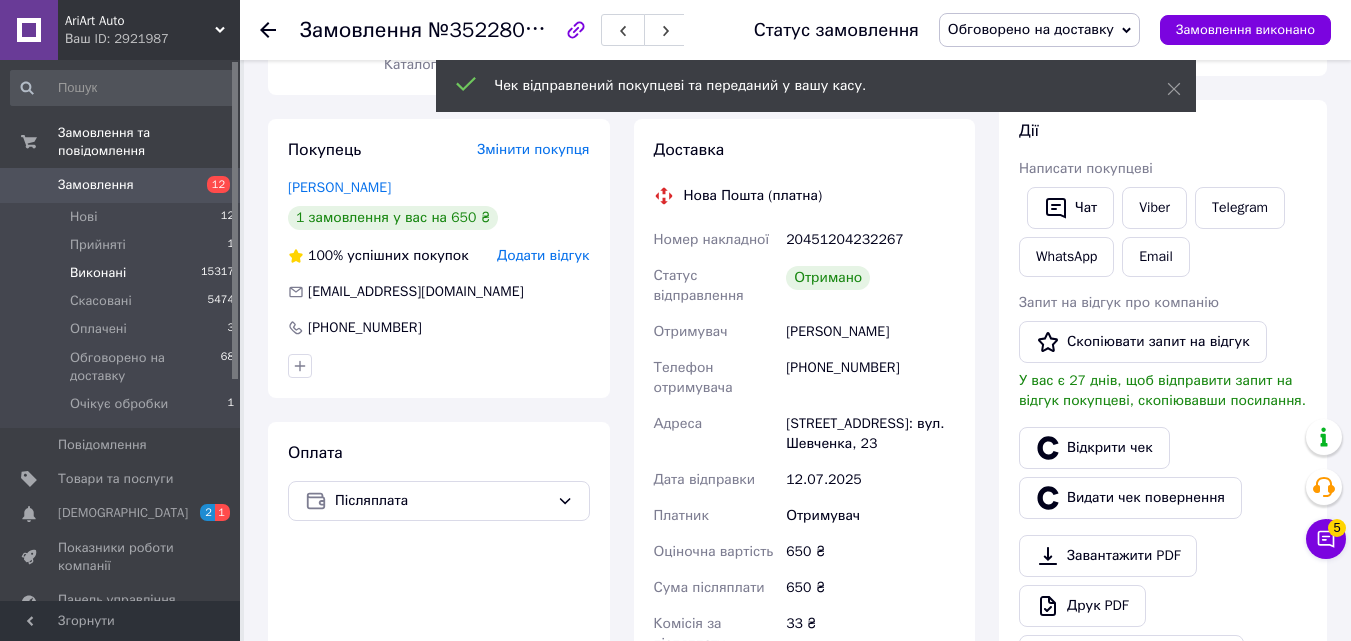 click on "Виконані 15317" at bounding box center [123, 273] 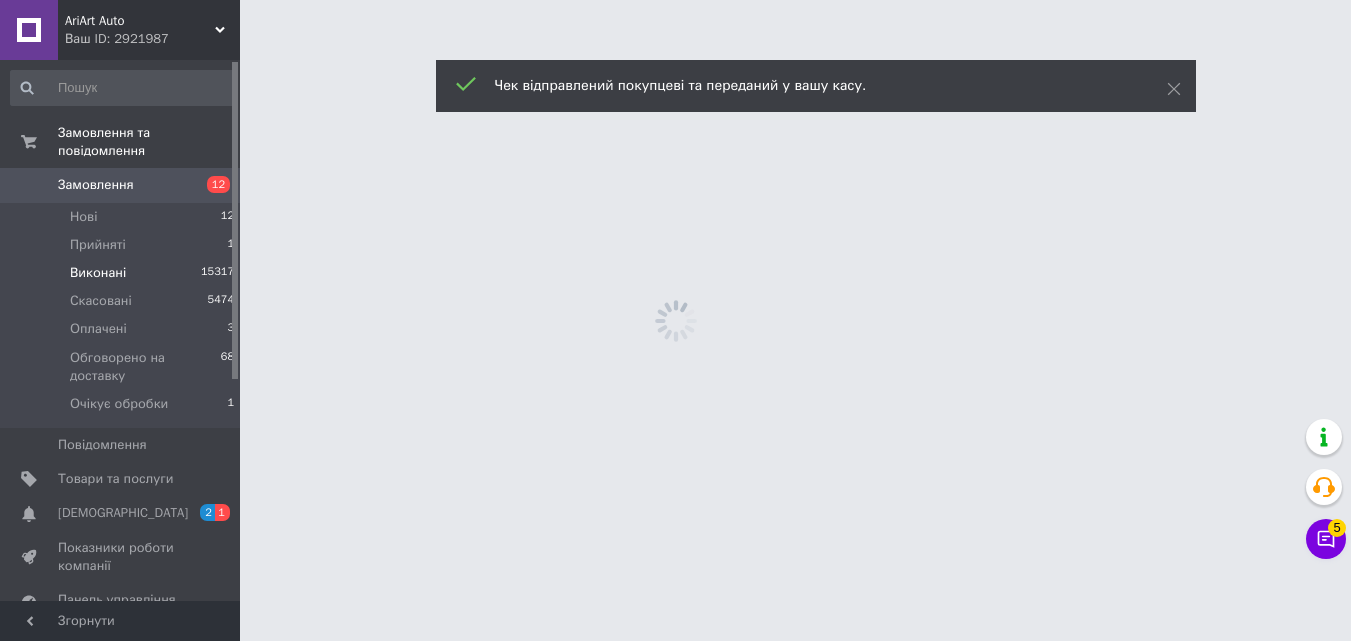 scroll, scrollTop: 0, scrollLeft: 0, axis: both 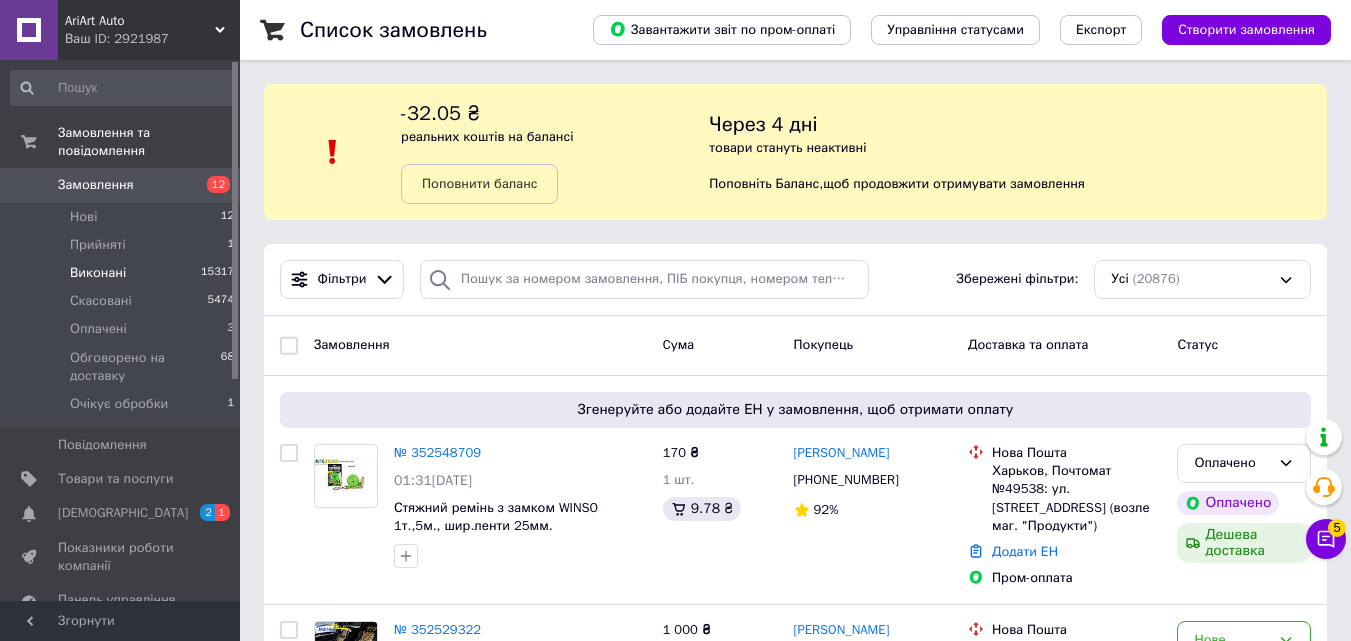 click on "Виконані 15317" at bounding box center (123, 273) 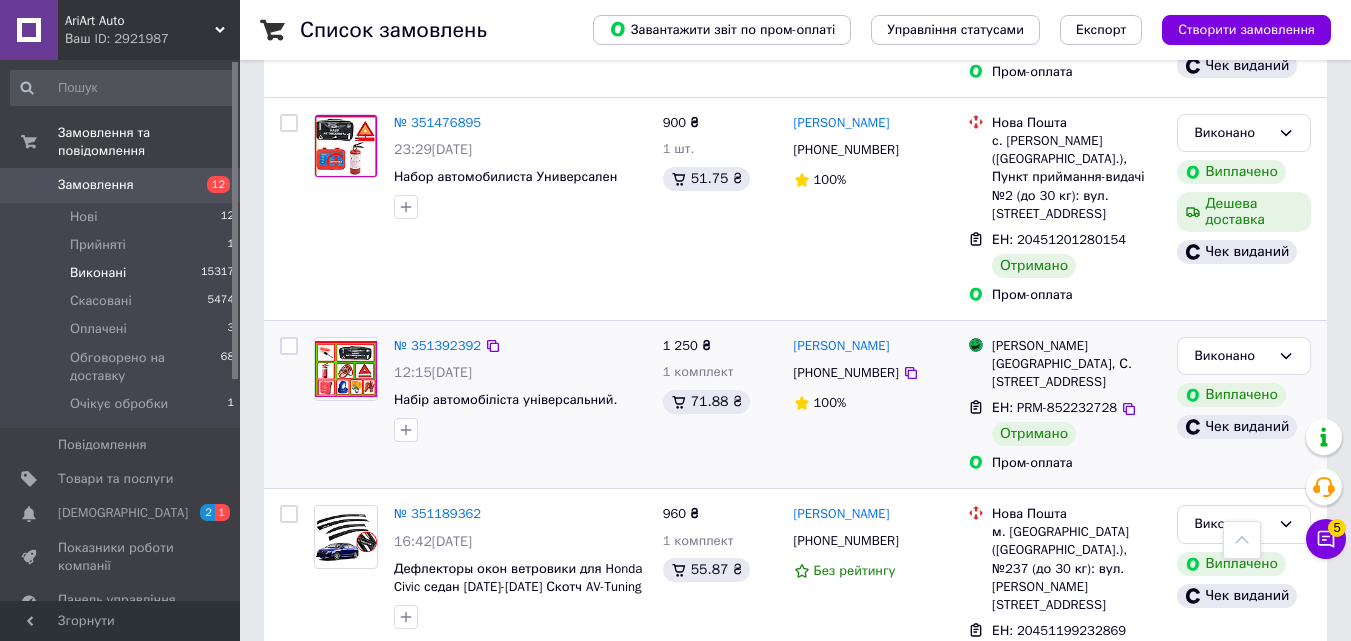 scroll, scrollTop: 1900, scrollLeft: 0, axis: vertical 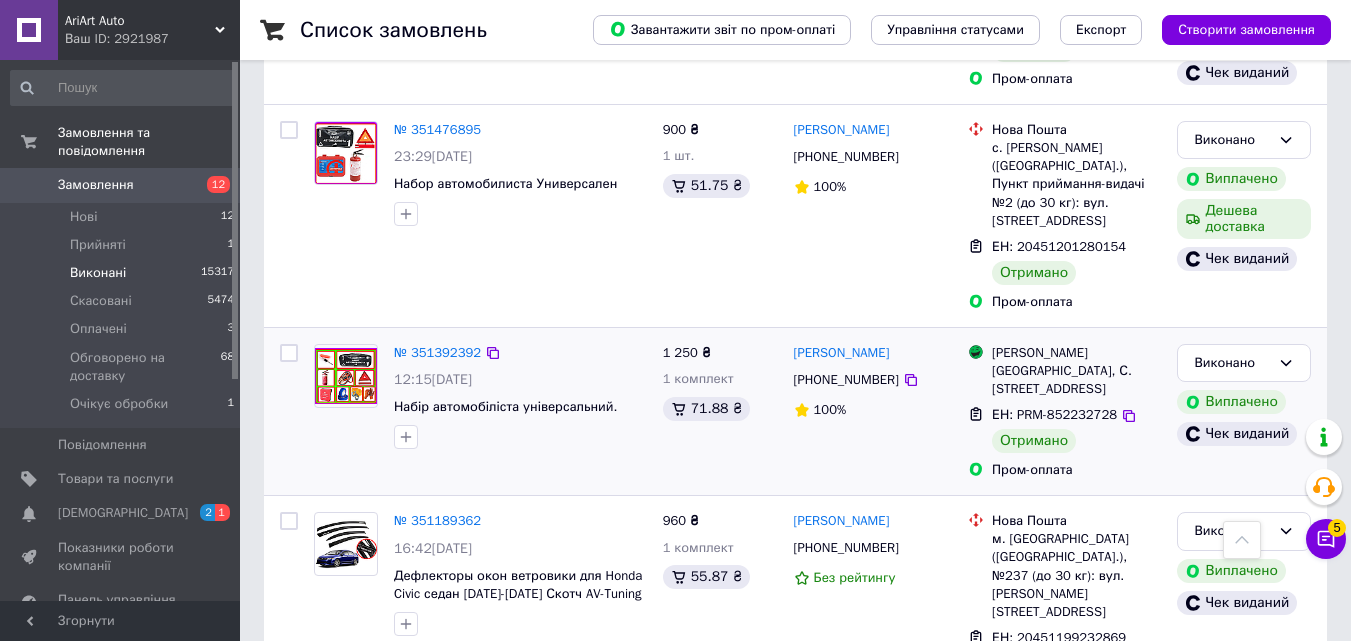 click at bounding box center [289, 353] 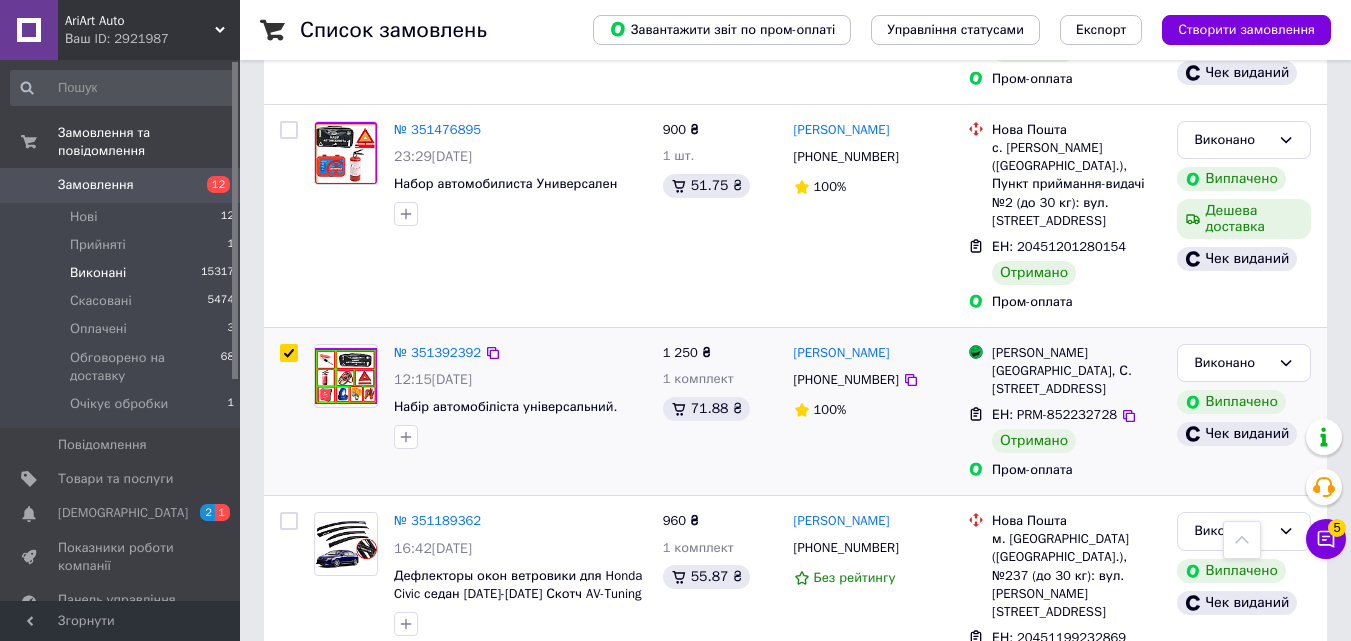 checkbox on "true" 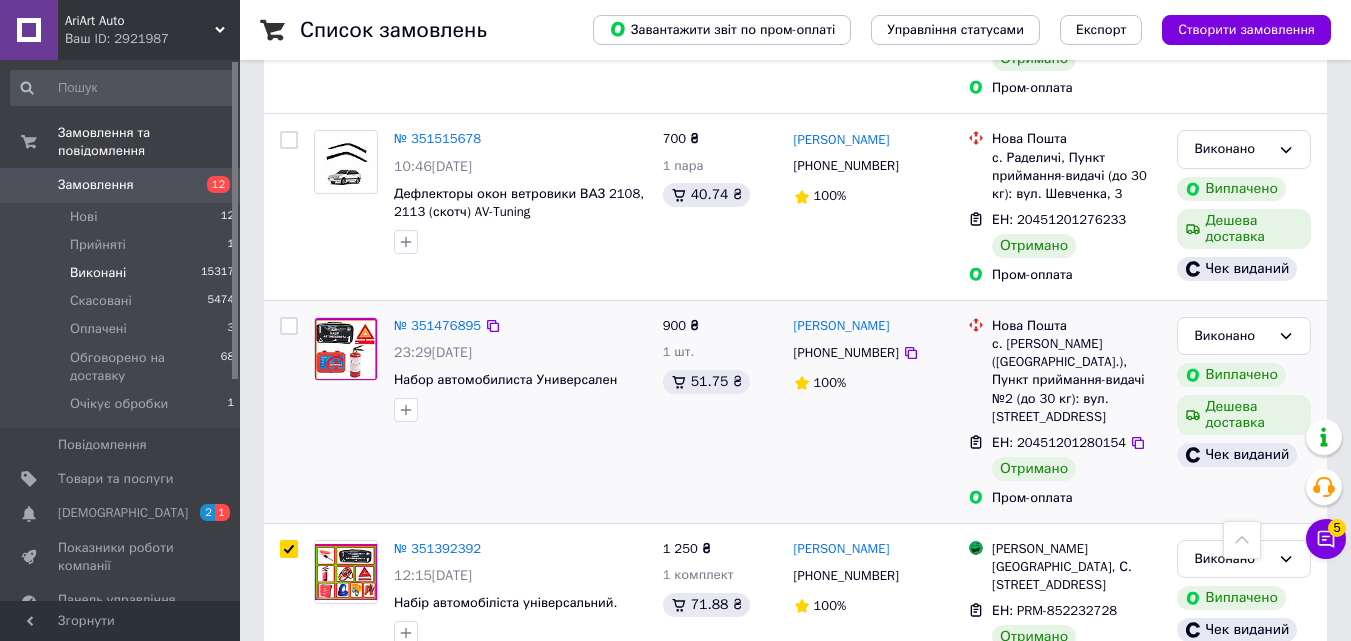 scroll, scrollTop: 1700, scrollLeft: 0, axis: vertical 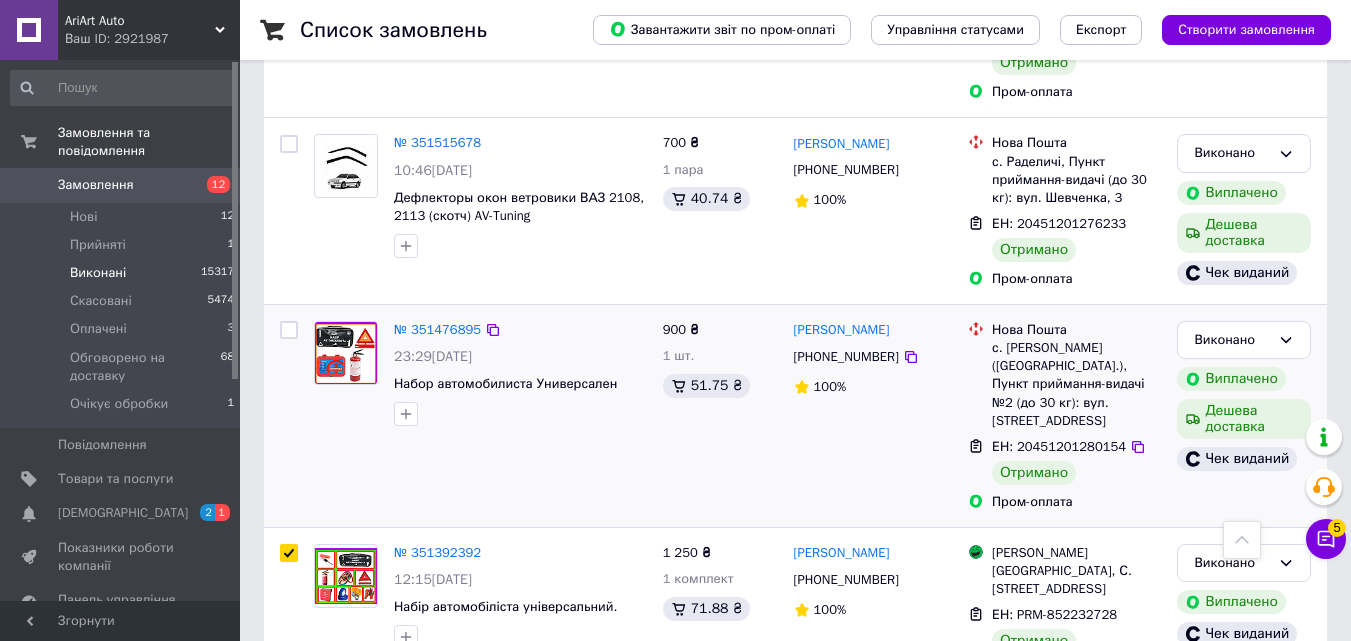 click at bounding box center (289, 330) 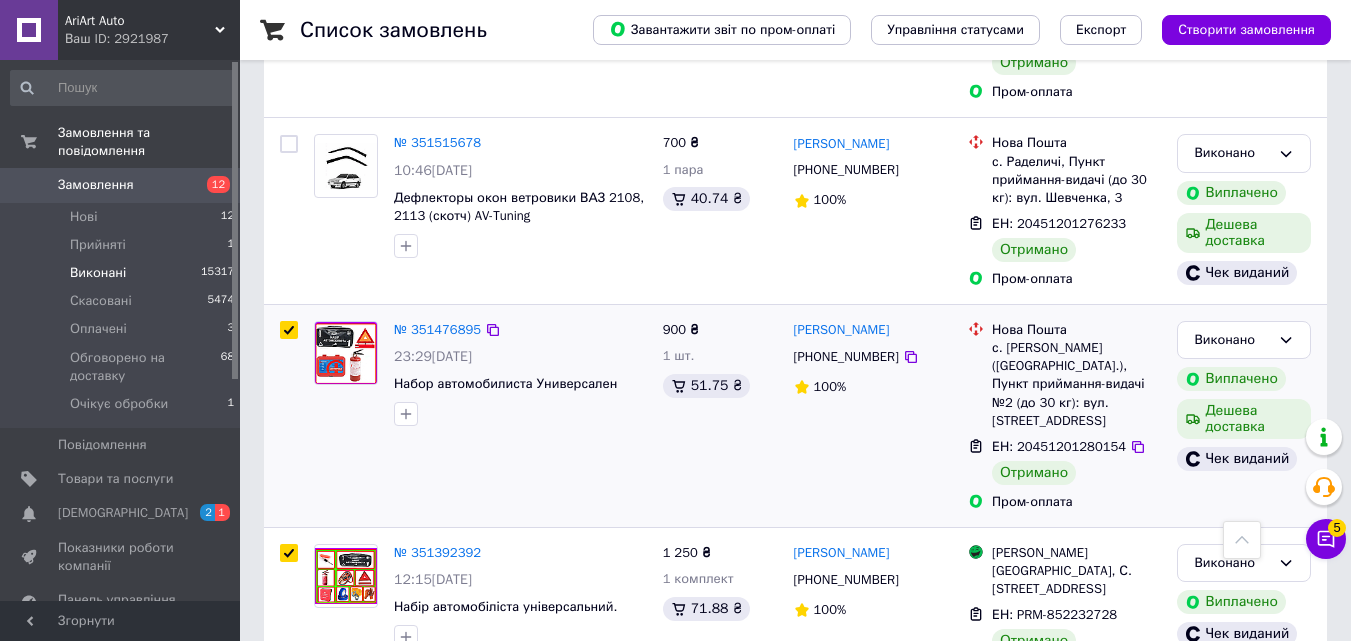 checkbox on "true" 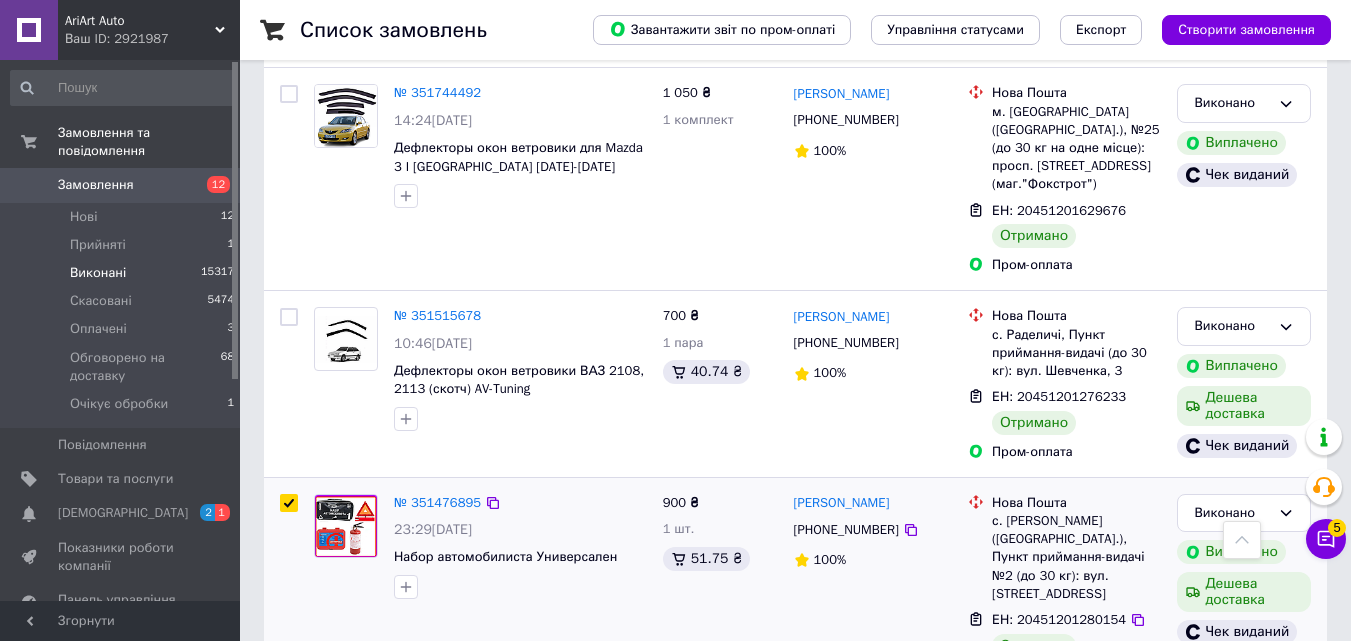 scroll, scrollTop: 1500, scrollLeft: 0, axis: vertical 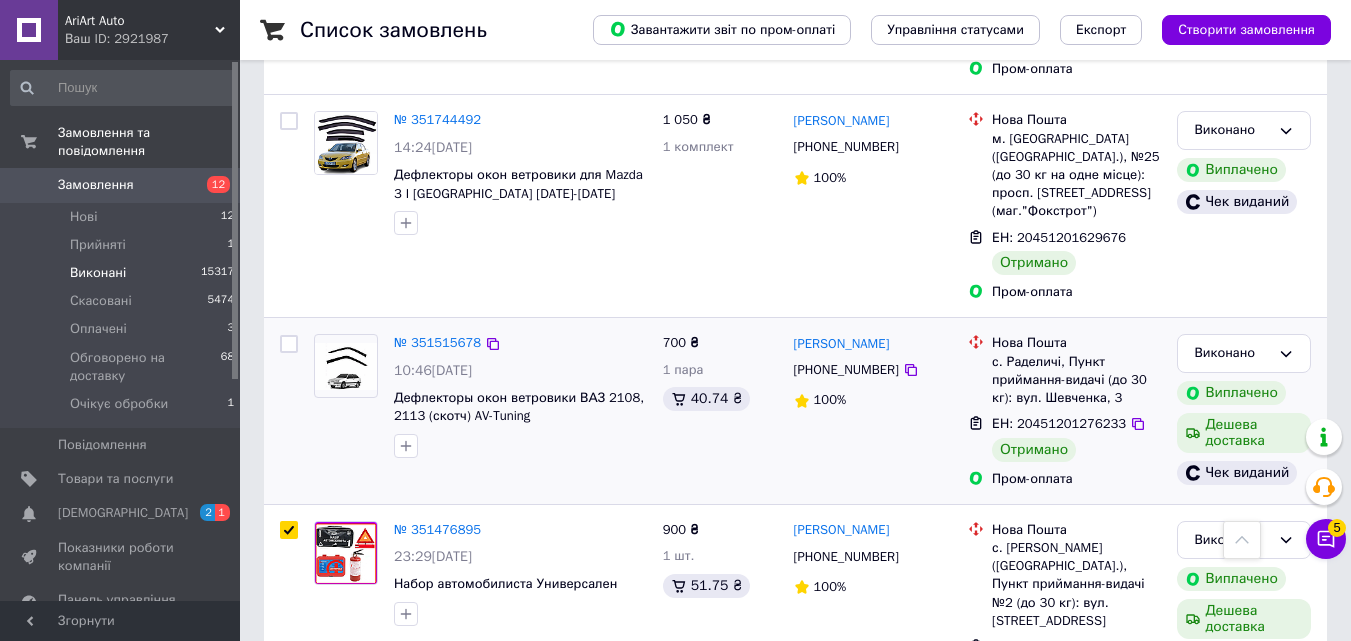 click at bounding box center [289, 344] 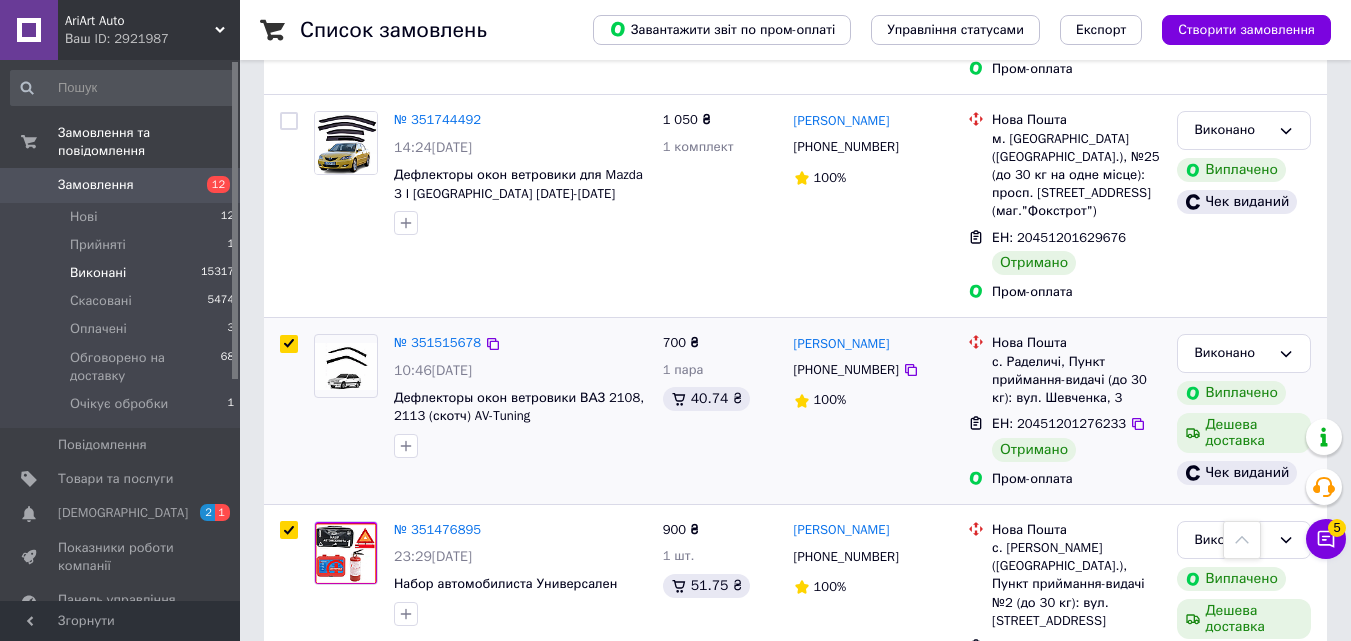 checkbox on "true" 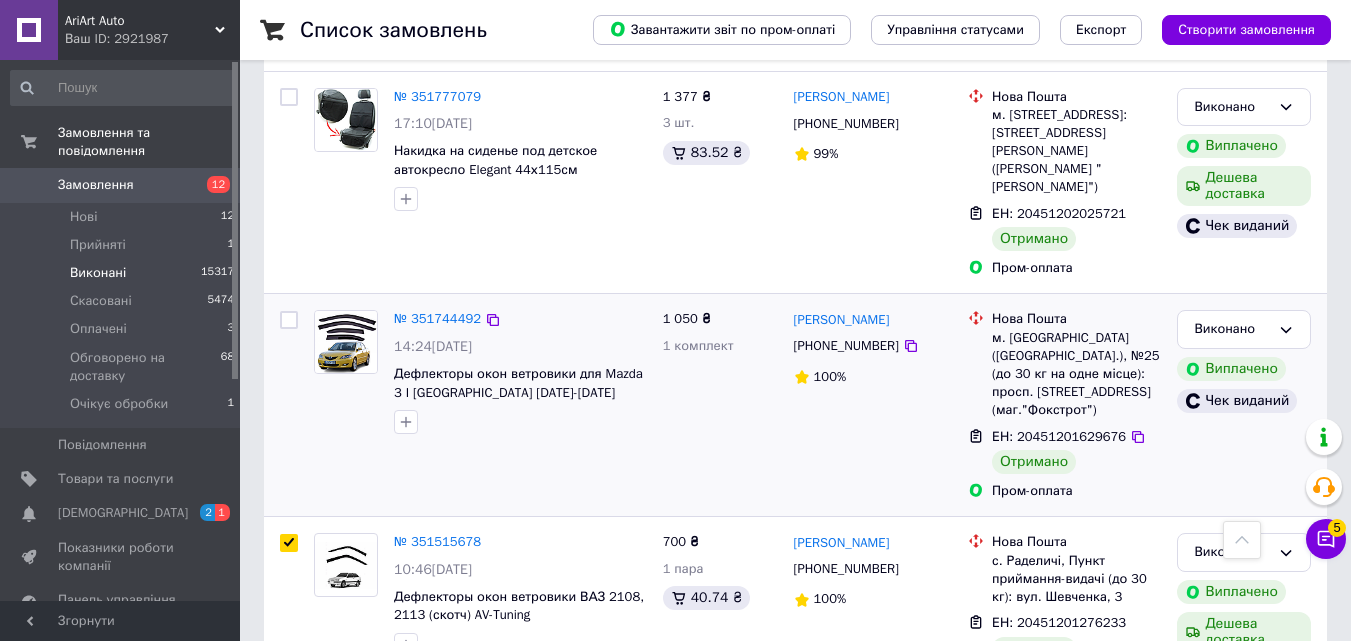 scroll, scrollTop: 1300, scrollLeft: 0, axis: vertical 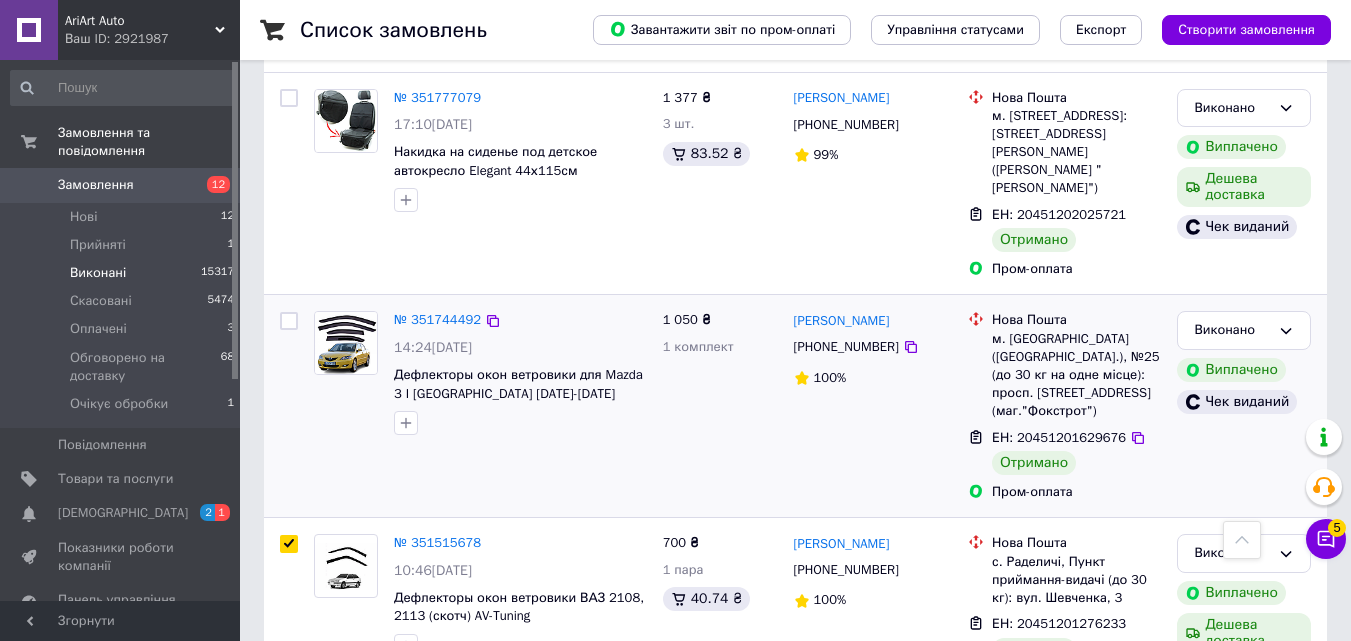 click at bounding box center (289, 321) 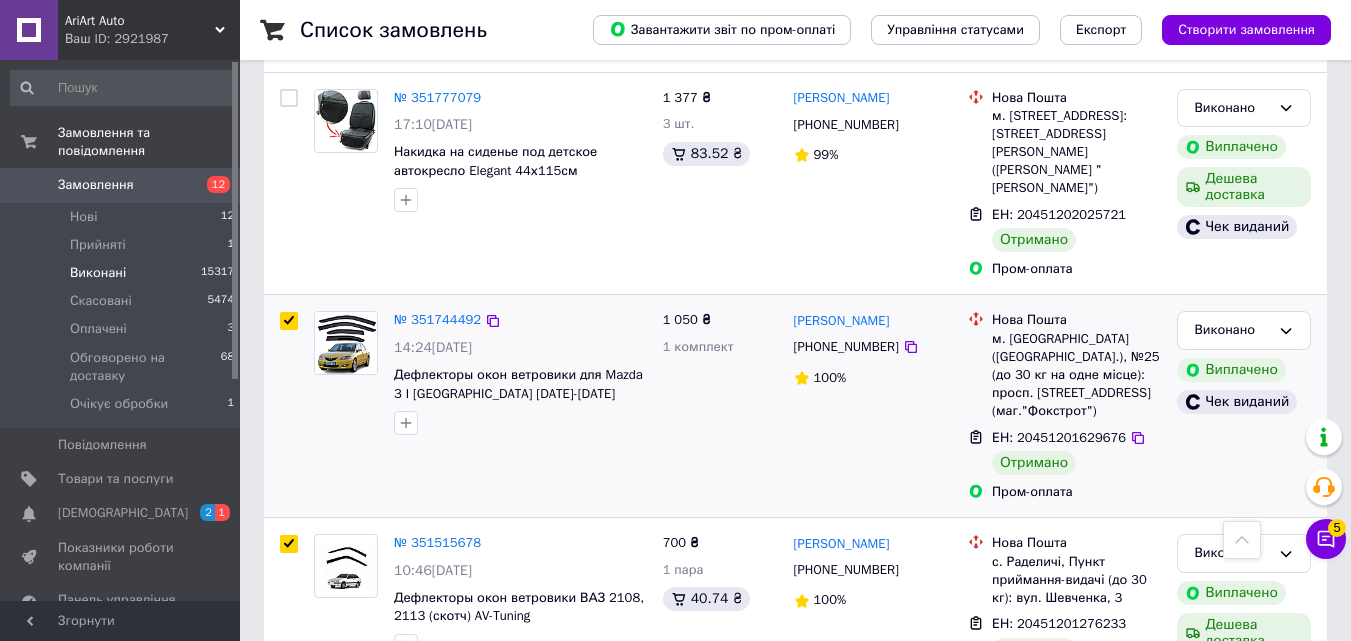 checkbox on "true" 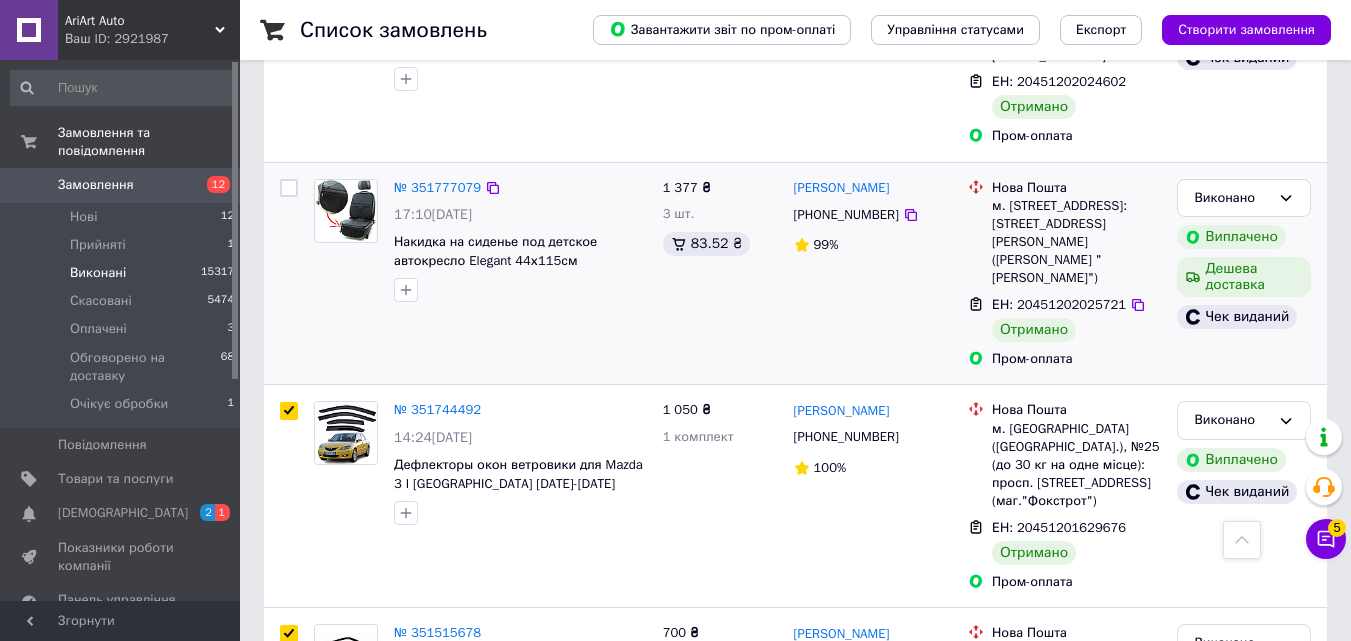 scroll, scrollTop: 1200, scrollLeft: 0, axis: vertical 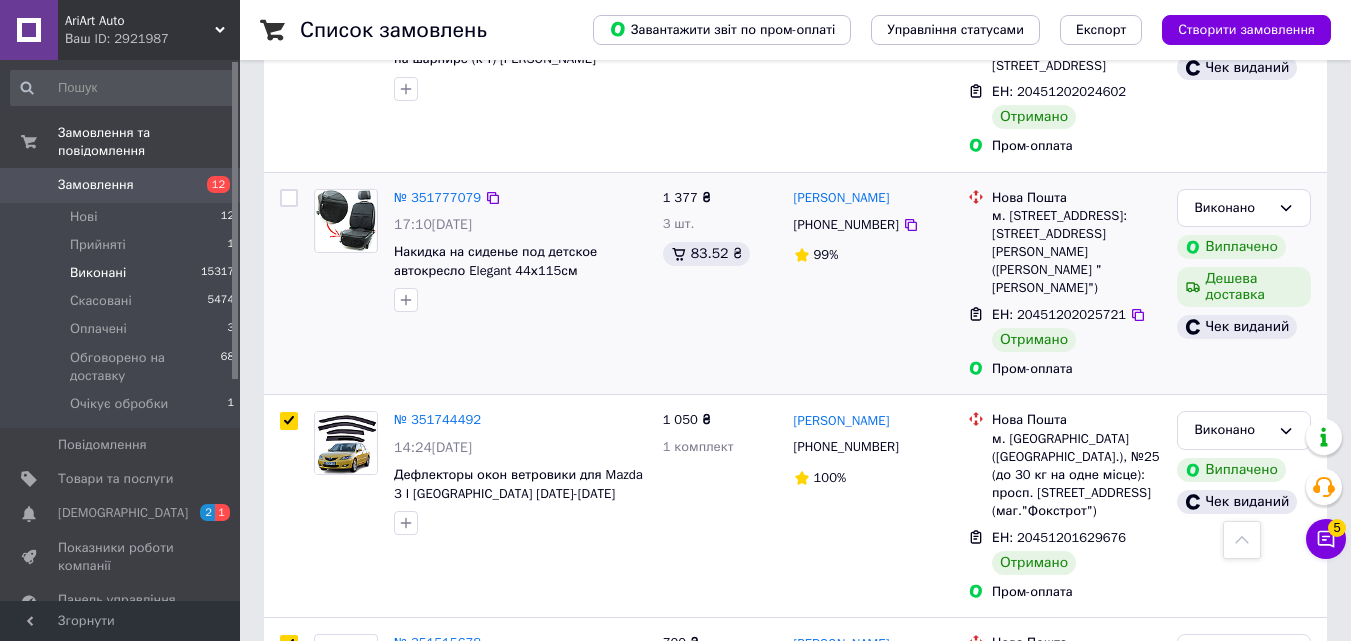 click at bounding box center [289, 198] 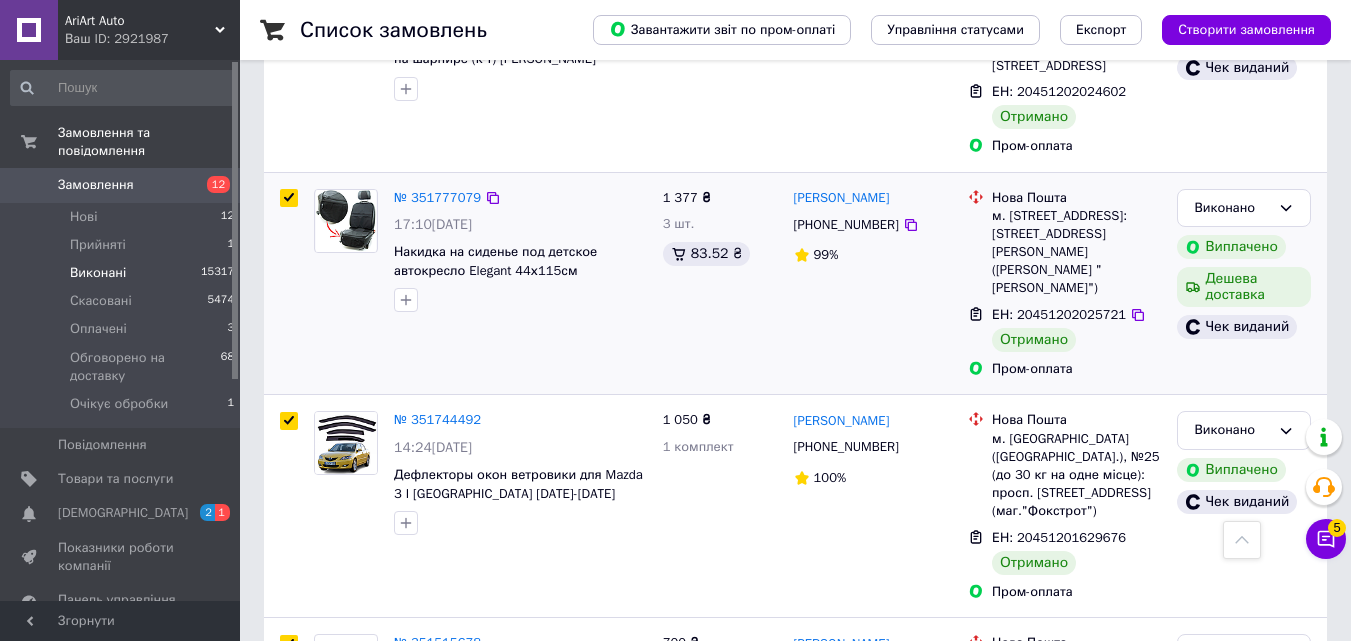 checkbox on "true" 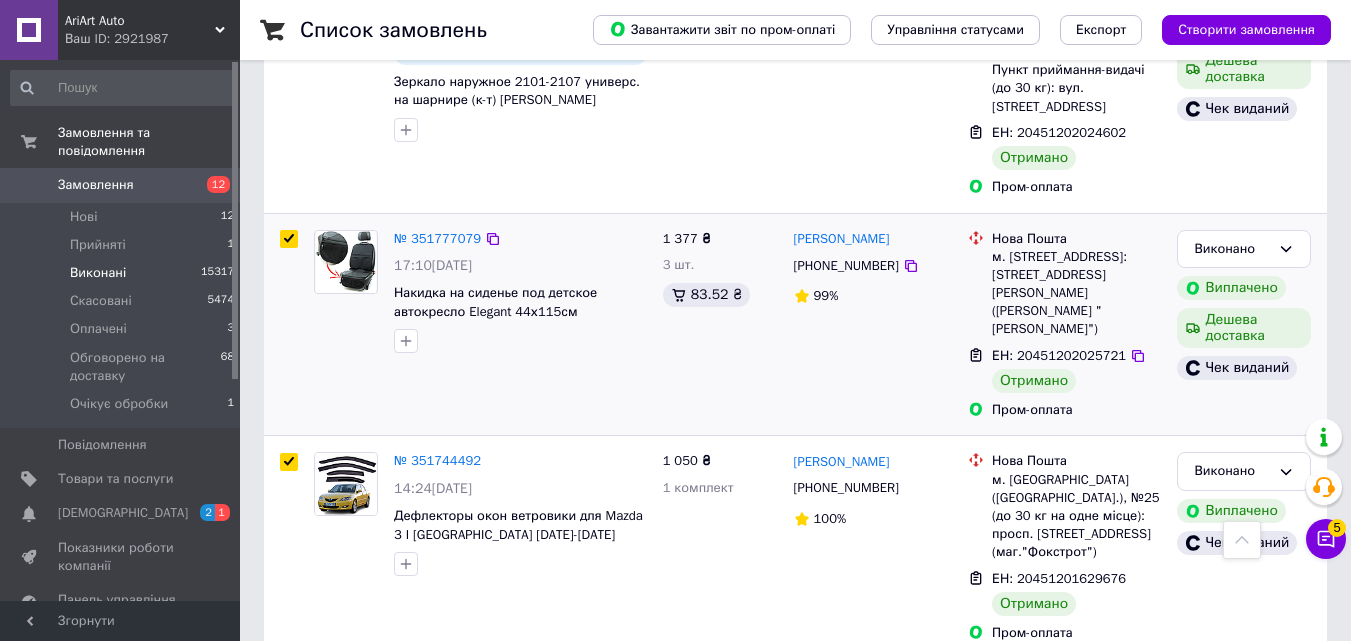 scroll, scrollTop: 900, scrollLeft: 0, axis: vertical 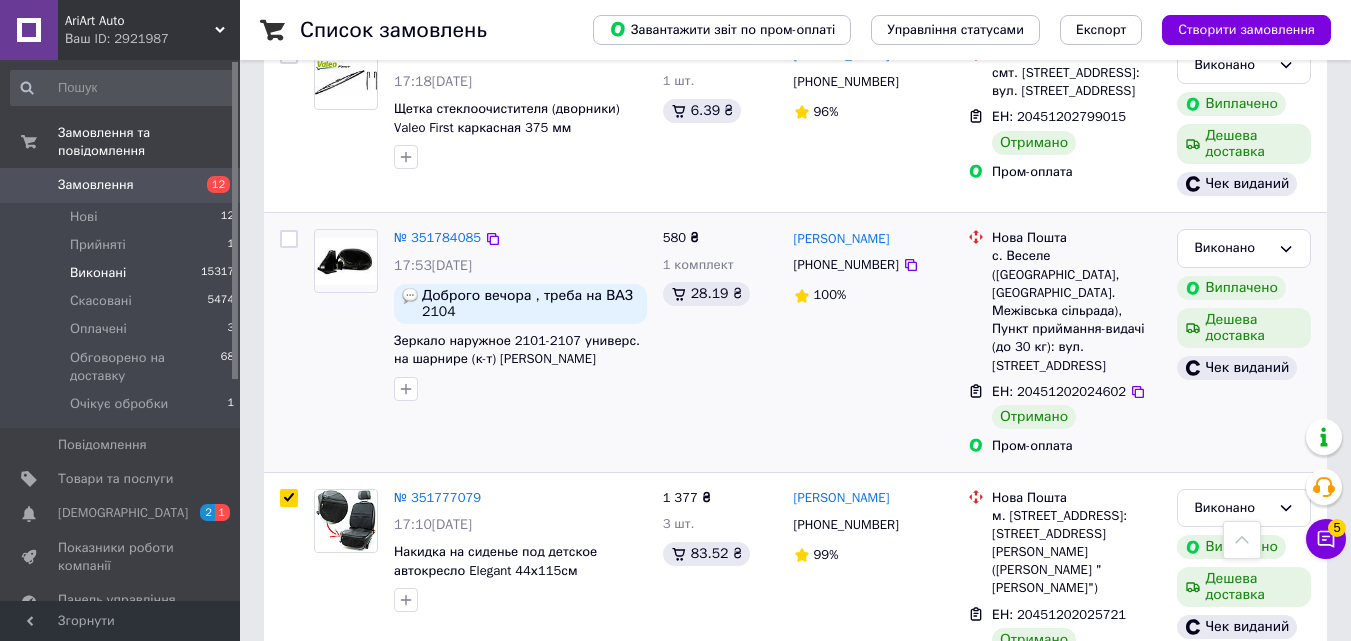 click at bounding box center [289, 239] 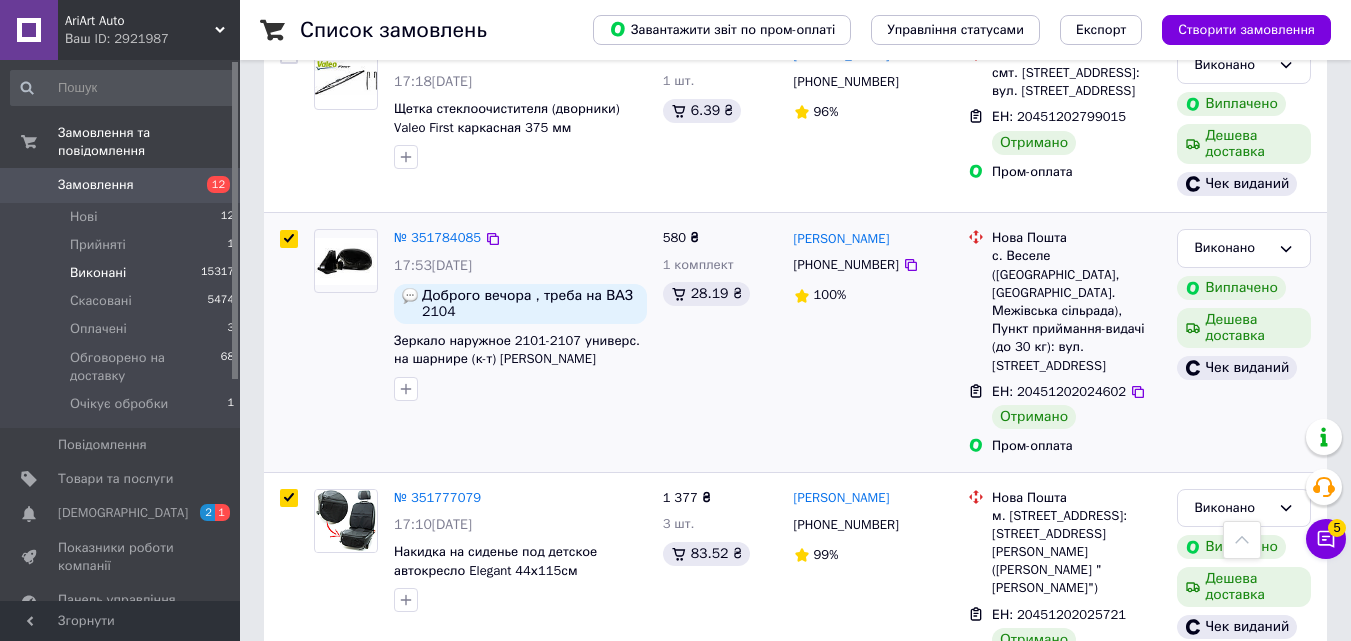 checkbox on "true" 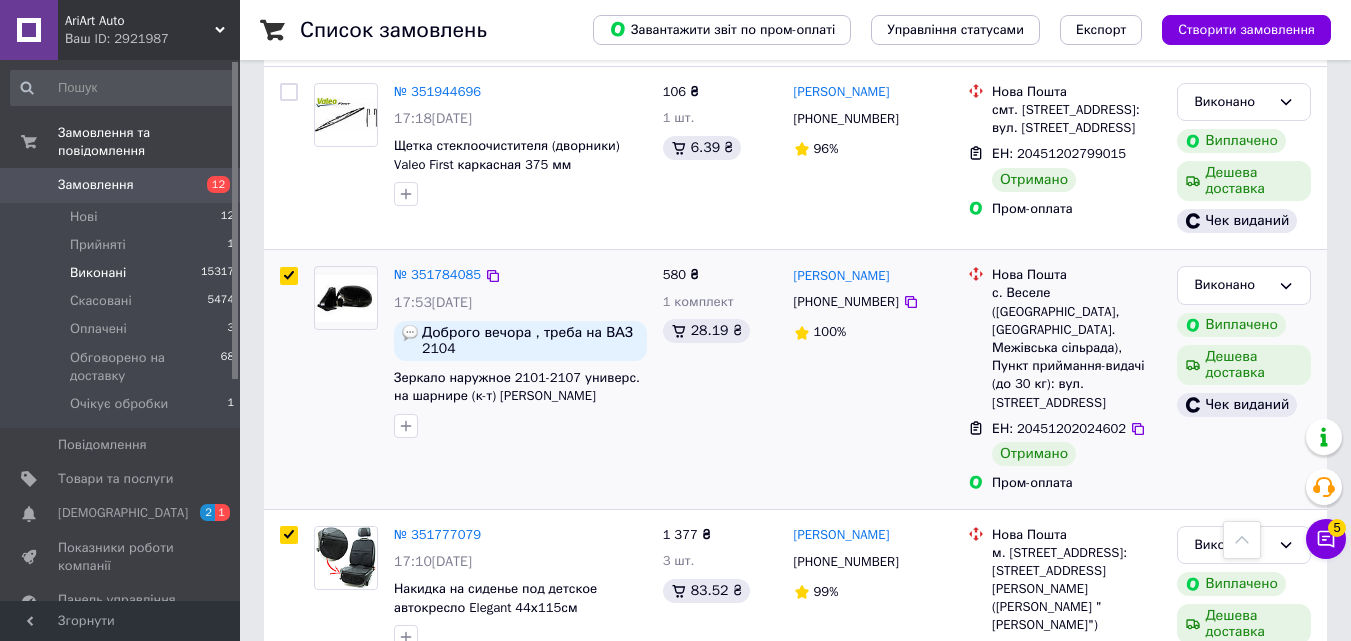 scroll, scrollTop: 700, scrollLeft: 0, axis: vertical 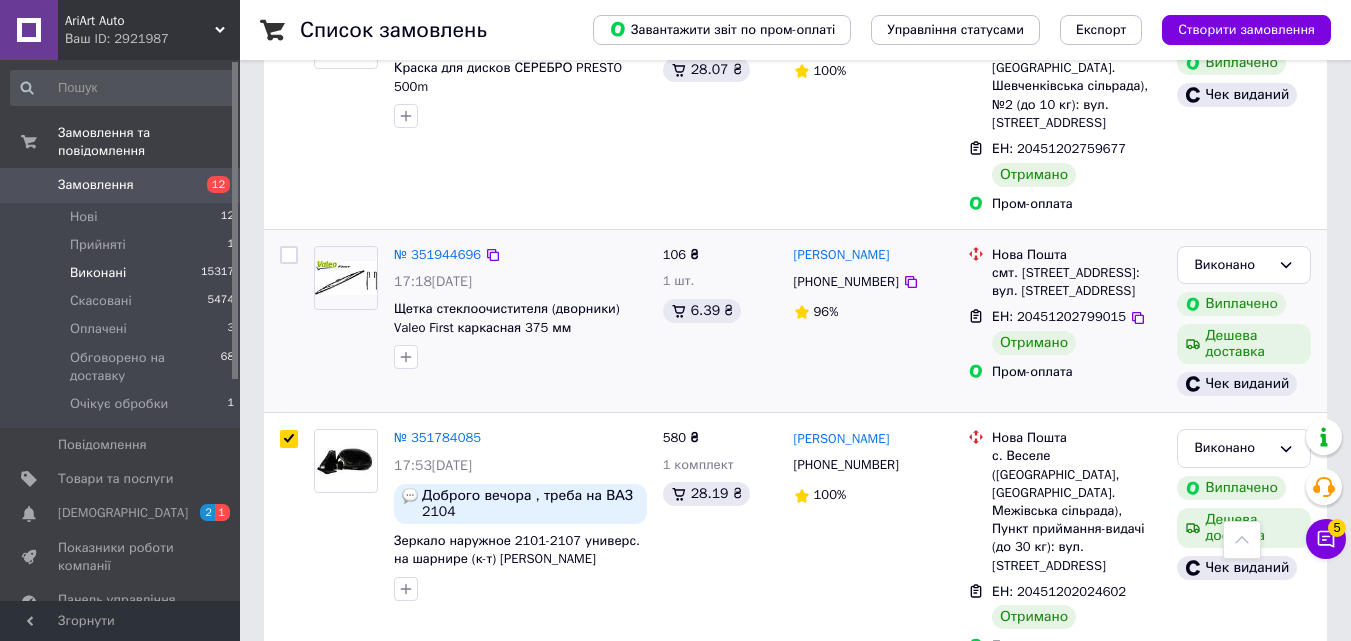 click at bounding box center [289, 255] 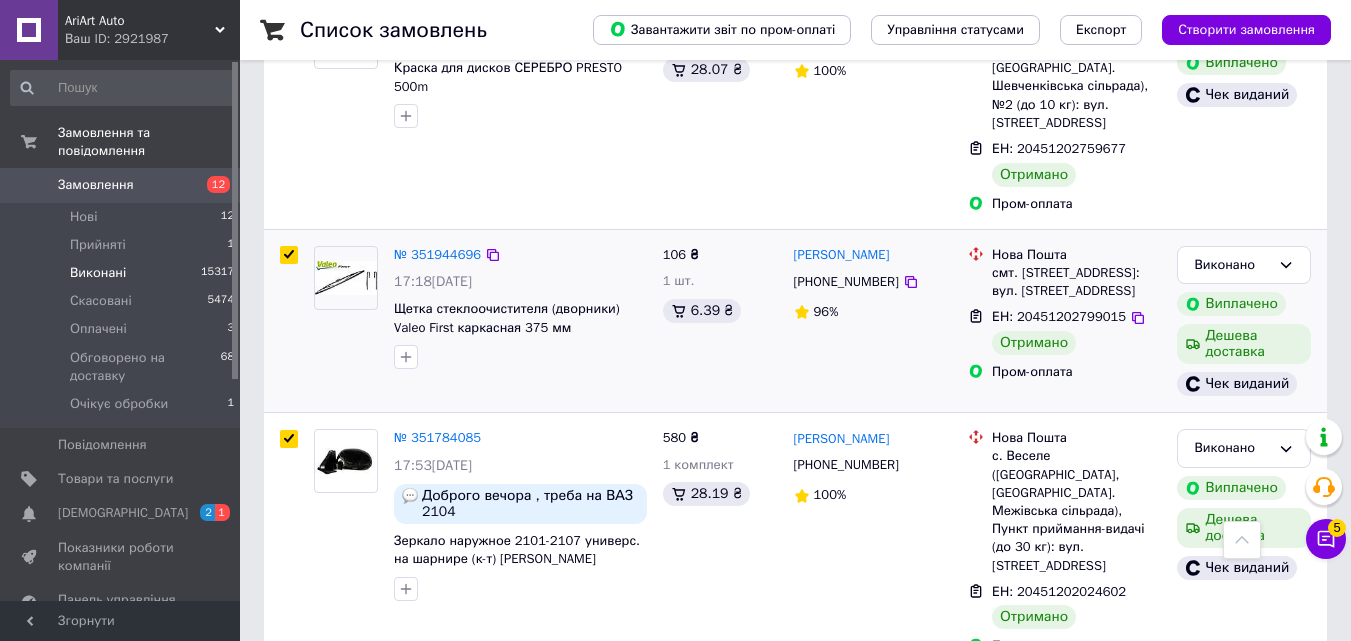 checkbox on "true" 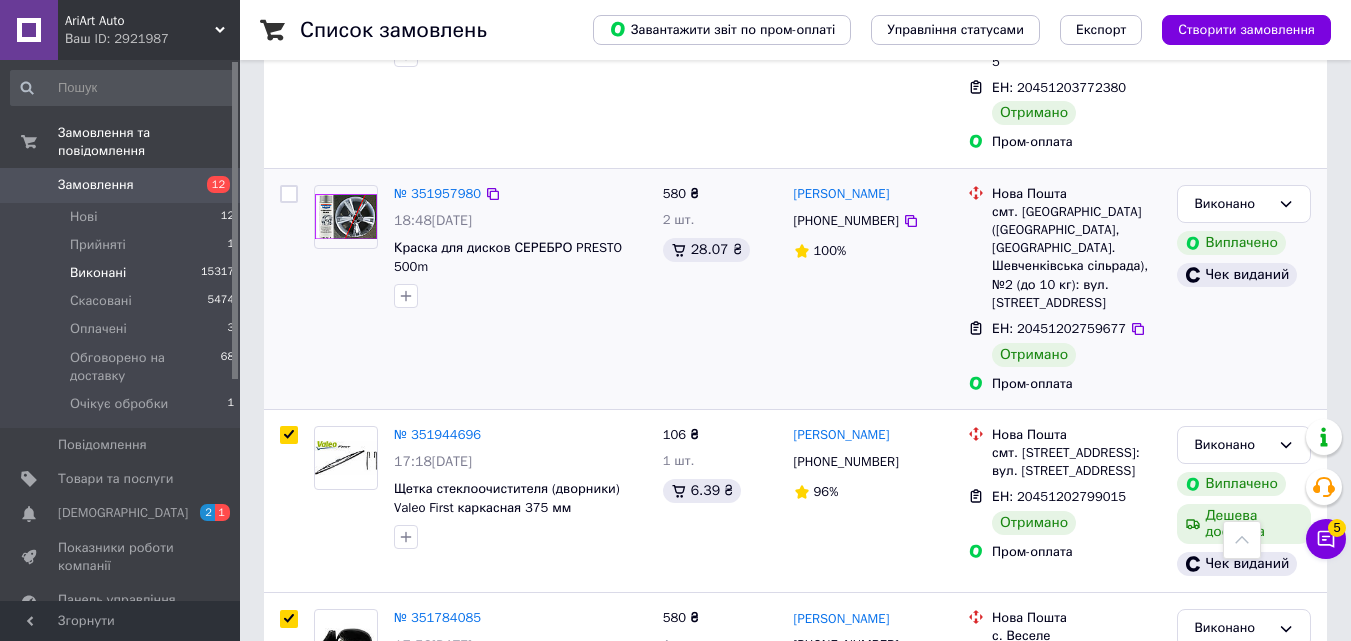 scroll, scrollTop: 500, scrollLeft: 0, axis: vertical 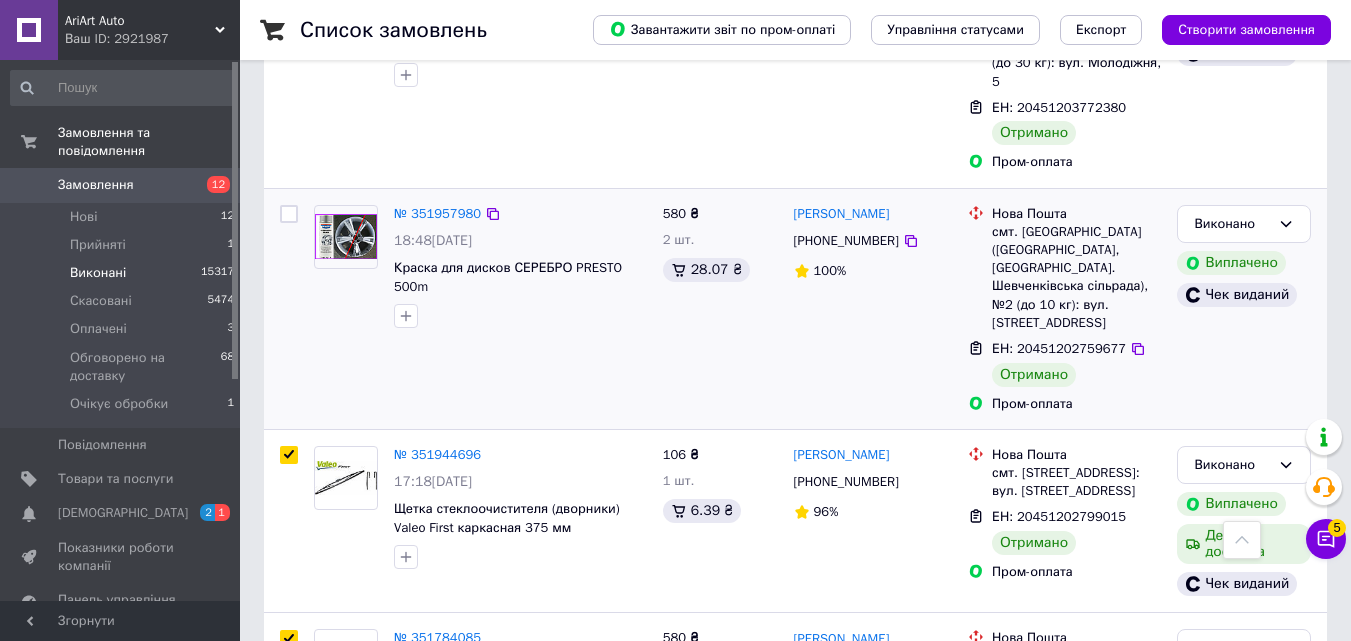 click at bounding box center (289, 214) 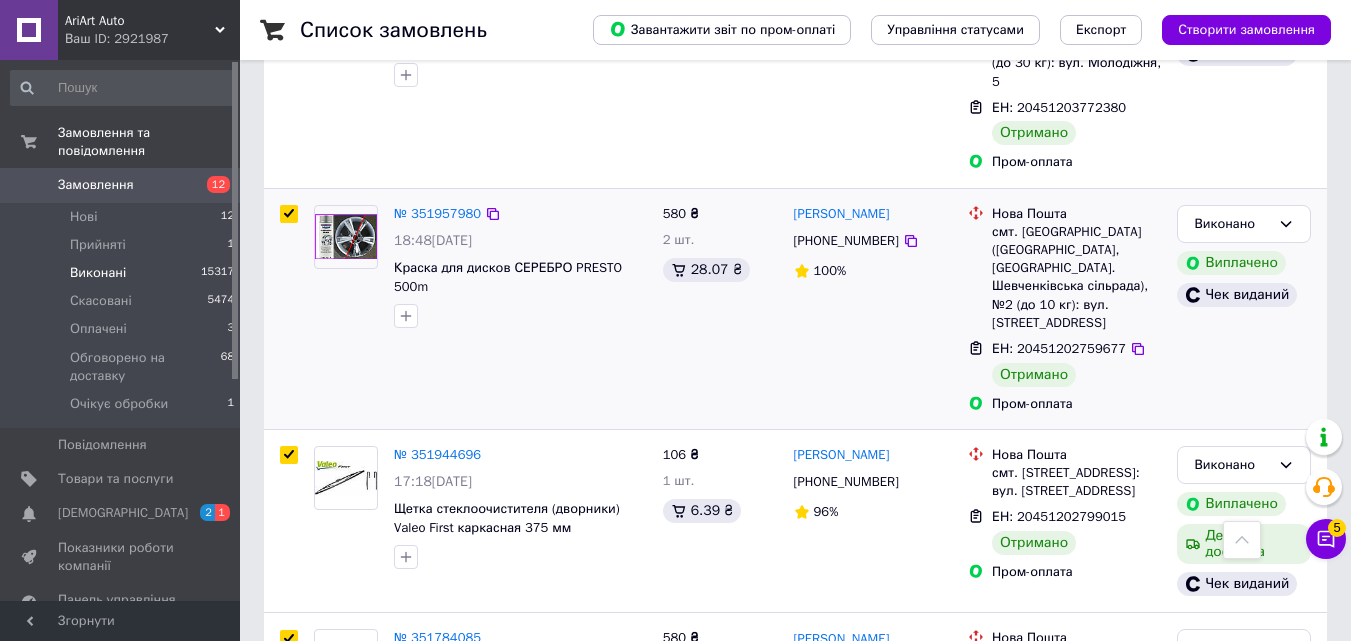 checkbox on "true" 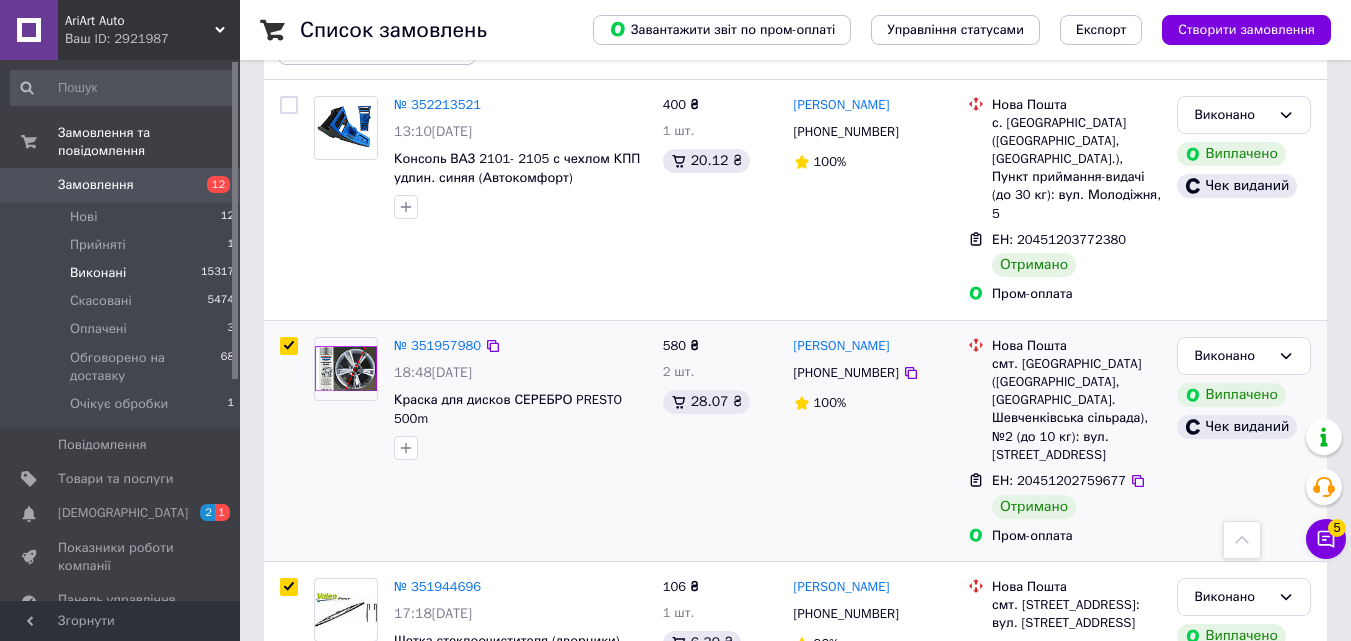 scroll, scrollTop: 300, scrollLeft: 0, axis: vertical 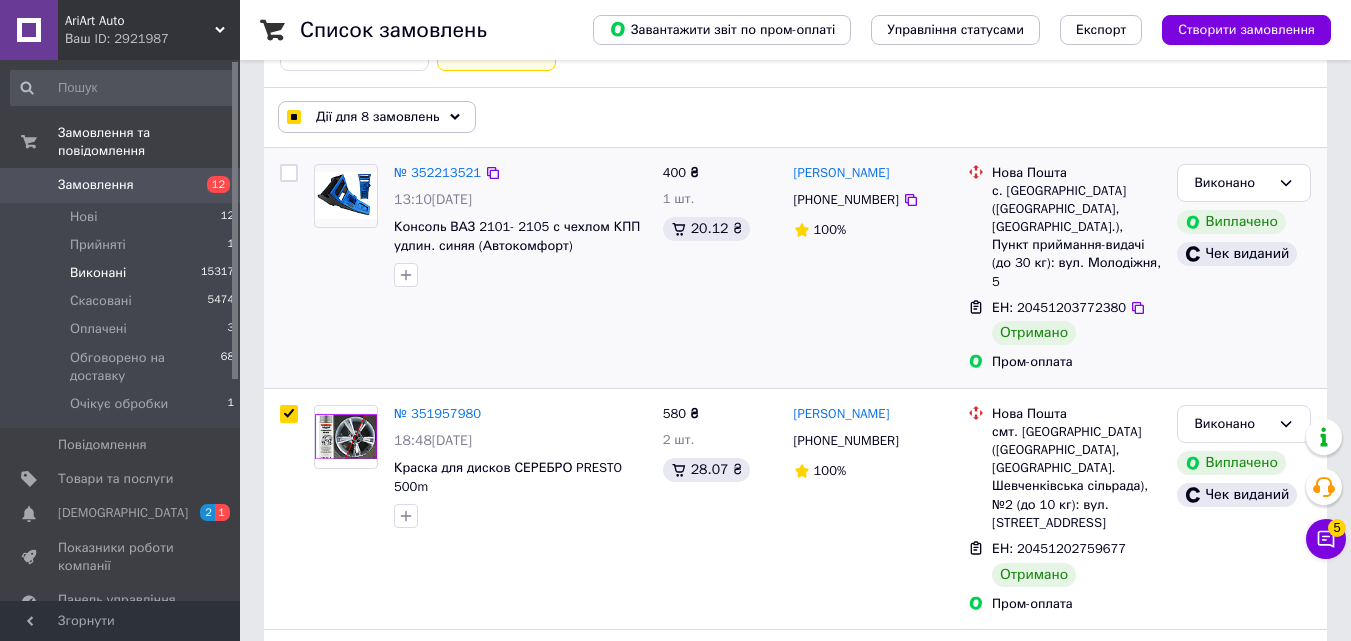 click at bounding box center [289, 173] 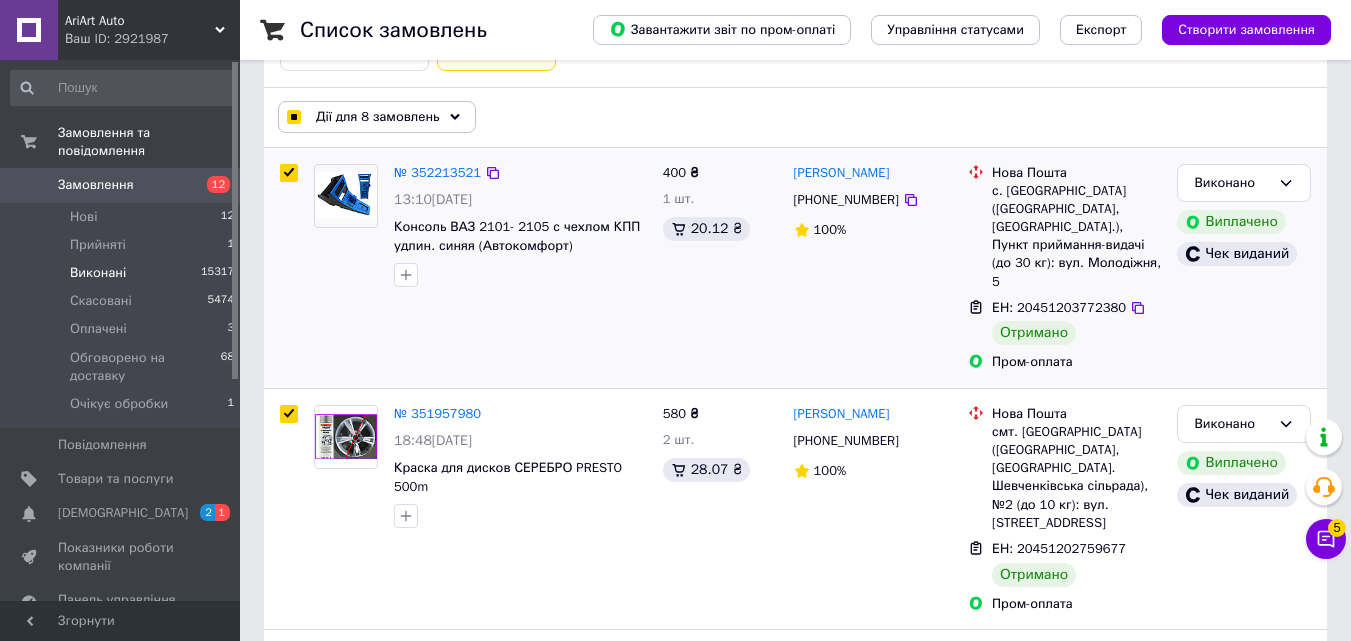 checkbox on "true" 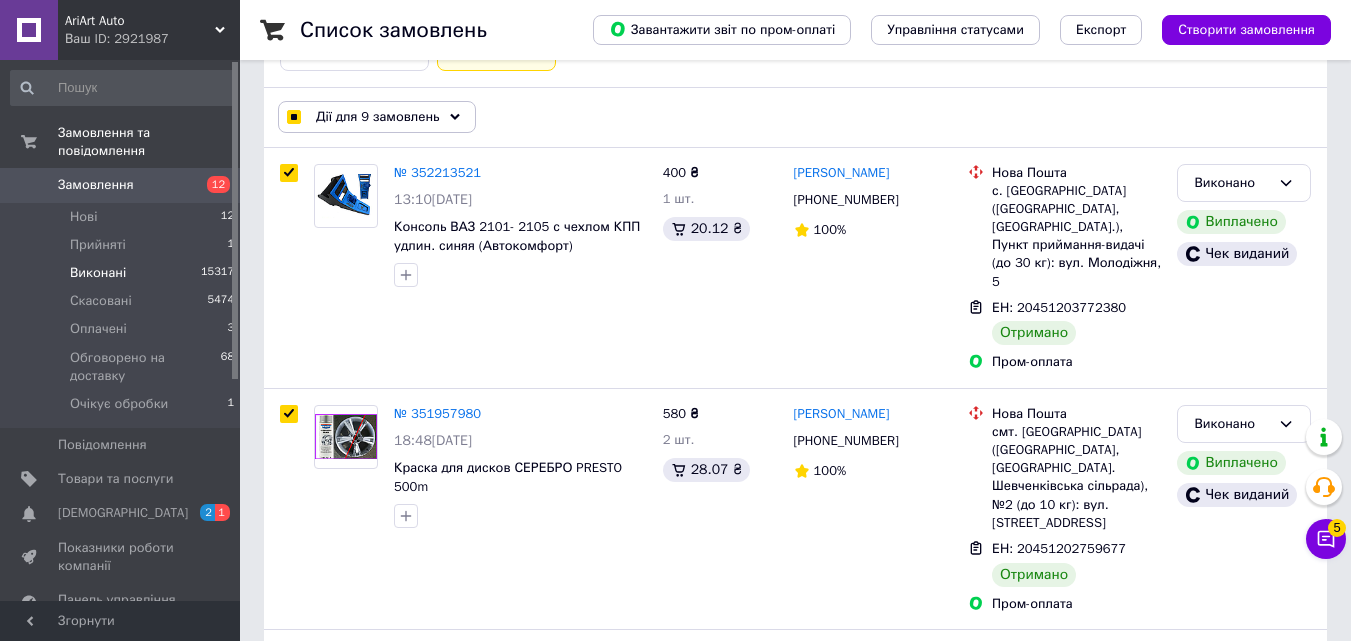 click on "Дії для 9 замовлень" at bounding box center (377, 117) 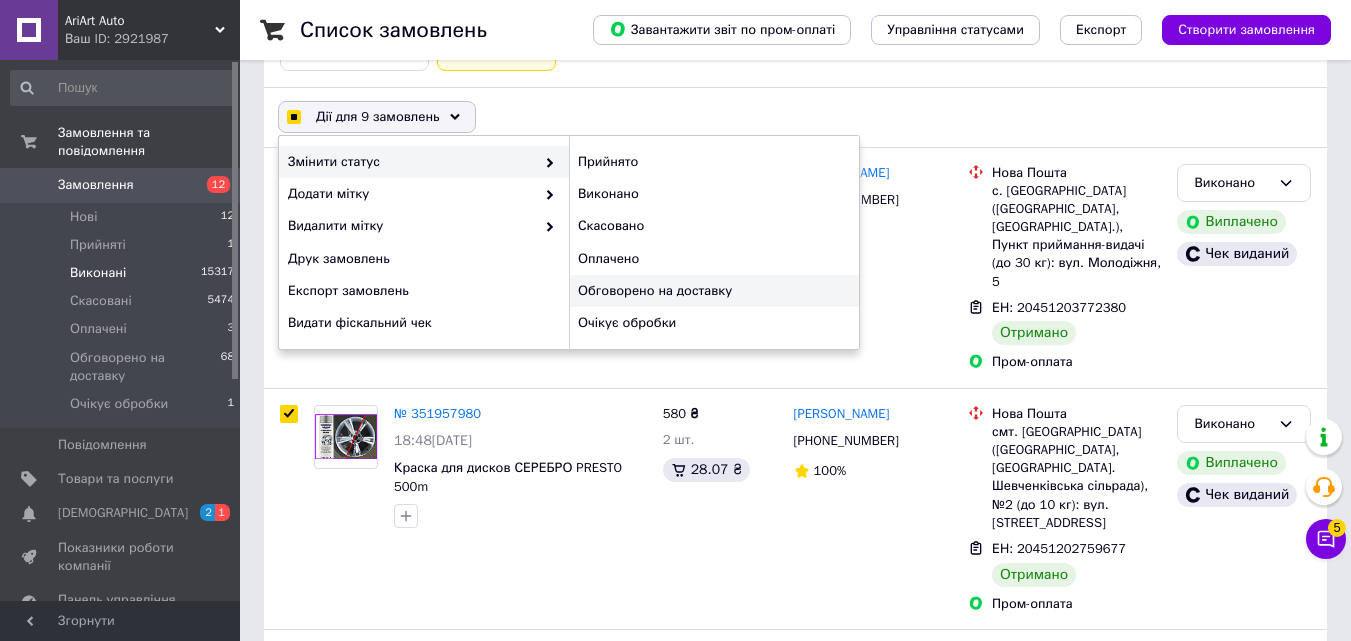 checkbox on "true" 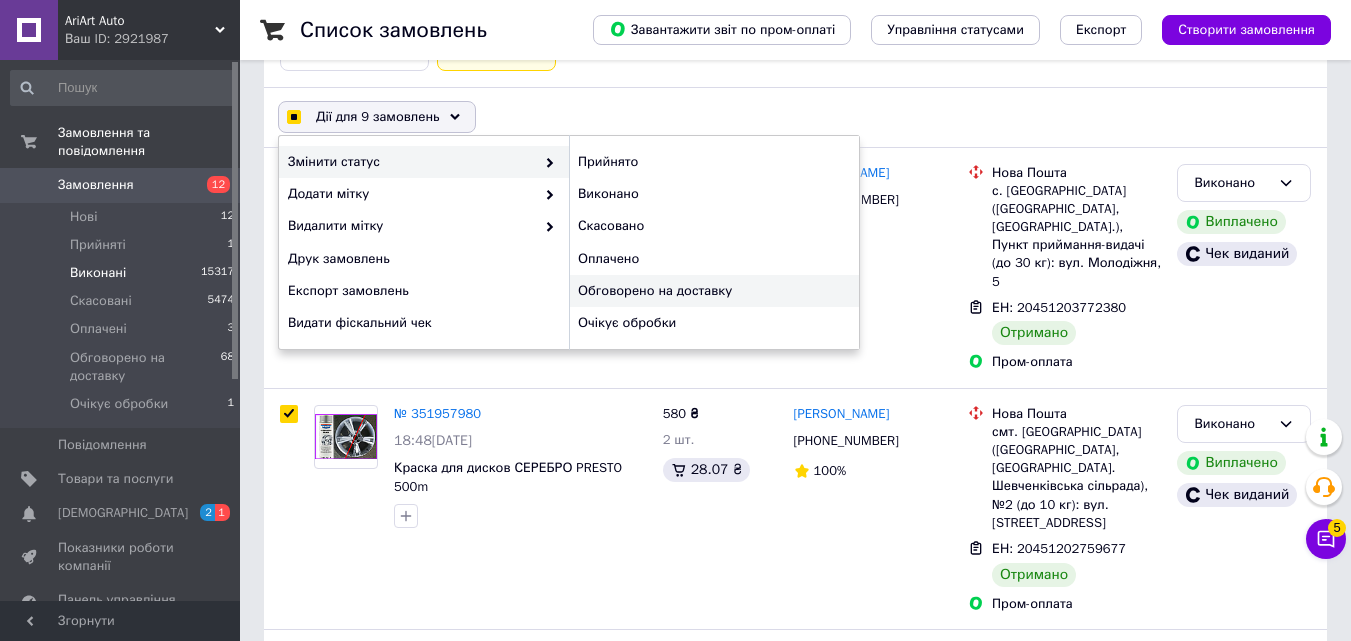 click on "Обговорено на доставку" at bounding box center [714, 291] 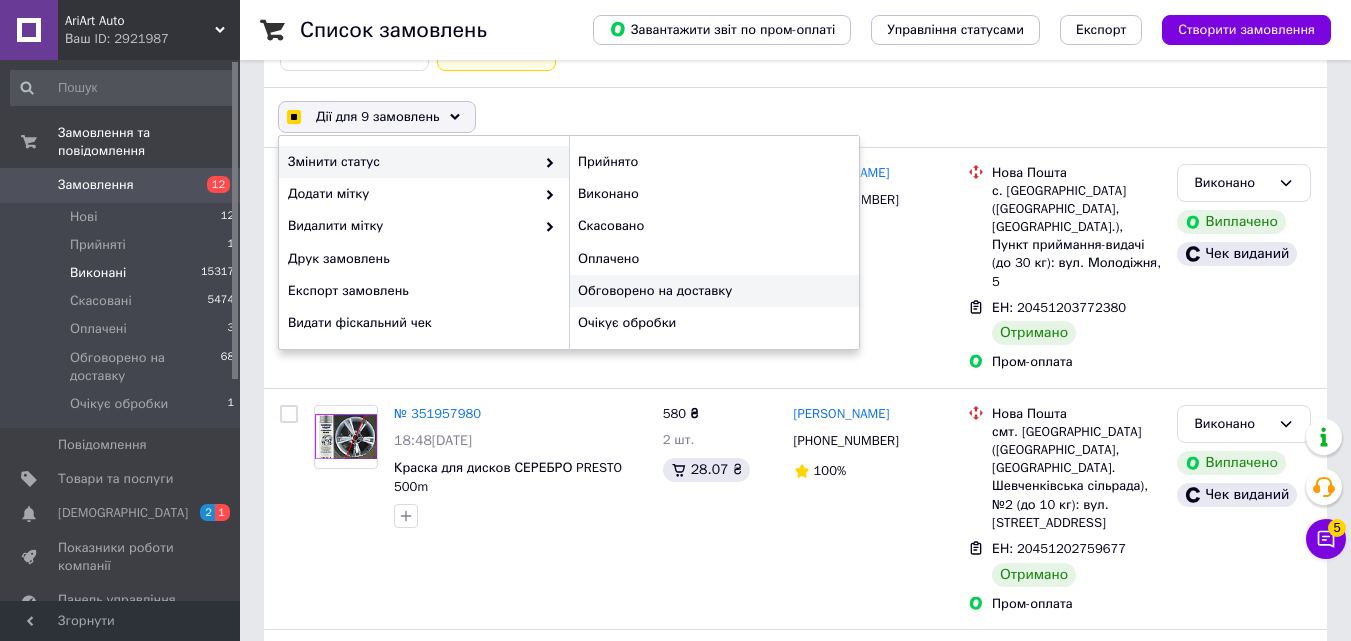 checkbox on "false" 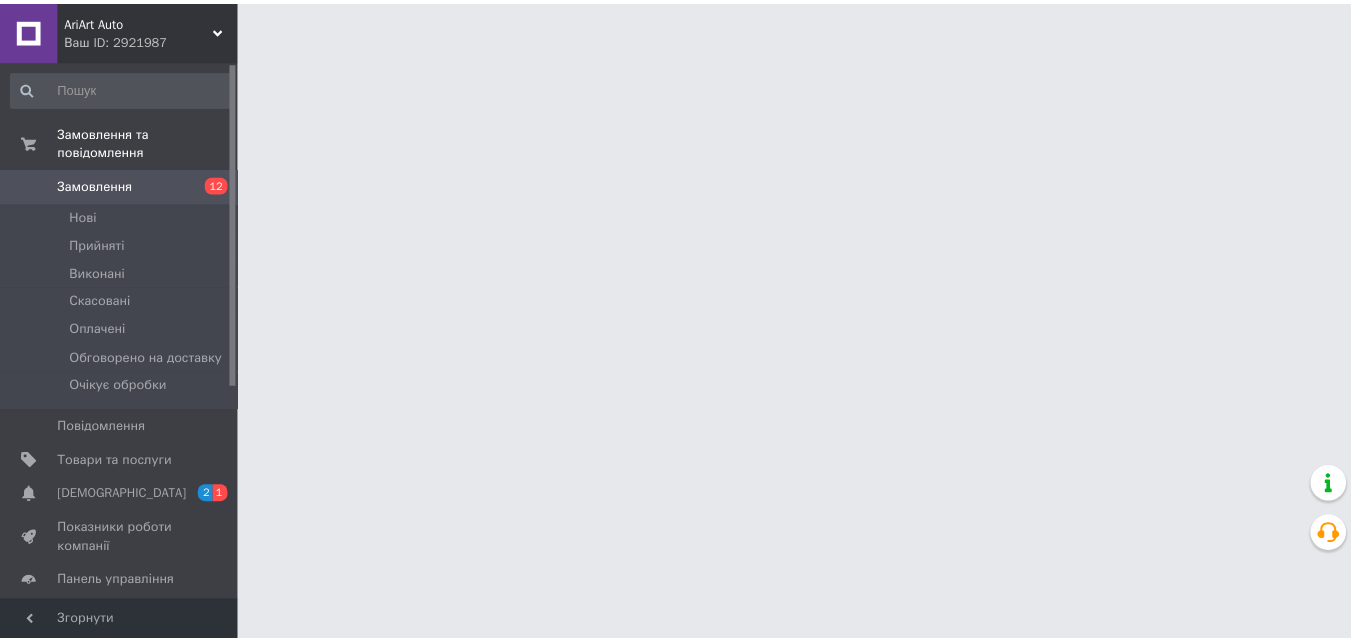 scroll, scrollTop: 0, scrollLeft: 0, axis: both 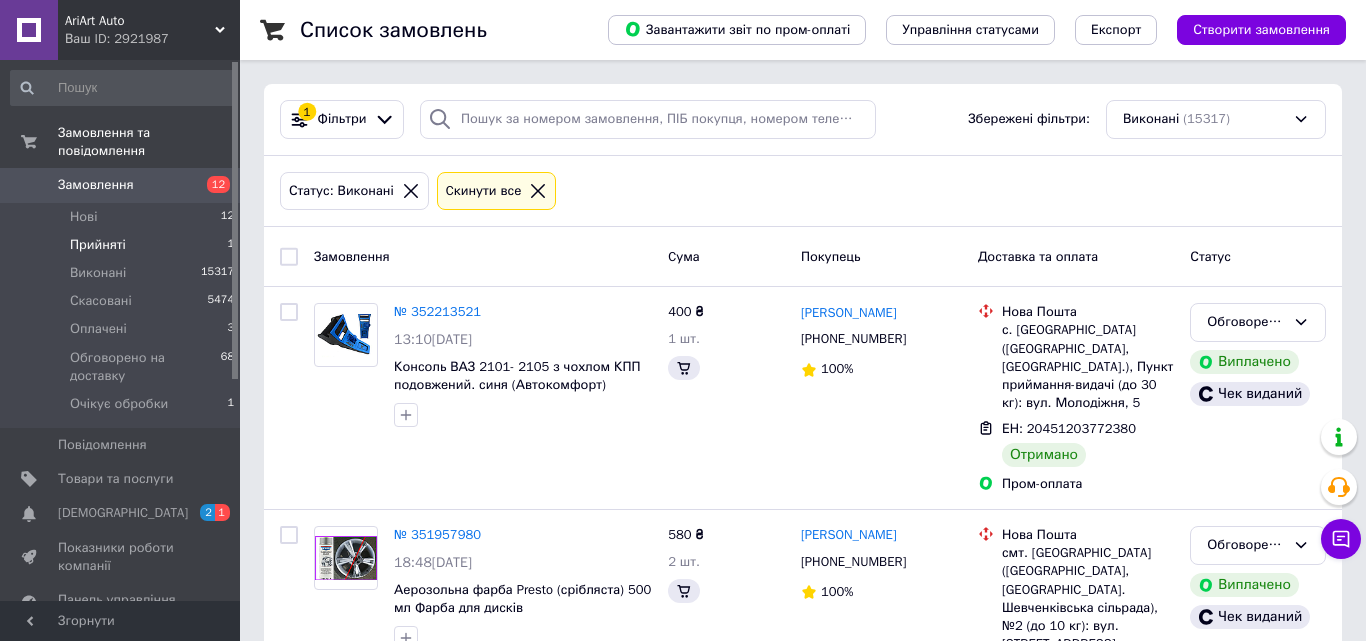 click on "Прийняті 1" at bounding box center (123, 245) 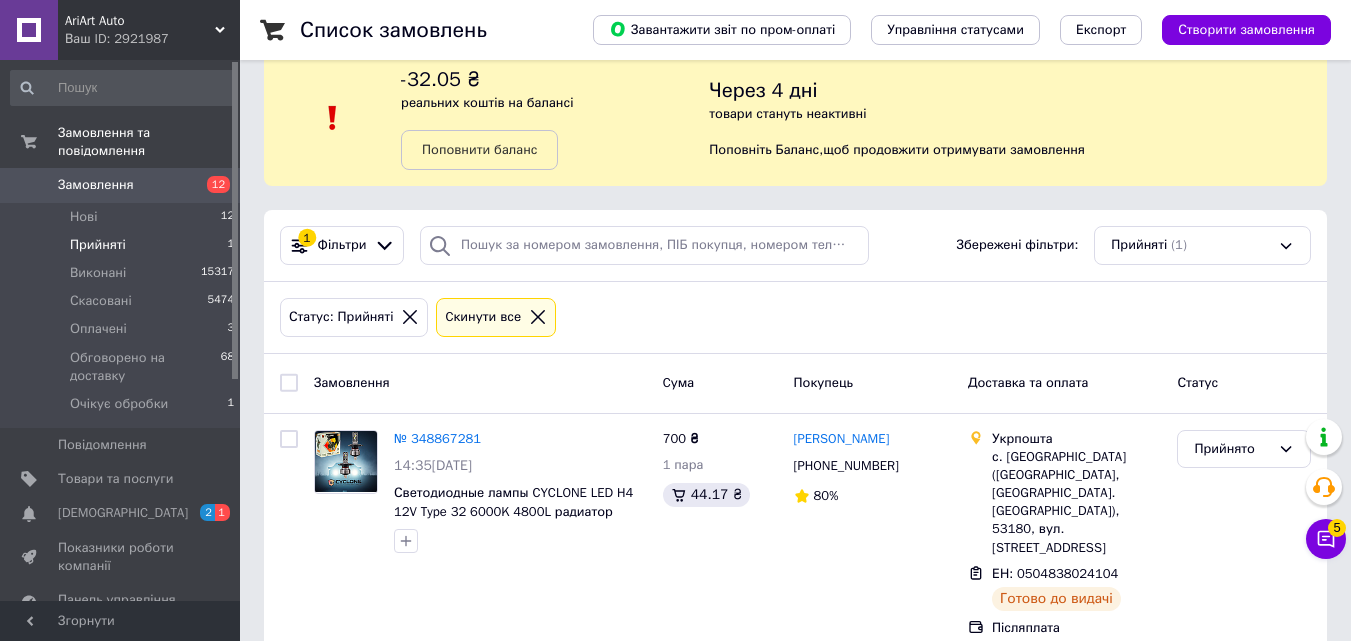 scroll, scrollTop: 52, scrollLeft: 0, axis: vertical 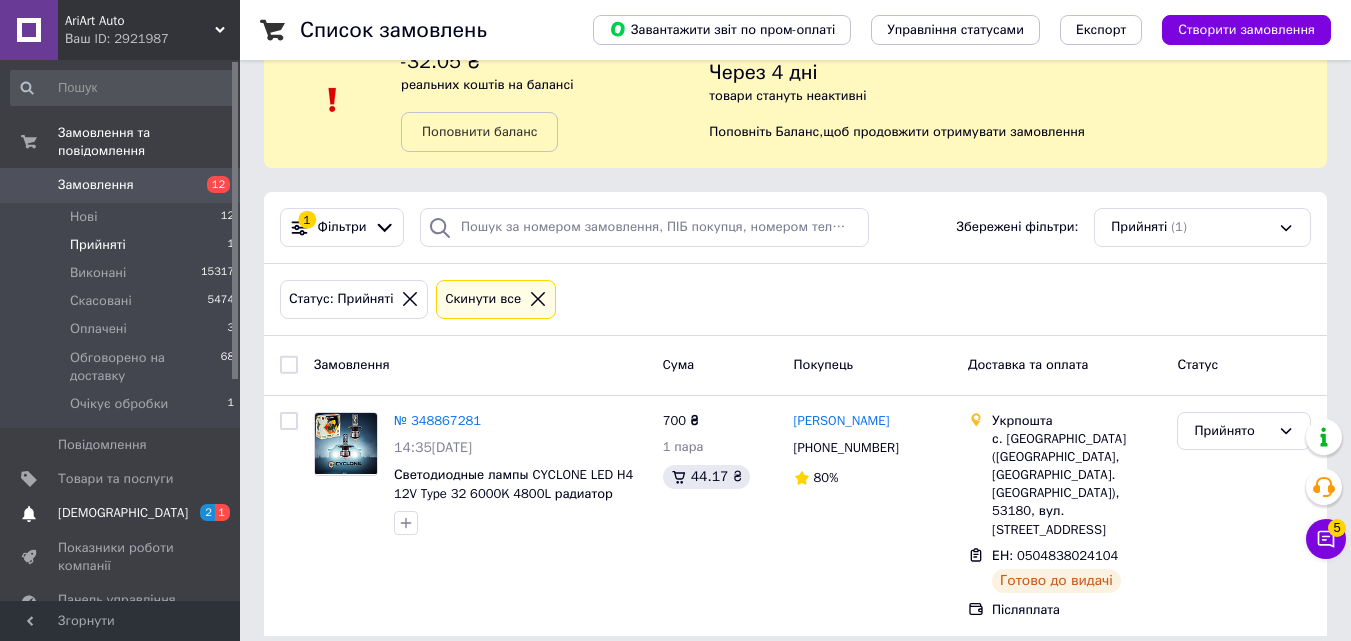 click on "[DEMOGRAPHIC_DATA]" at bounding box center (121, 513) 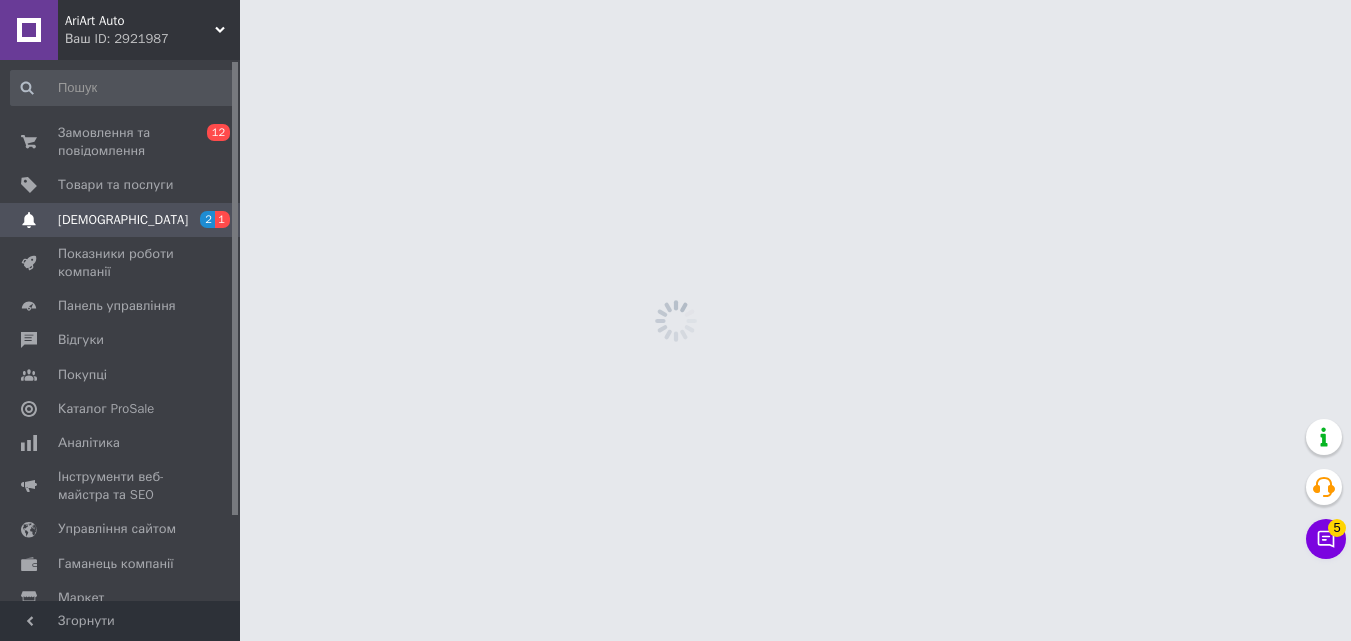 scroll, scrollTop: 0, scrollLeft: 0, axis: both 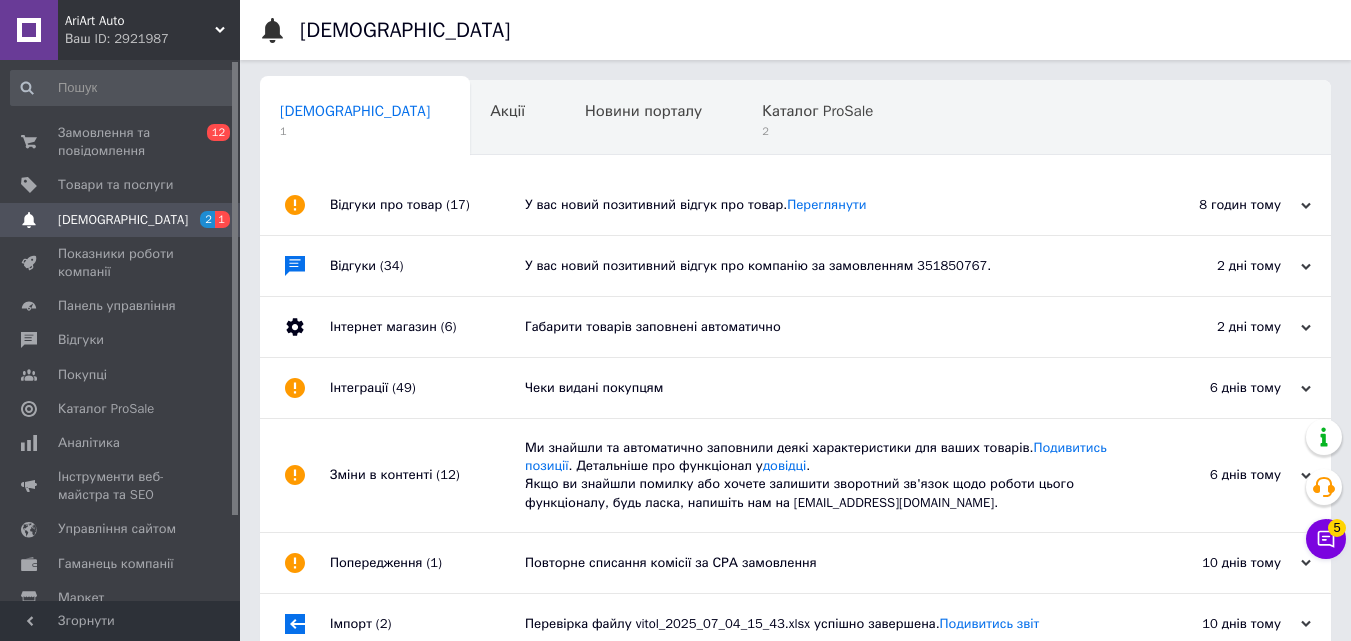 click on "У вас новий позитивний відгук про товар.  [GEOGRAPHIC_DATA]" at bounding box center [818, 205] 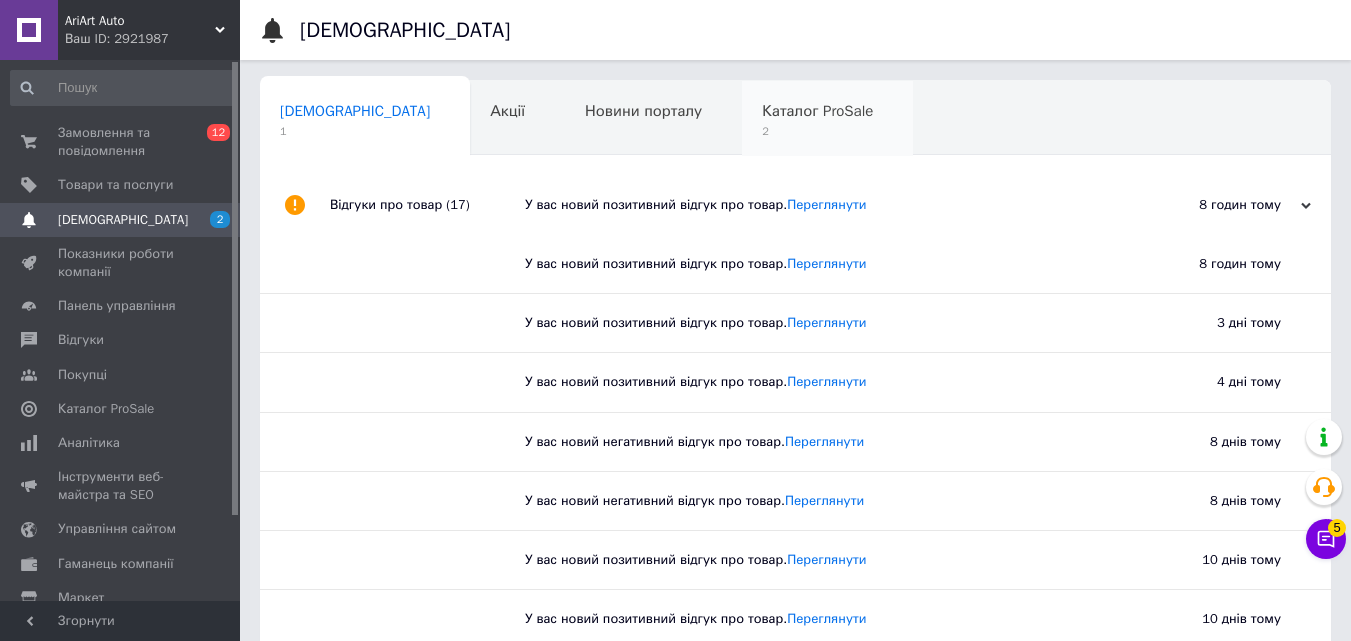 click on "Каталог ProSale" at bounding box center [817, 111] 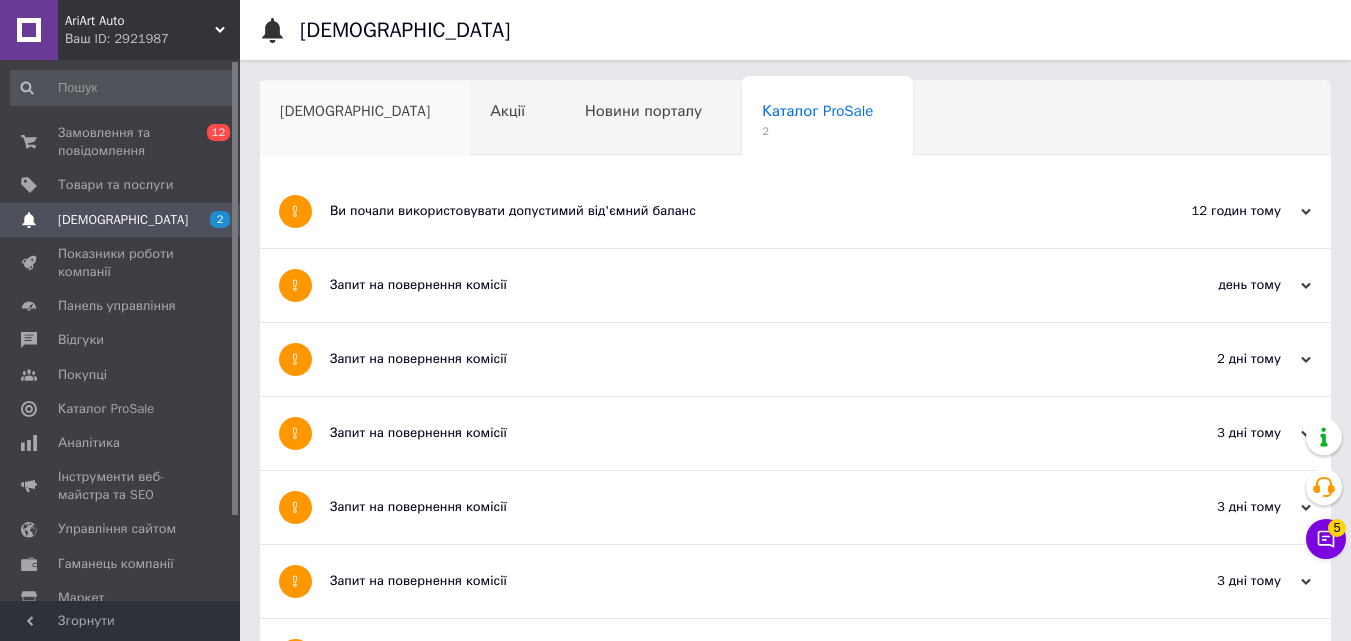 click on "[DEMOGRAPHIC_DATA]" at bounding box center (365, 119) 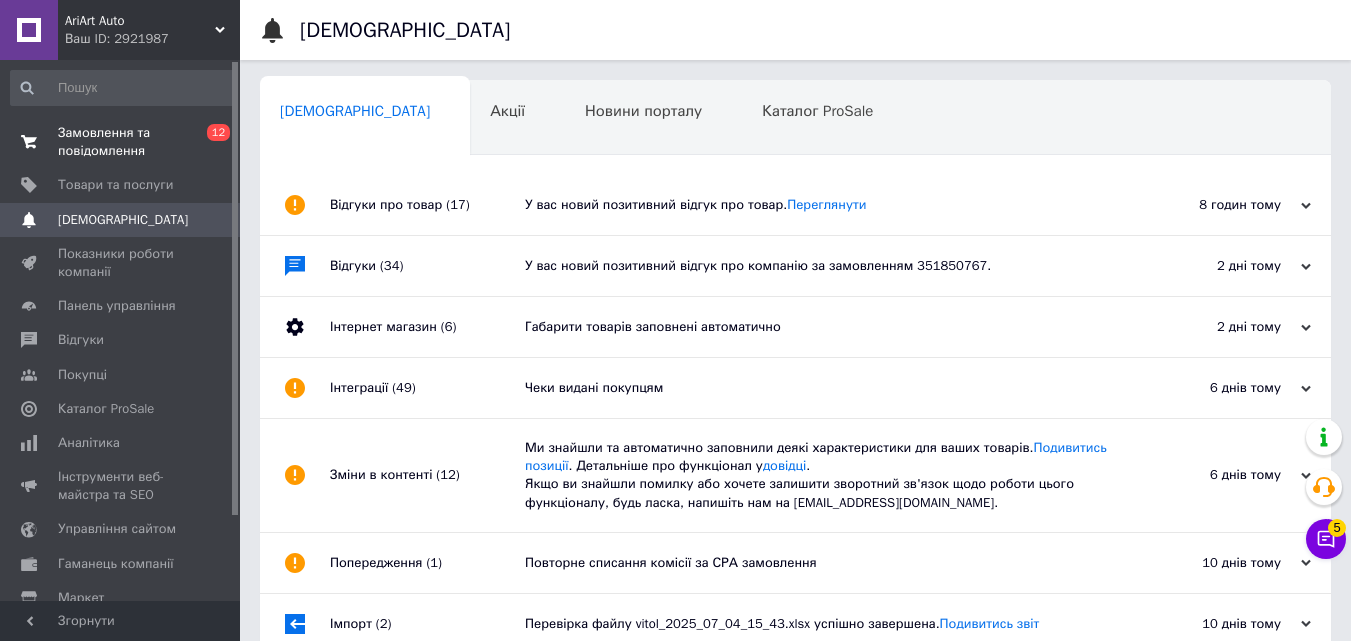 click on "Замовлення та повідомлення" at bounding box center (121, 142) 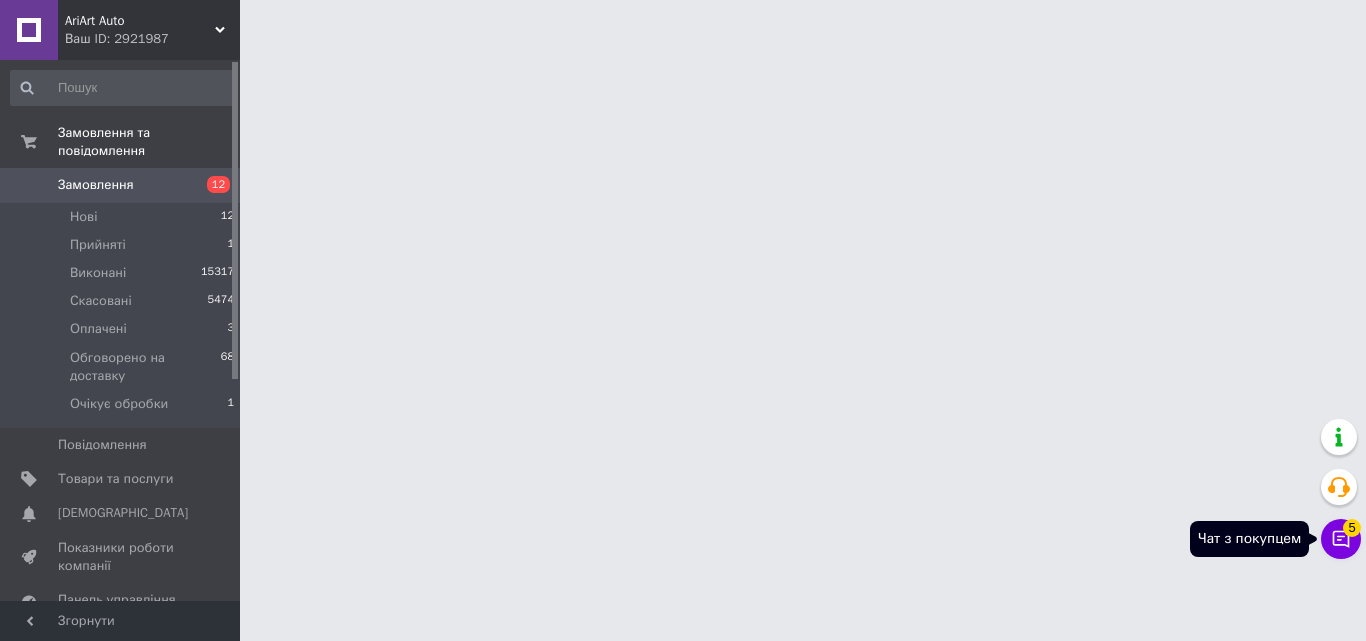click on "Чат з покупцем 5" at bounding box center (1341, 539) 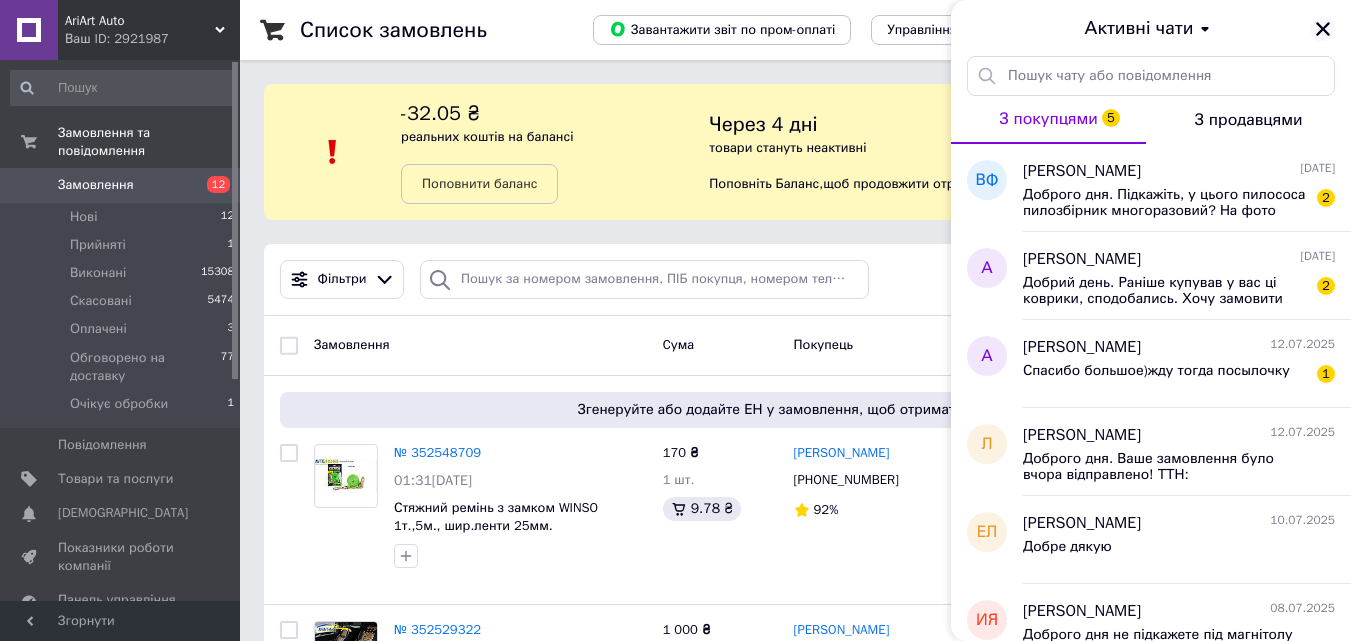 click 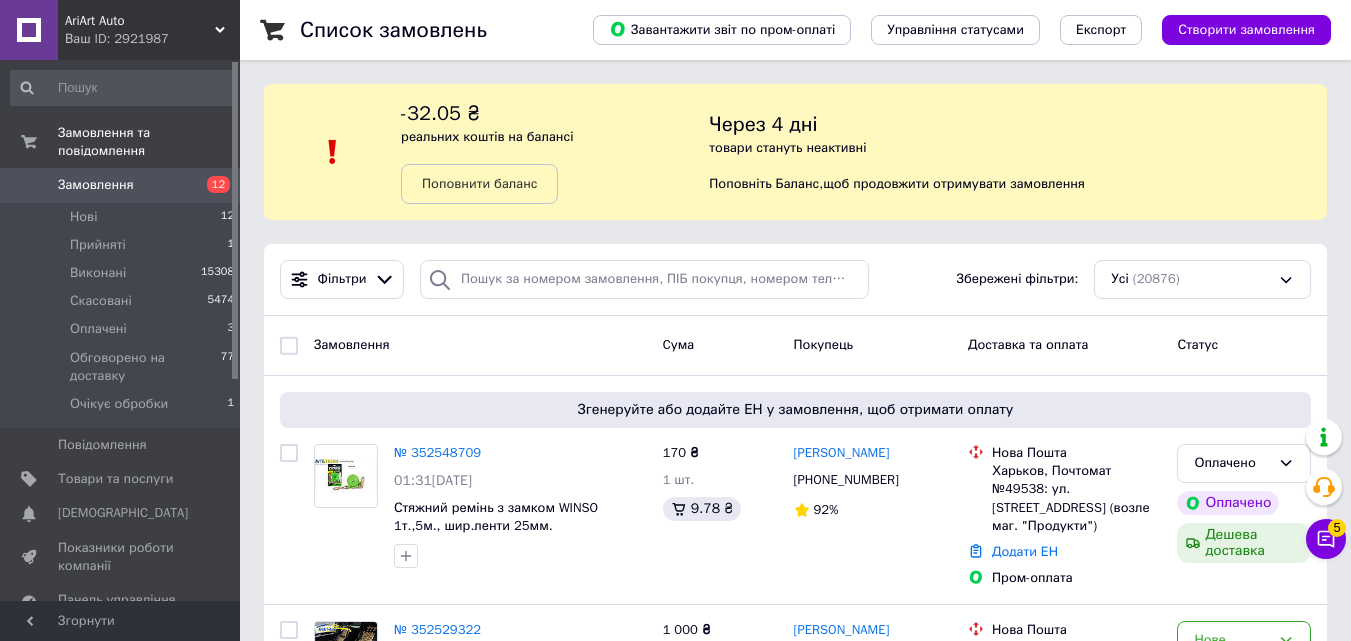 click on "Фільтри Збережені фільтри: Усі (20876)" at bounding box center [795, 280] 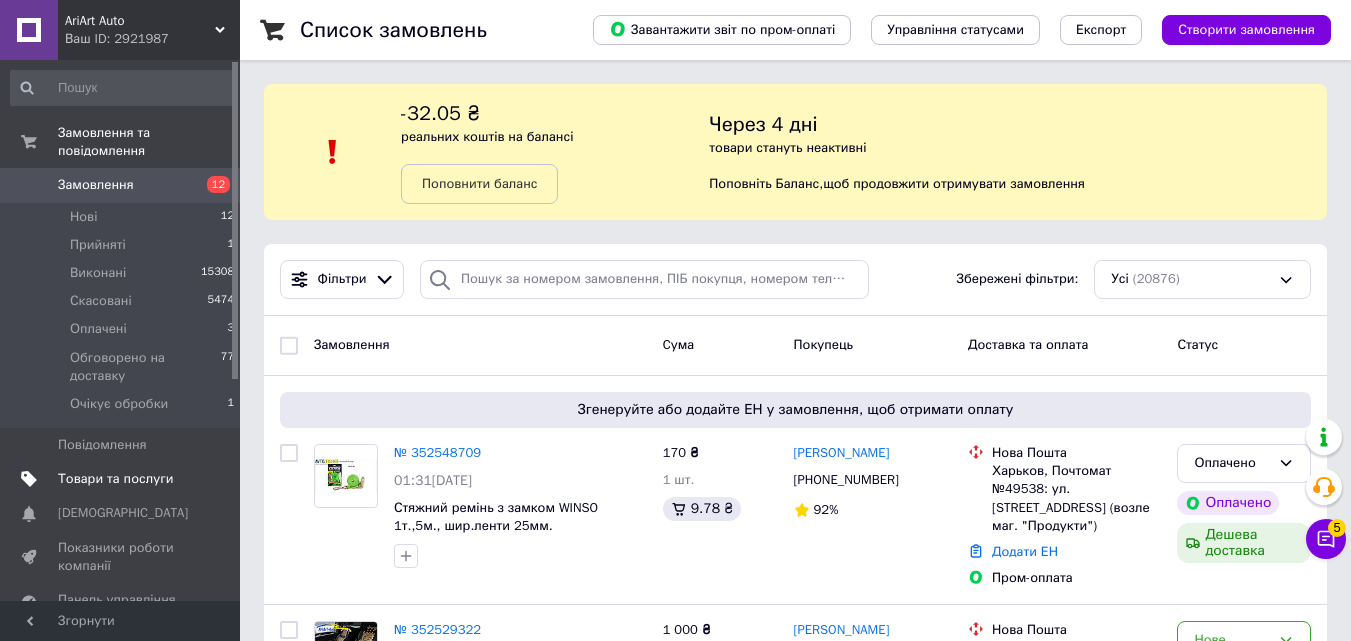 click on "Товари та послуги" at bounding box center [121, 479] 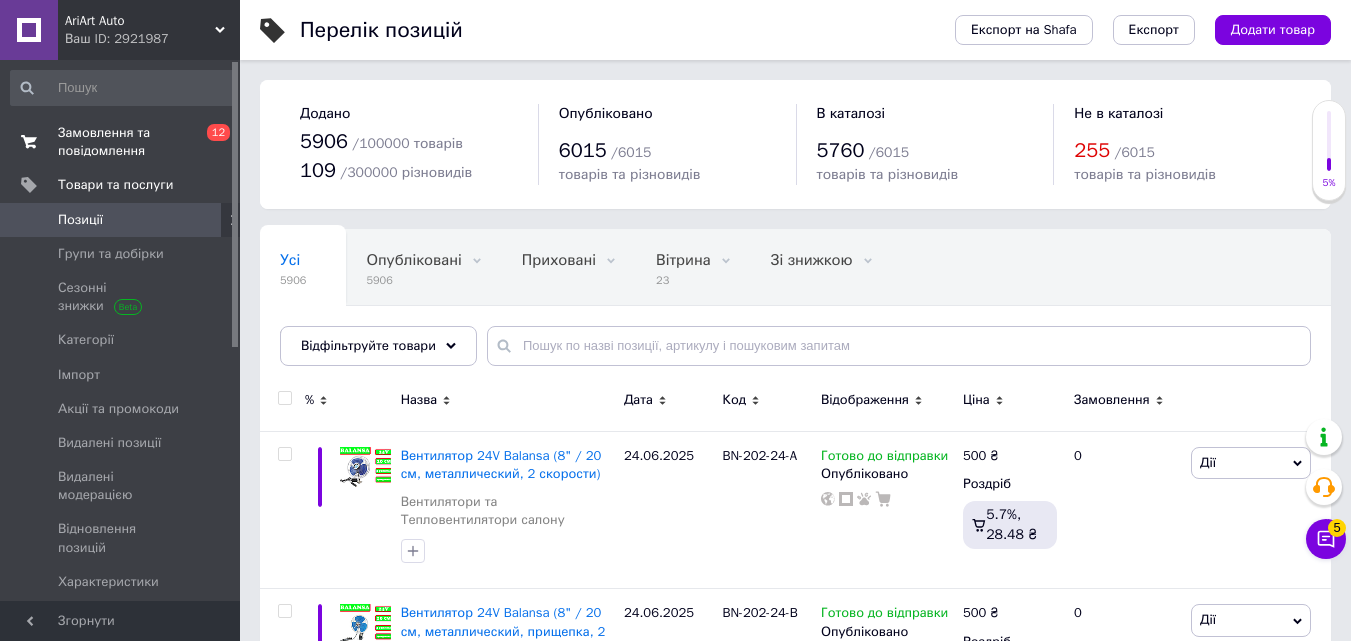 click on "Замовлення та повідомлення" at bounding box center (121, 142) 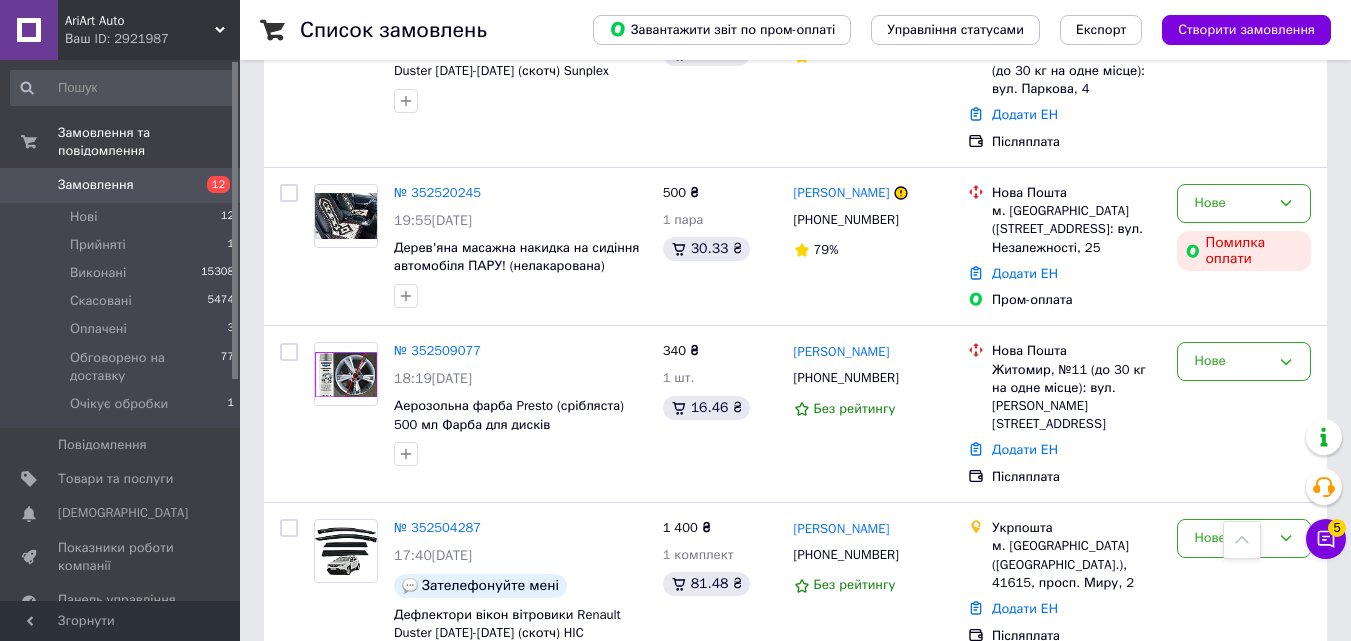 scroll, scrollTop: 1000, scrollLeft: 0, axis: vertical 